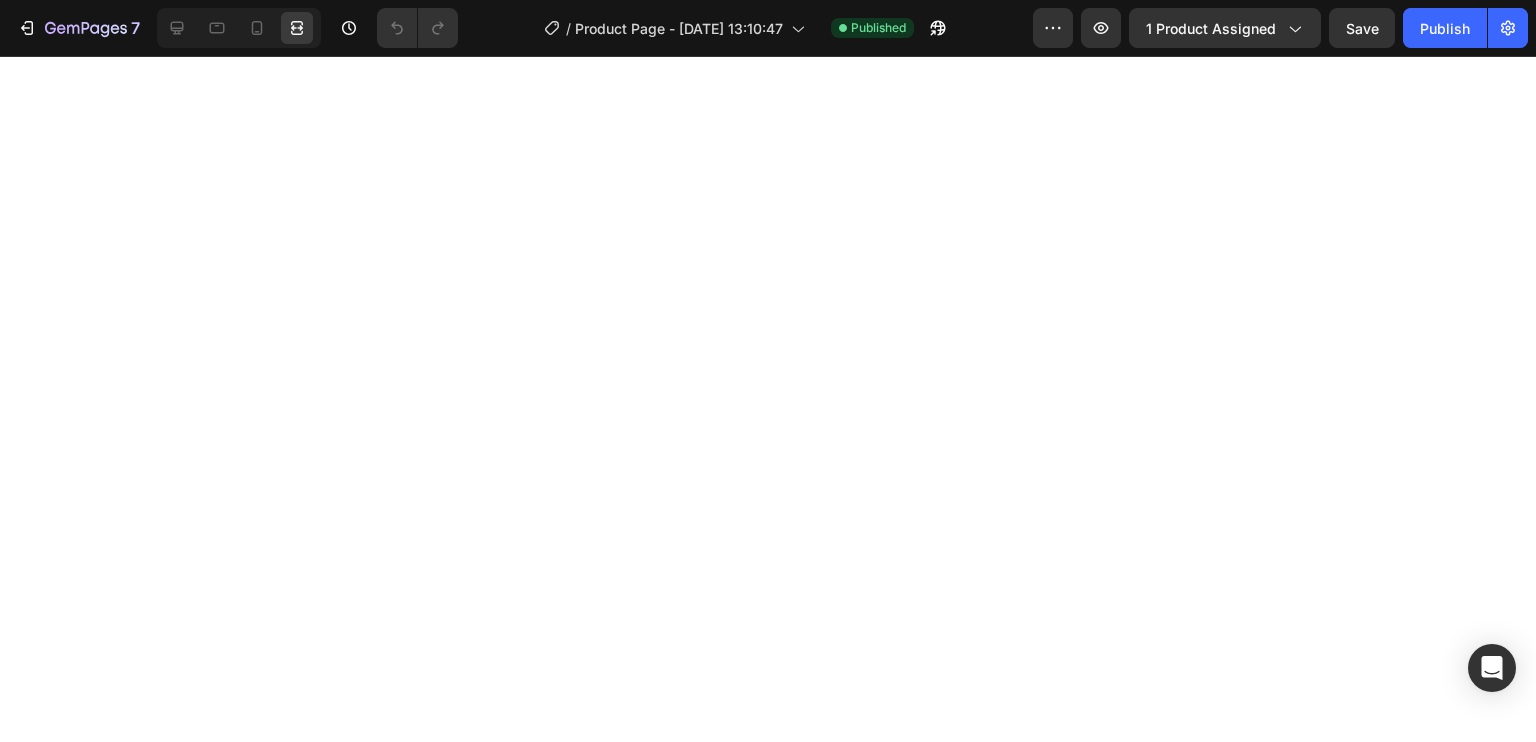 scroll, scrollTop: 0, scrollLeft: 0, axis: both 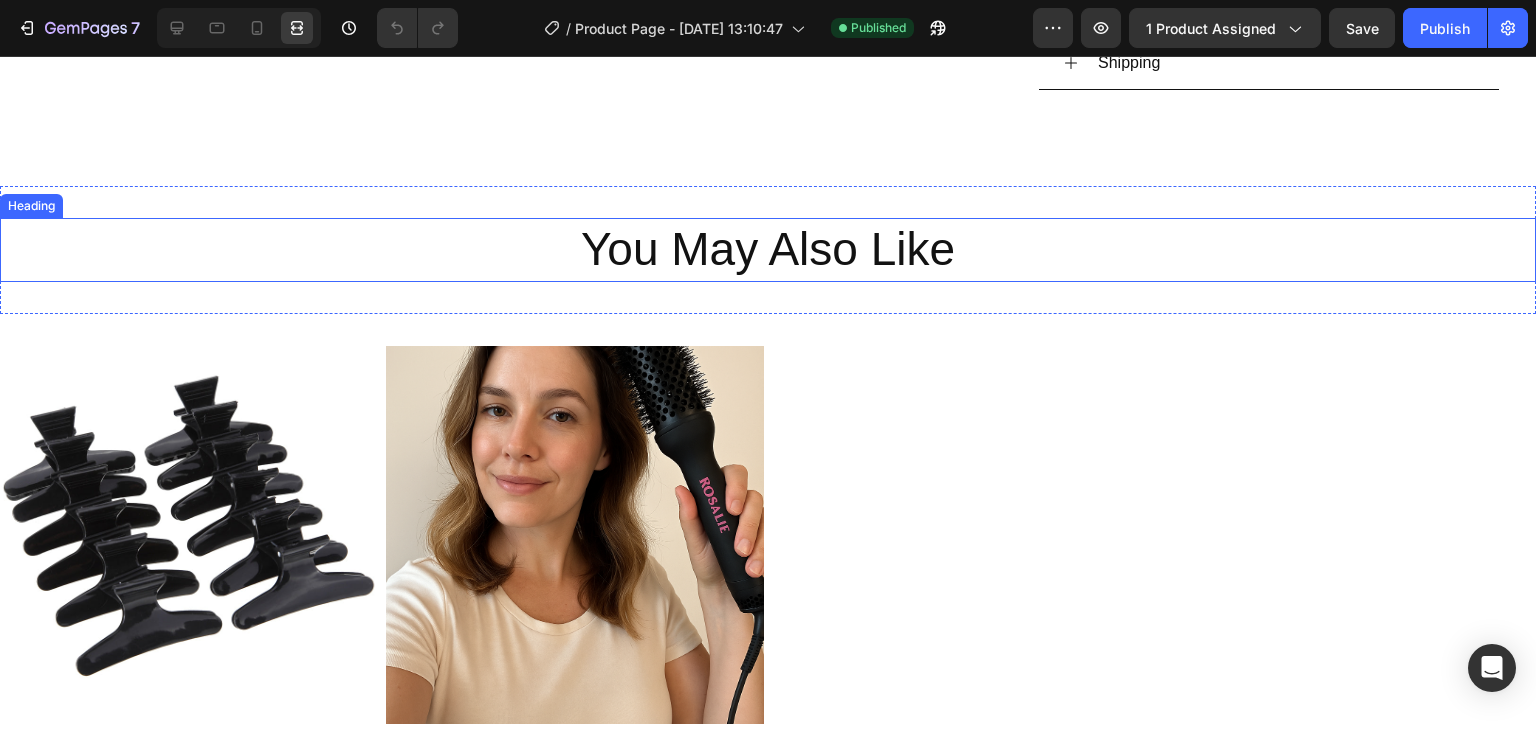 click on "You May Also Like" at bounding box center (768, 250) 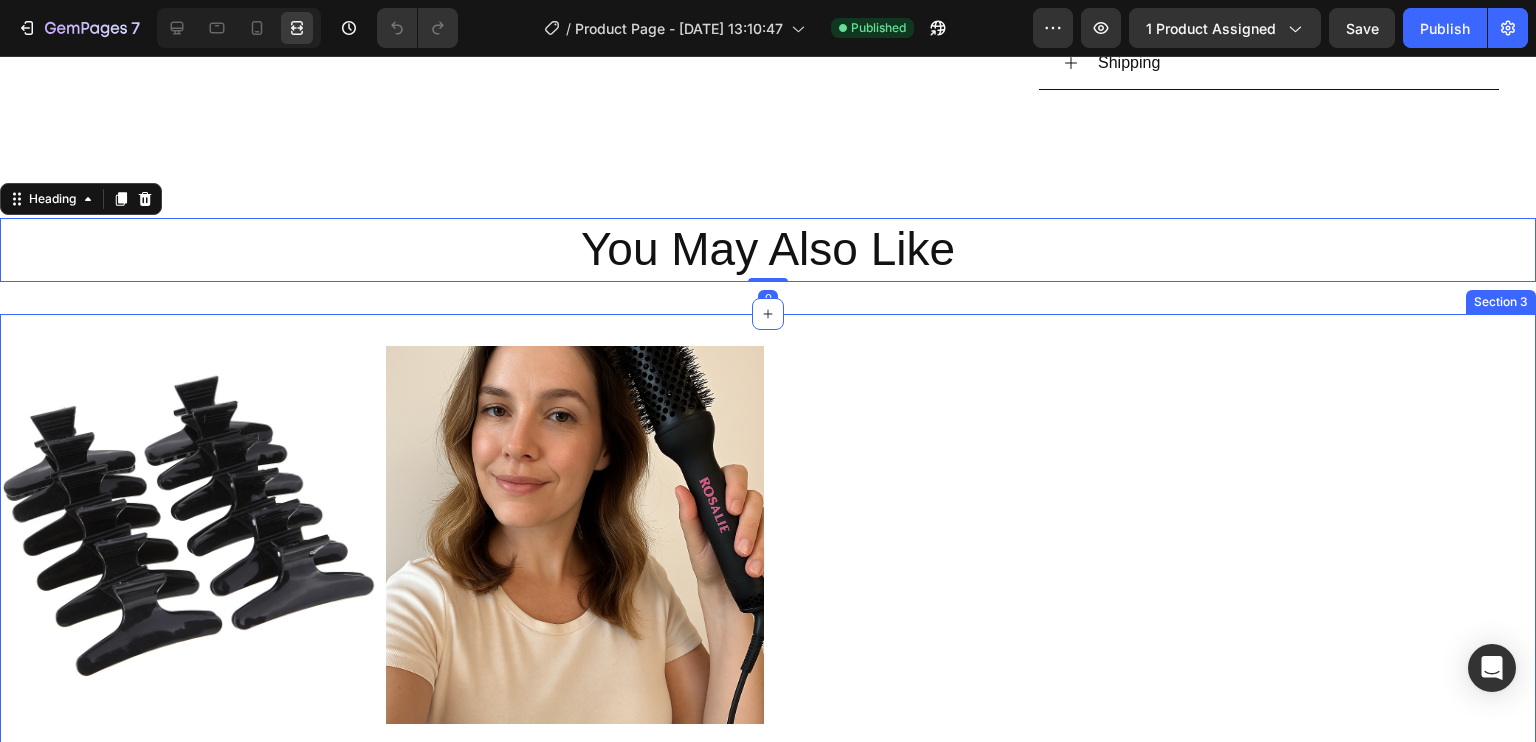 click on "Product Images Hair Clips (10 pc) Product Title $15.00 Product Price $0.00 Product Price Row Row Product Images [PERSON_NAME] PRESTIGE Product Title $48.00 Product Price $70.00 Product Price Row Row" at bounding box center [768, 578] 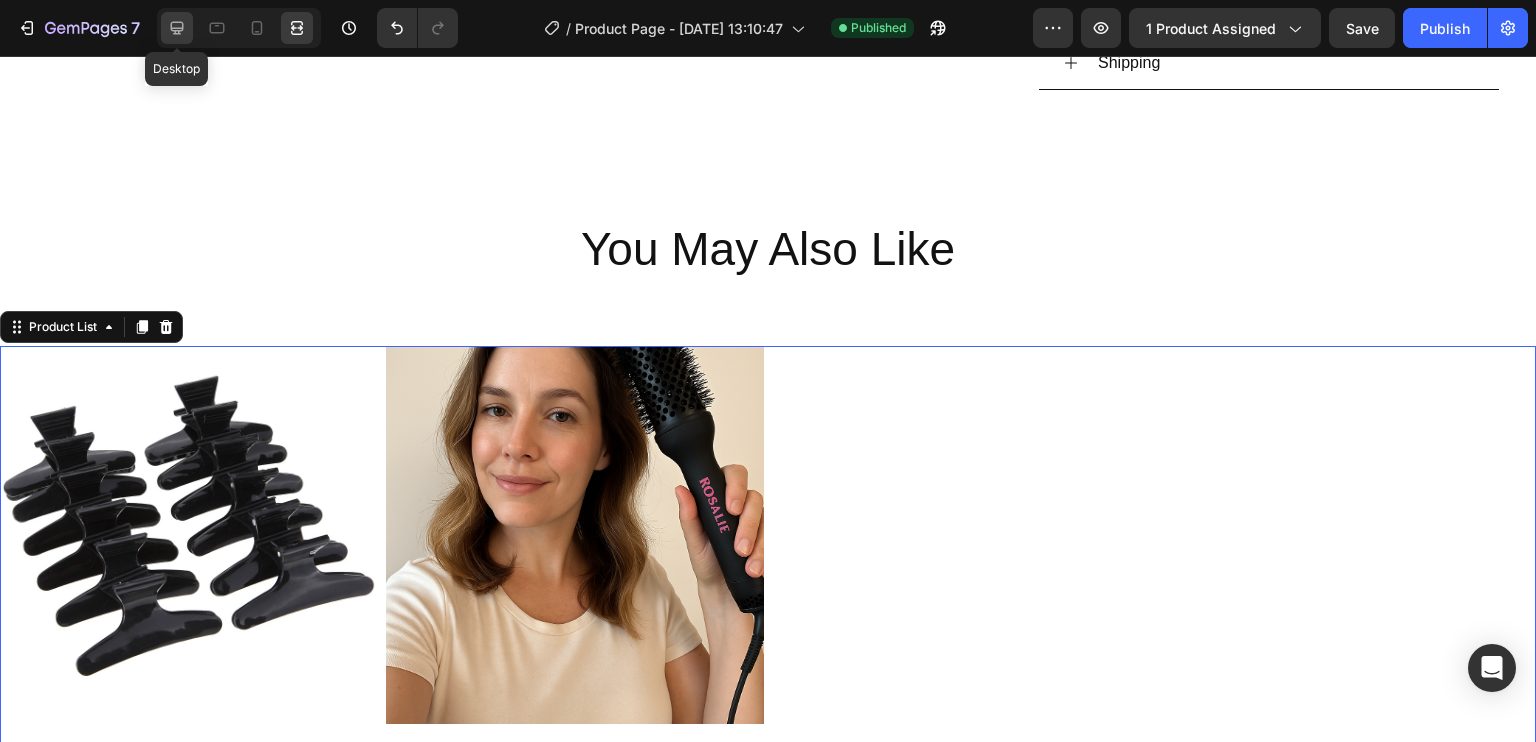 click 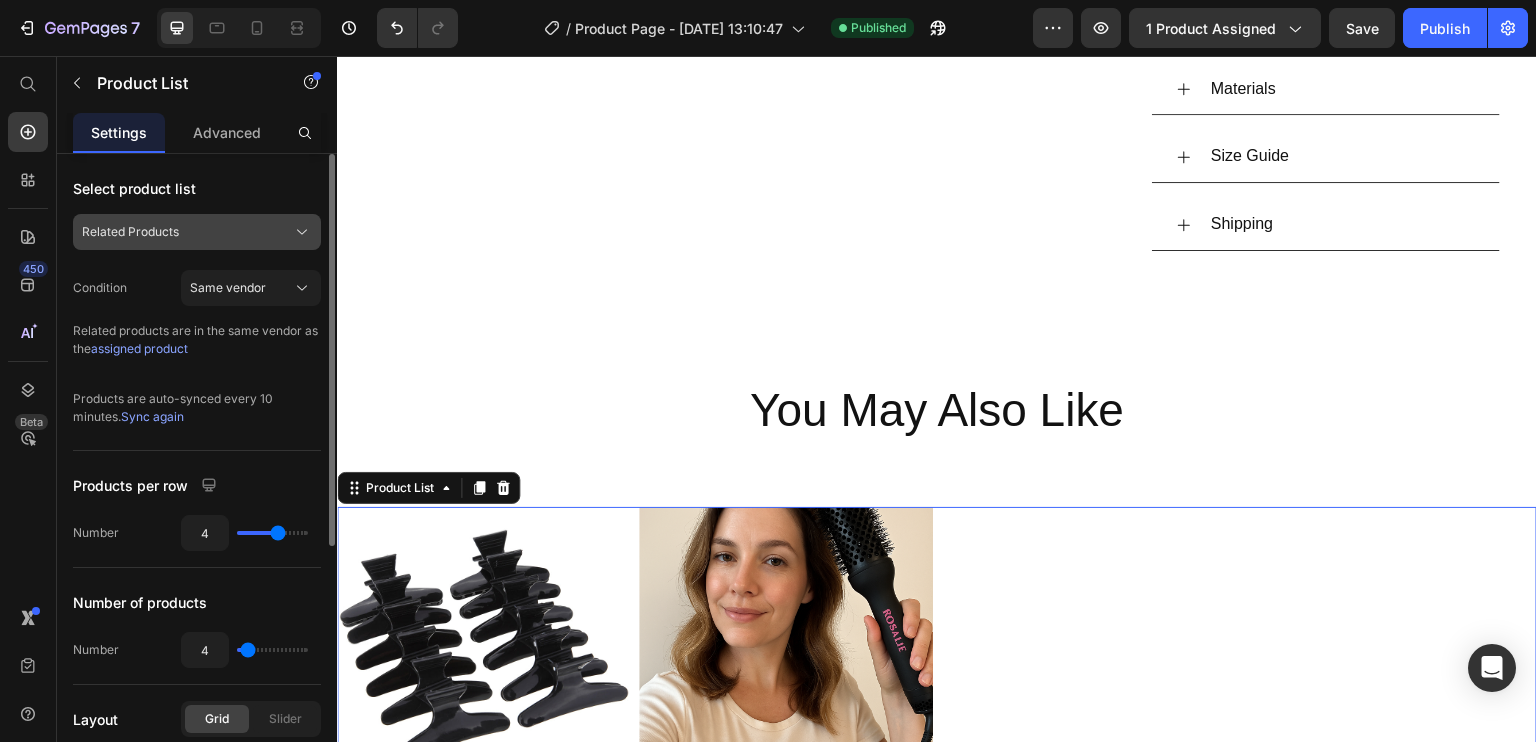 click on "Related Products" at bounding box center (197, 232) 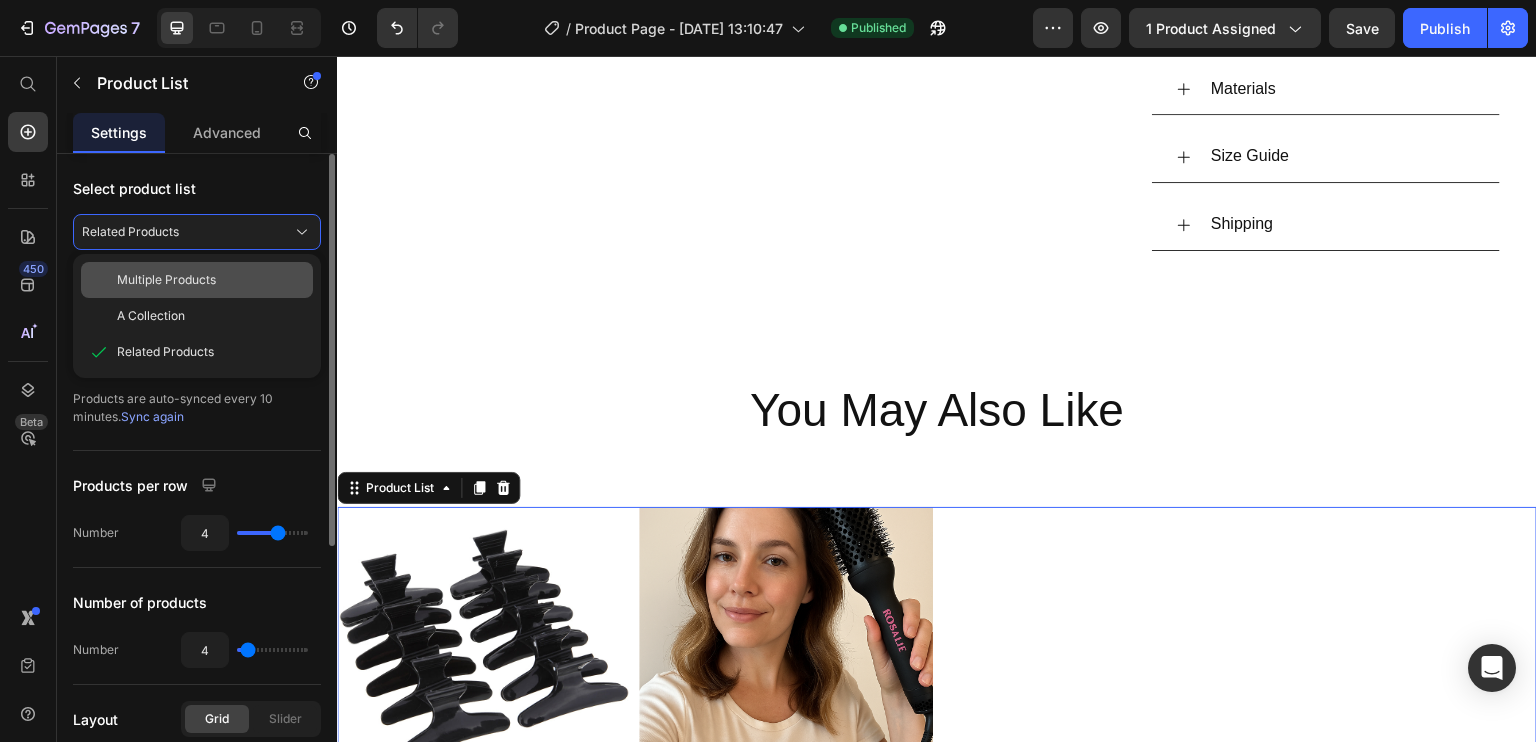 click on "Multiple Products" at bounding box center [211, 280] 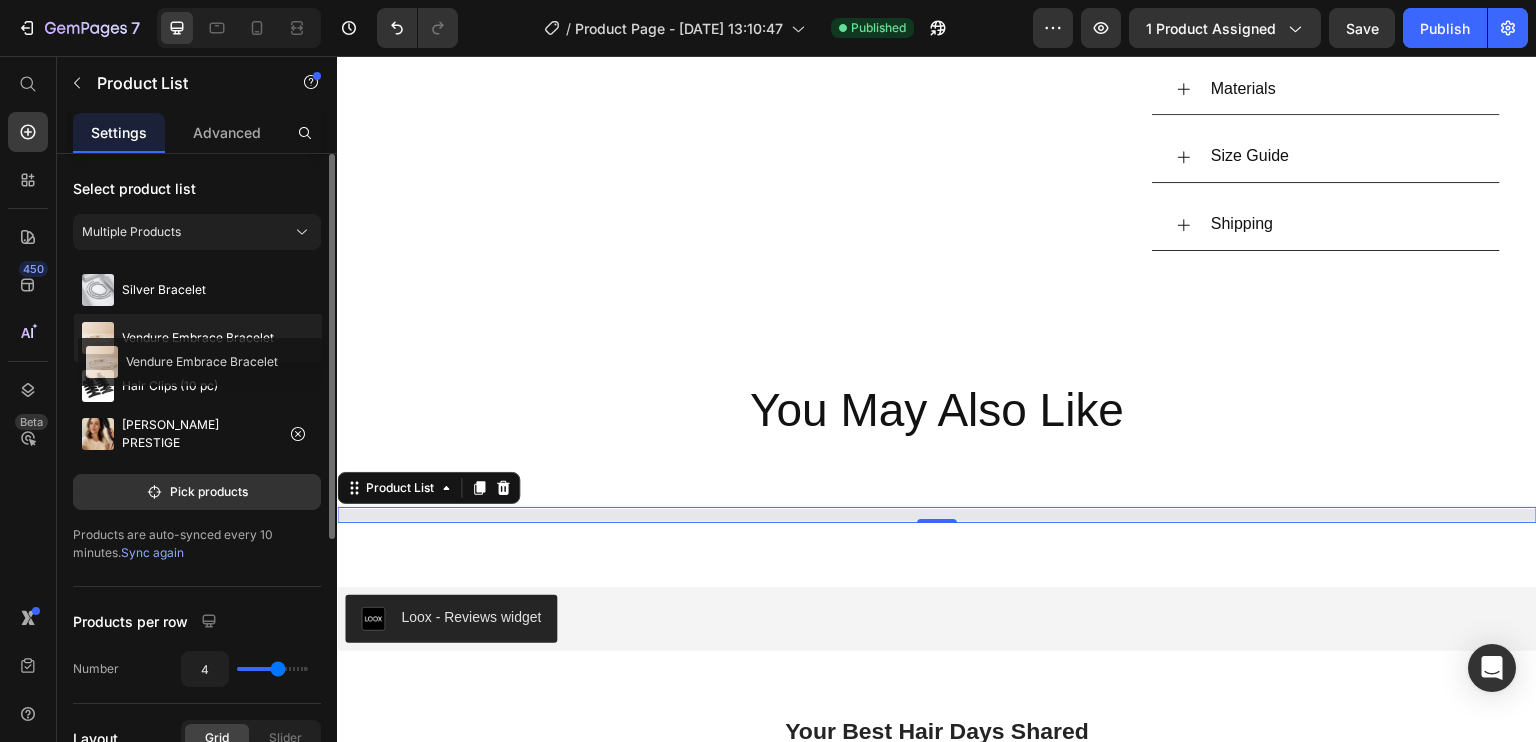 type 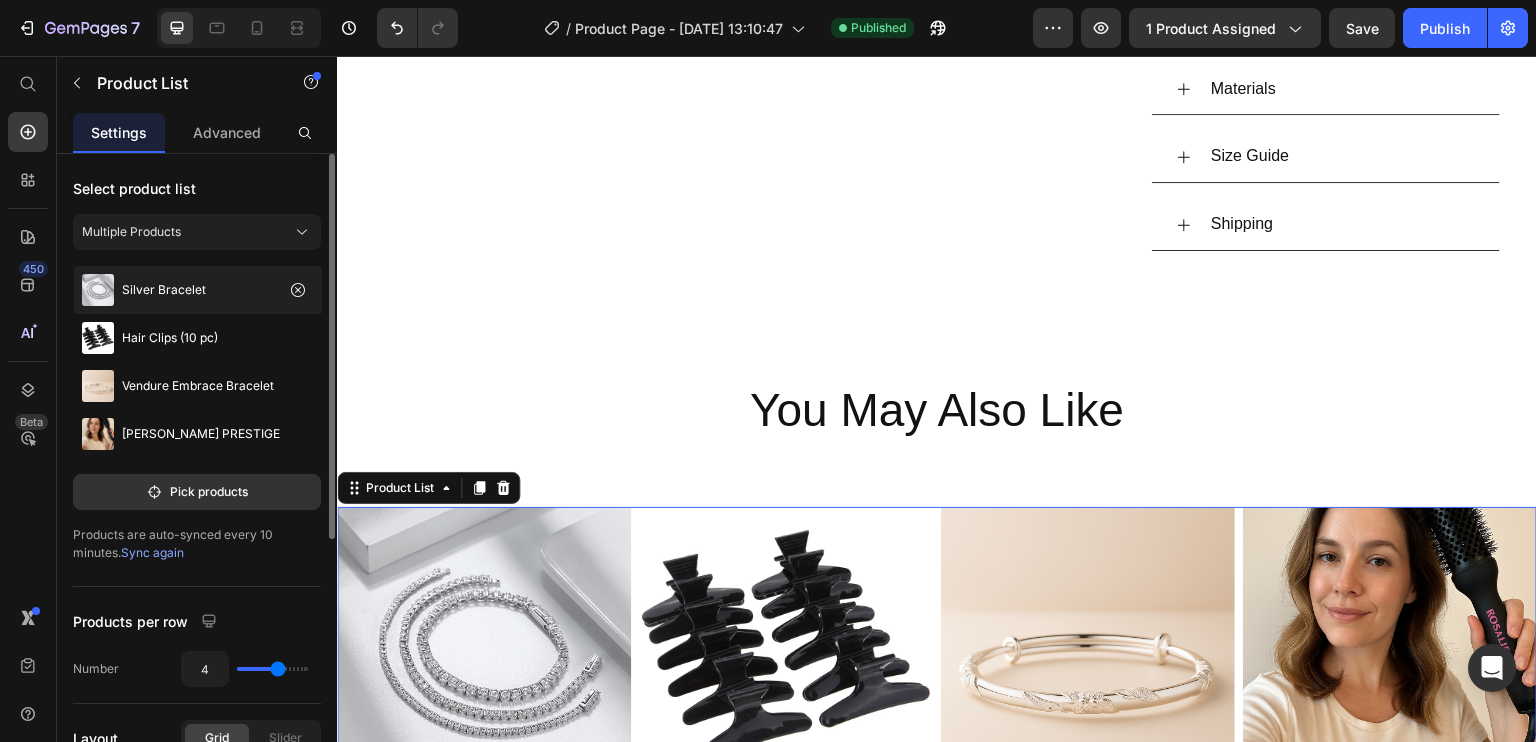click on "Silver Bracelet" at bounding box center (164, 290) 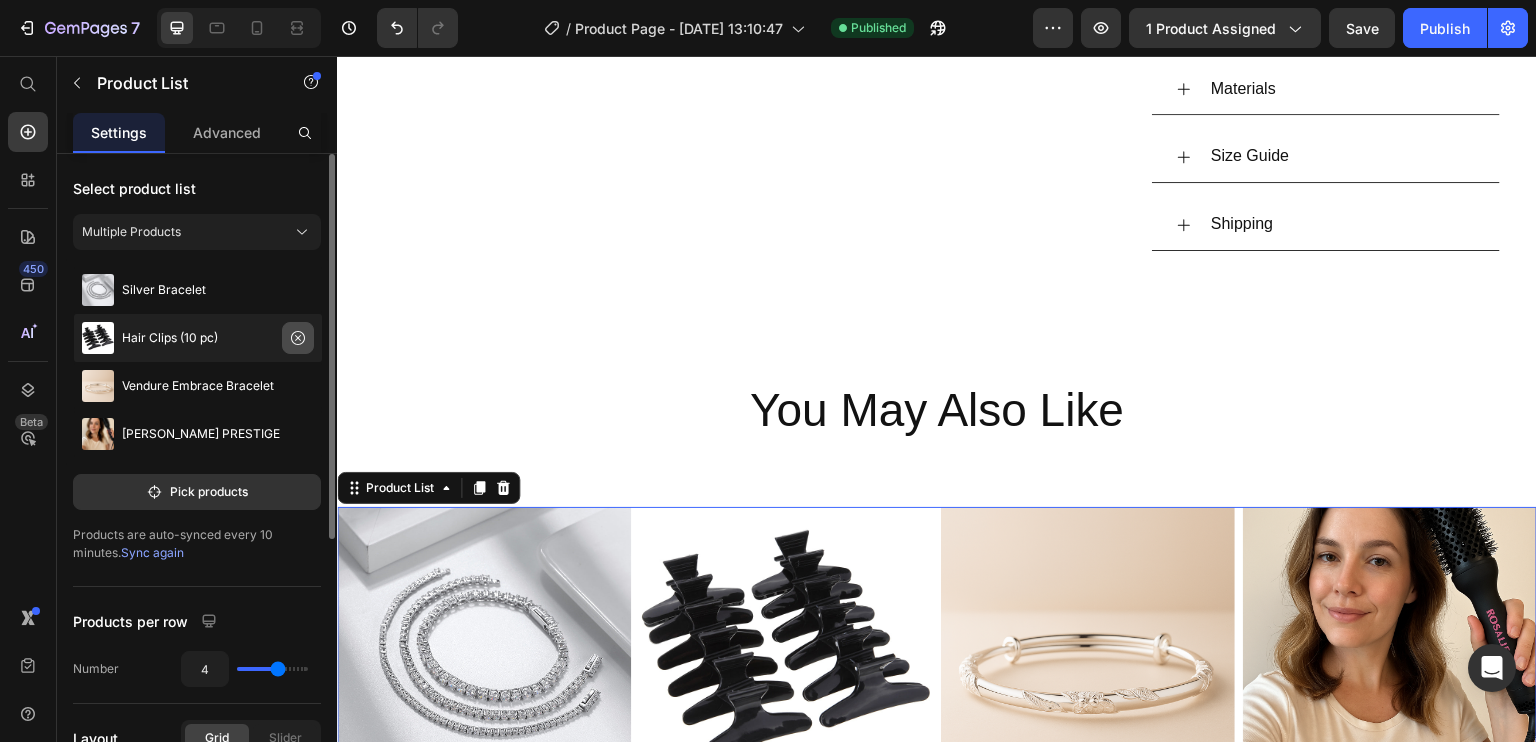 click 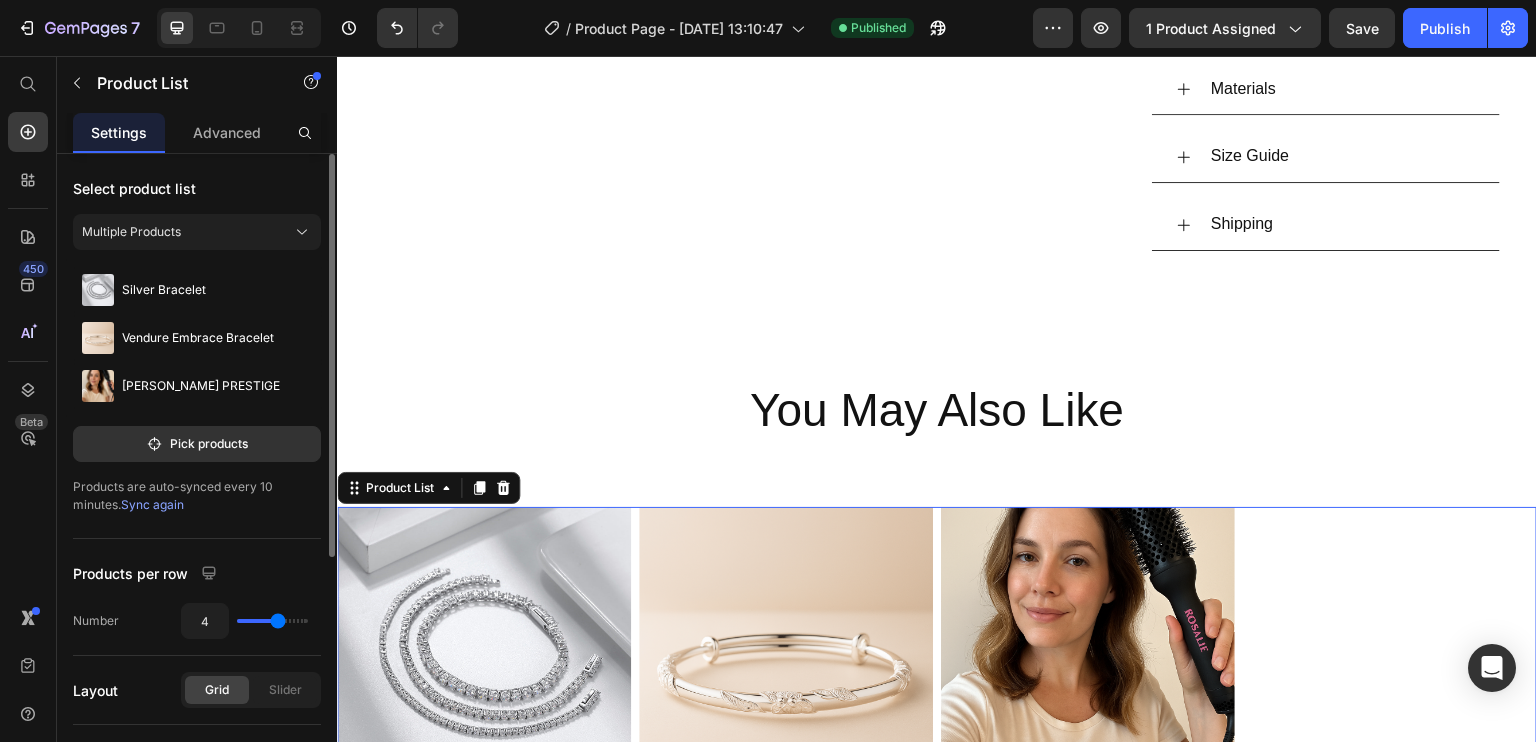 click 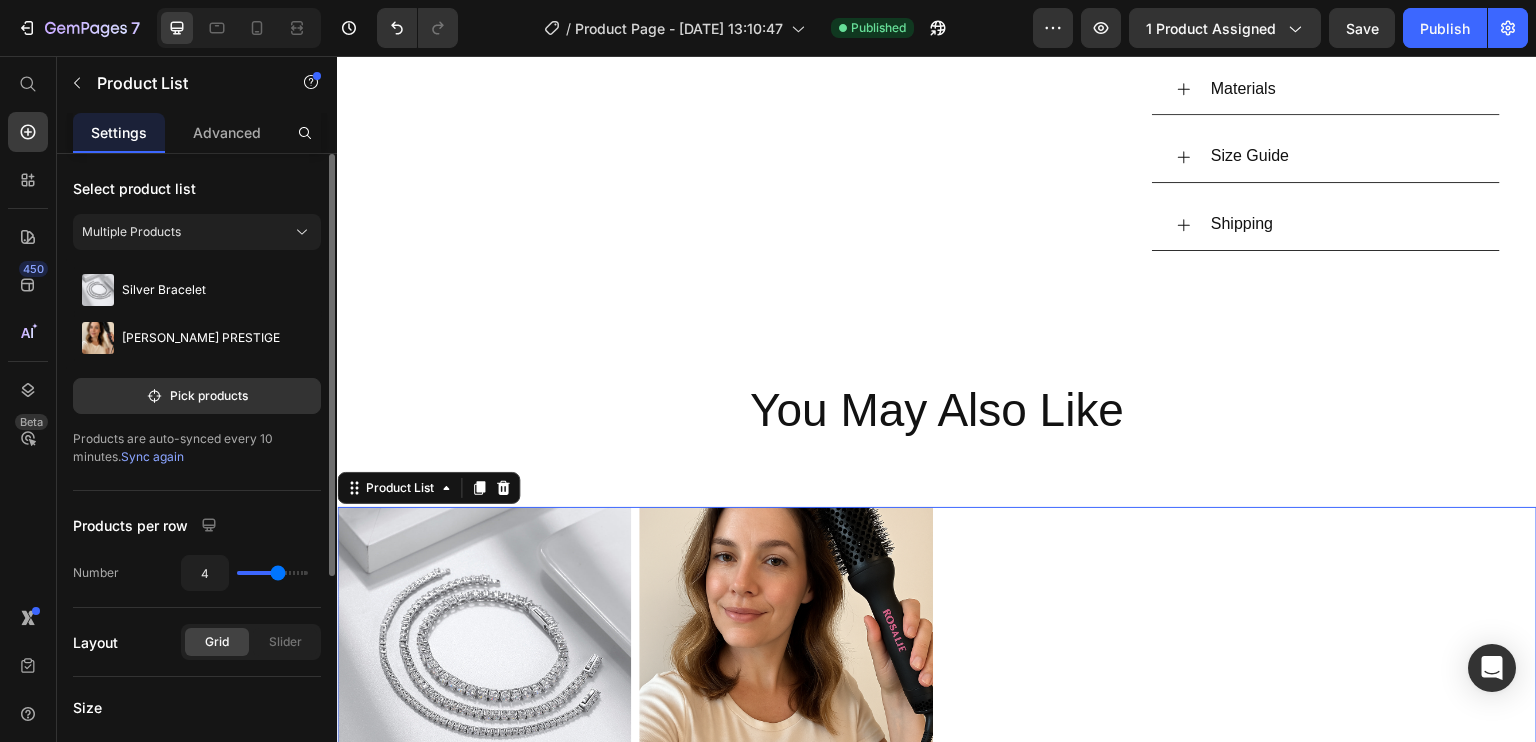 click 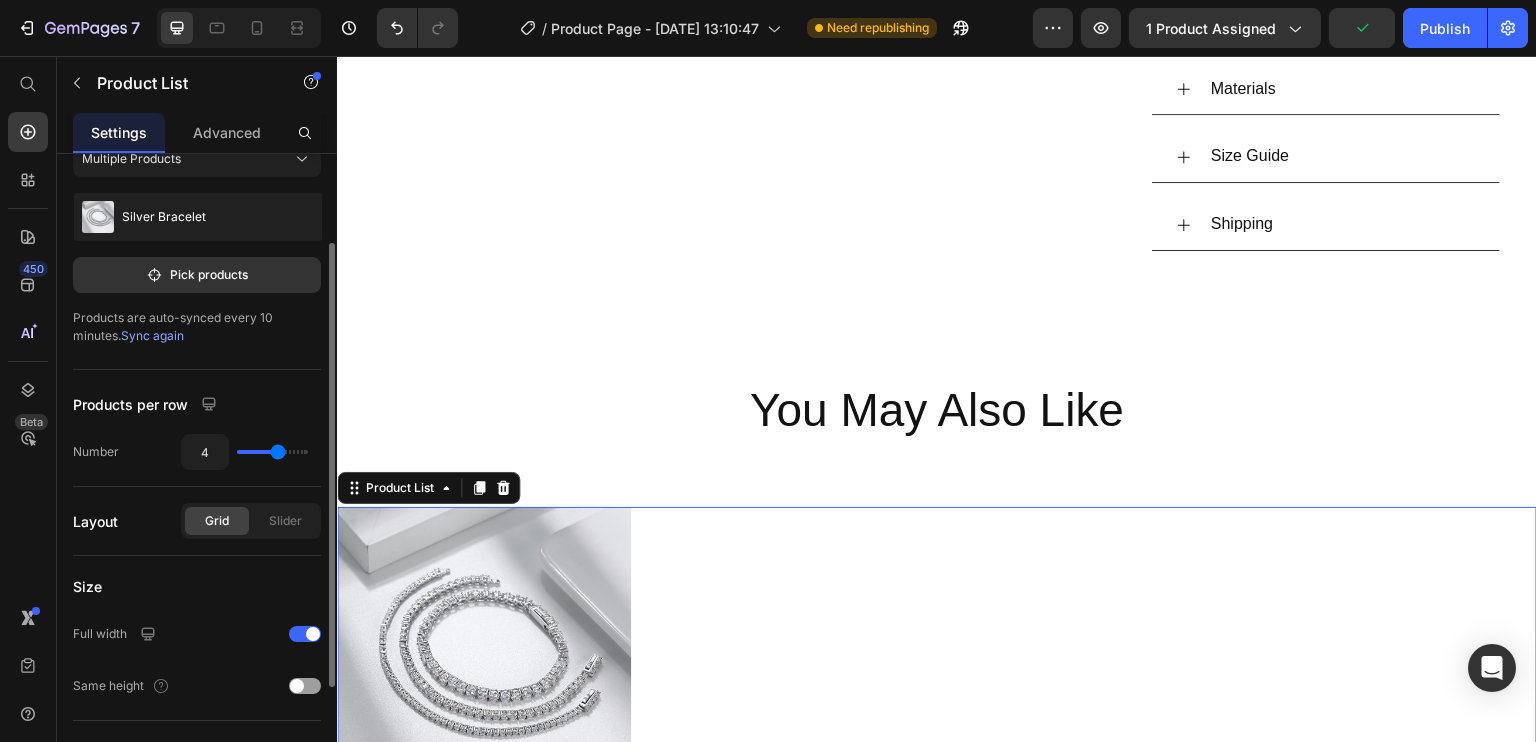 scroll, scrollTop: 96, scrollLeft: 0, axis: vertical 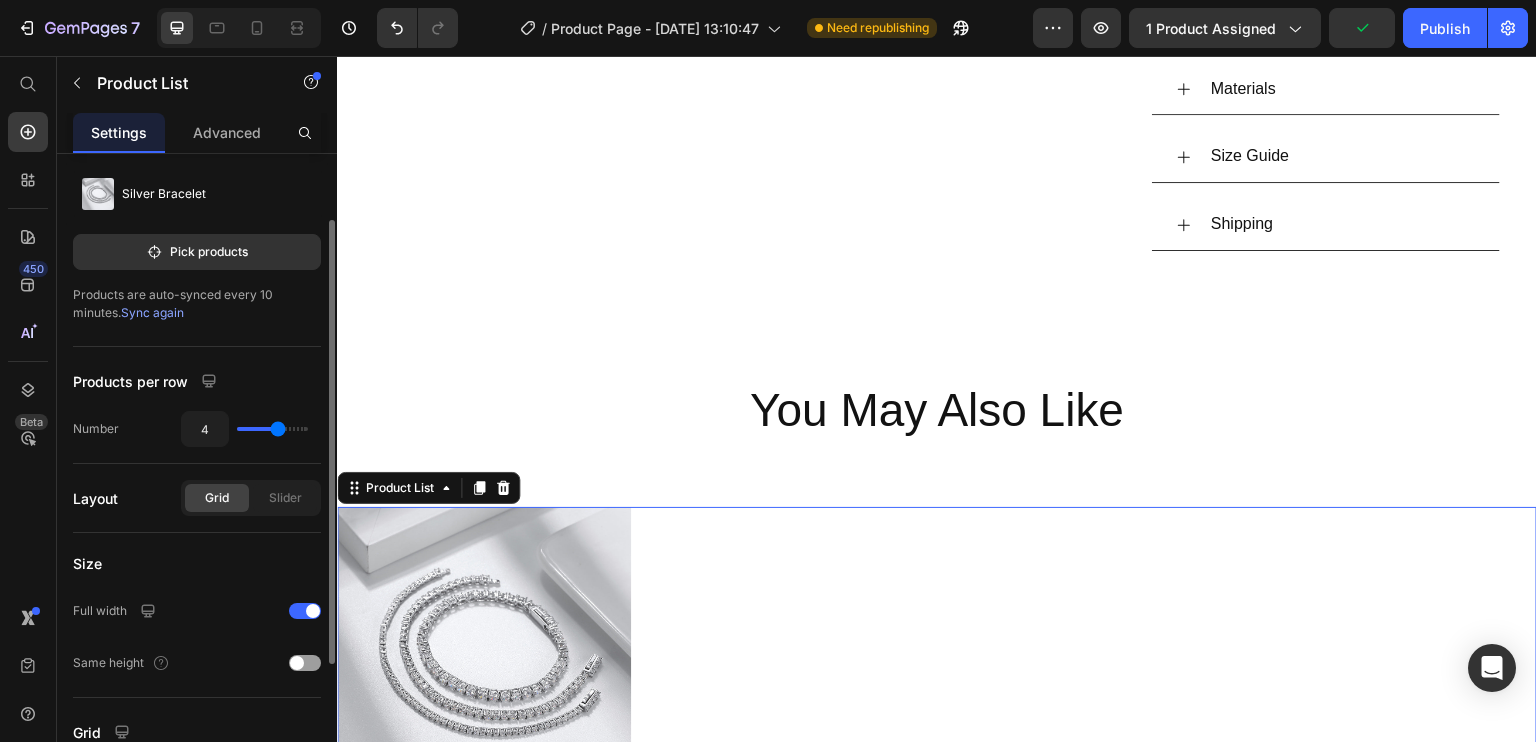 click on "Products are auto-synced every 10 minutes.  Sync again" at bounding box center [197, 304] 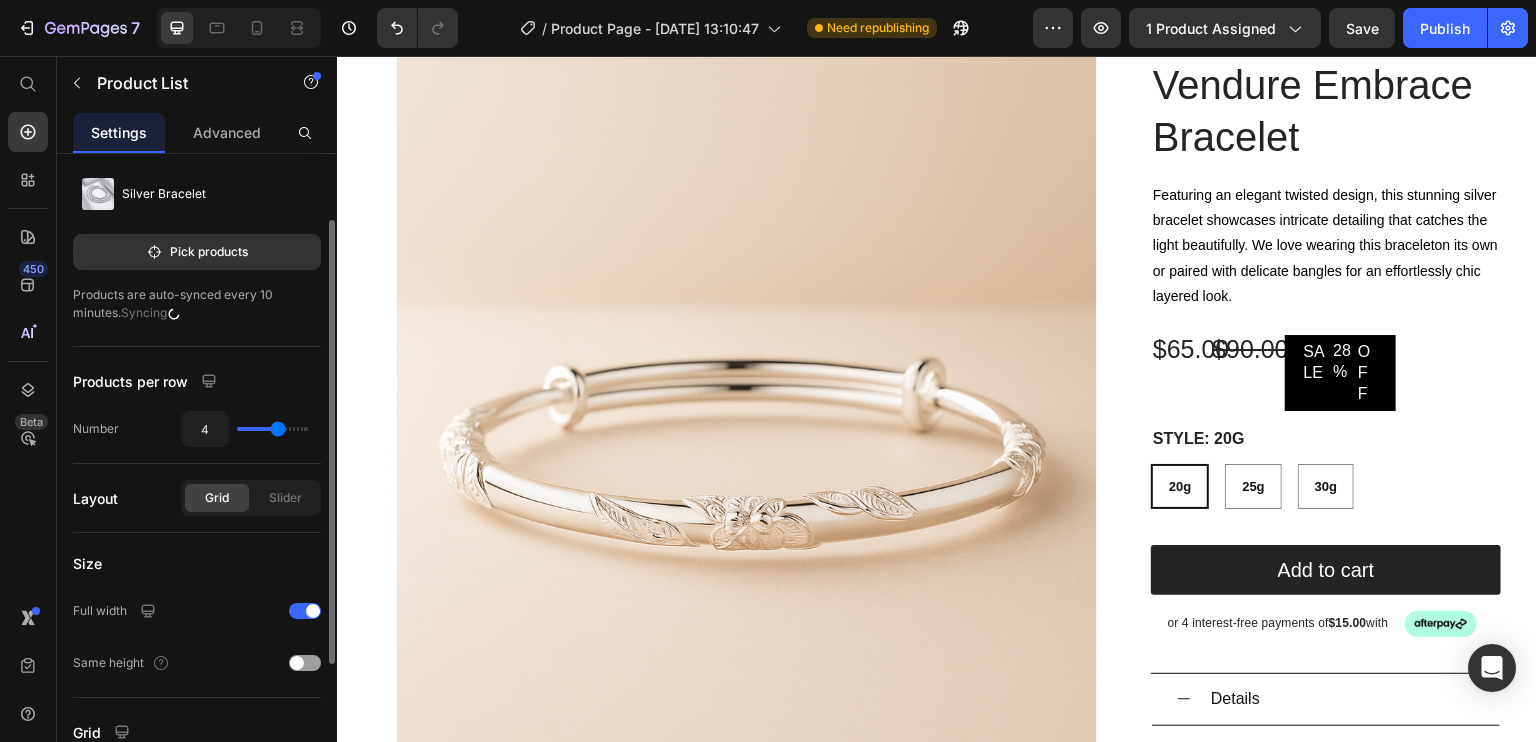 scroll, scrollTop: 250, scrollLeft: 0, axis: vertical 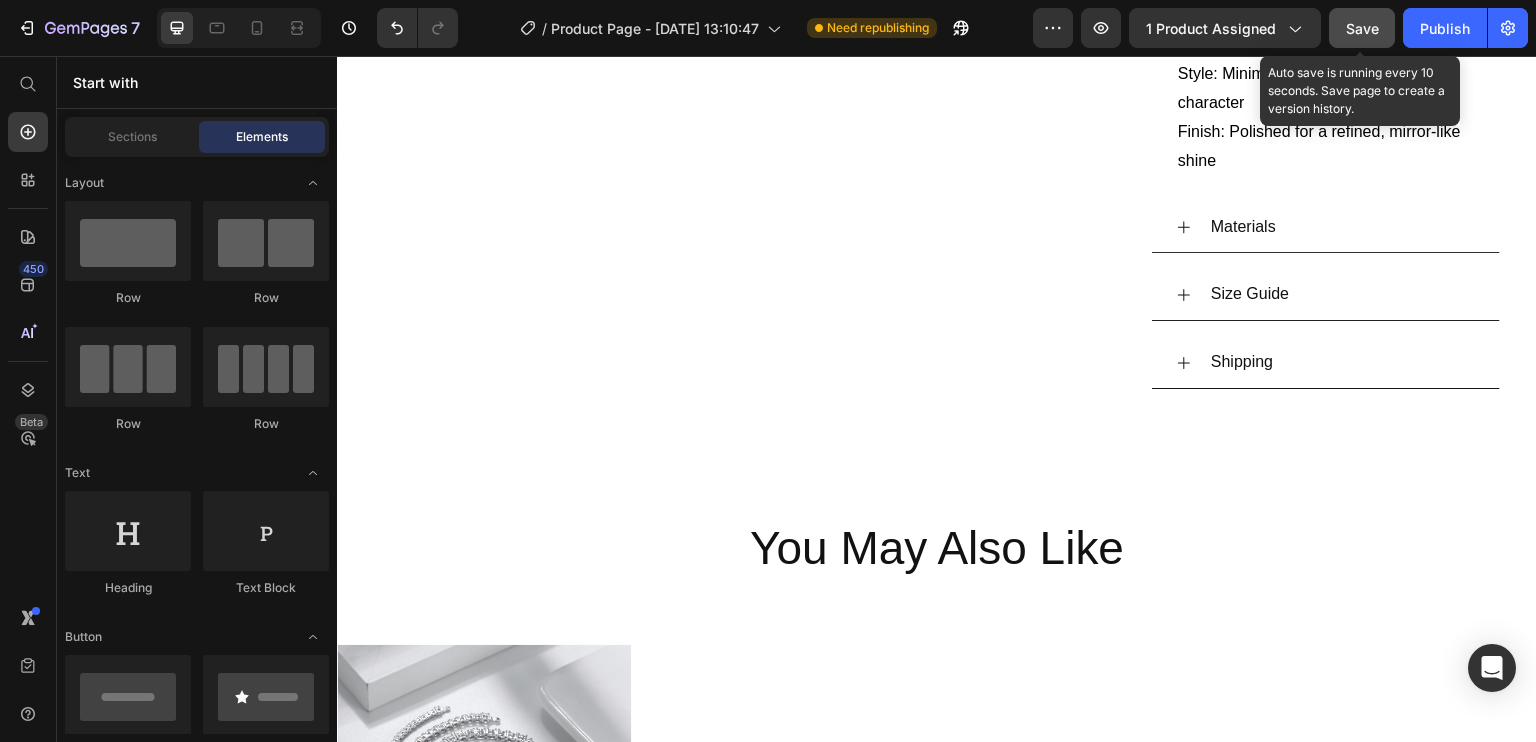 drag, startPoint x: 1366, startPoint y: 27, endPoint x: 995, endPoint y: 6, distance: 371.59387 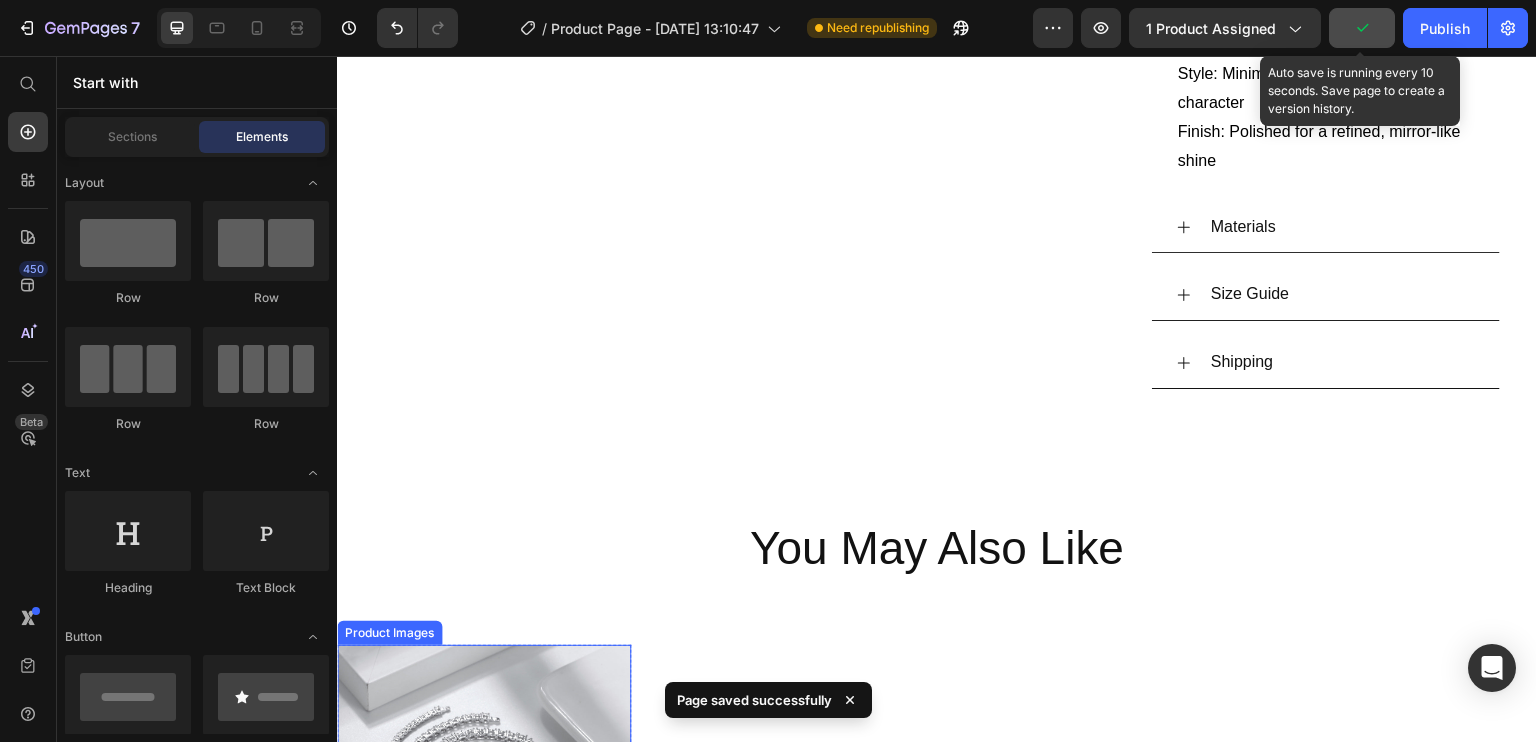 click at bounding box center (484, 792) 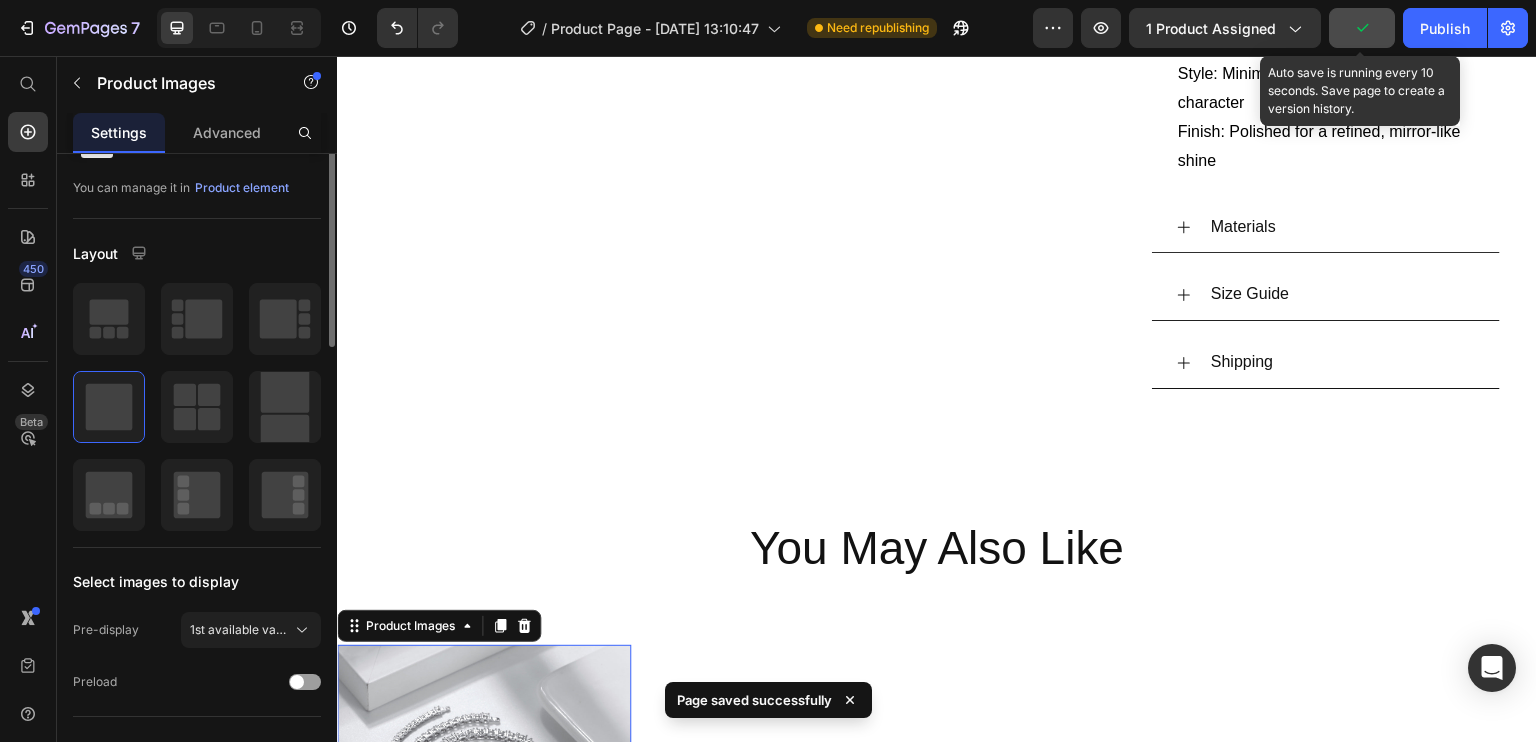 scroll, scrollTop: 0, scrollLeft: 0, axis: both 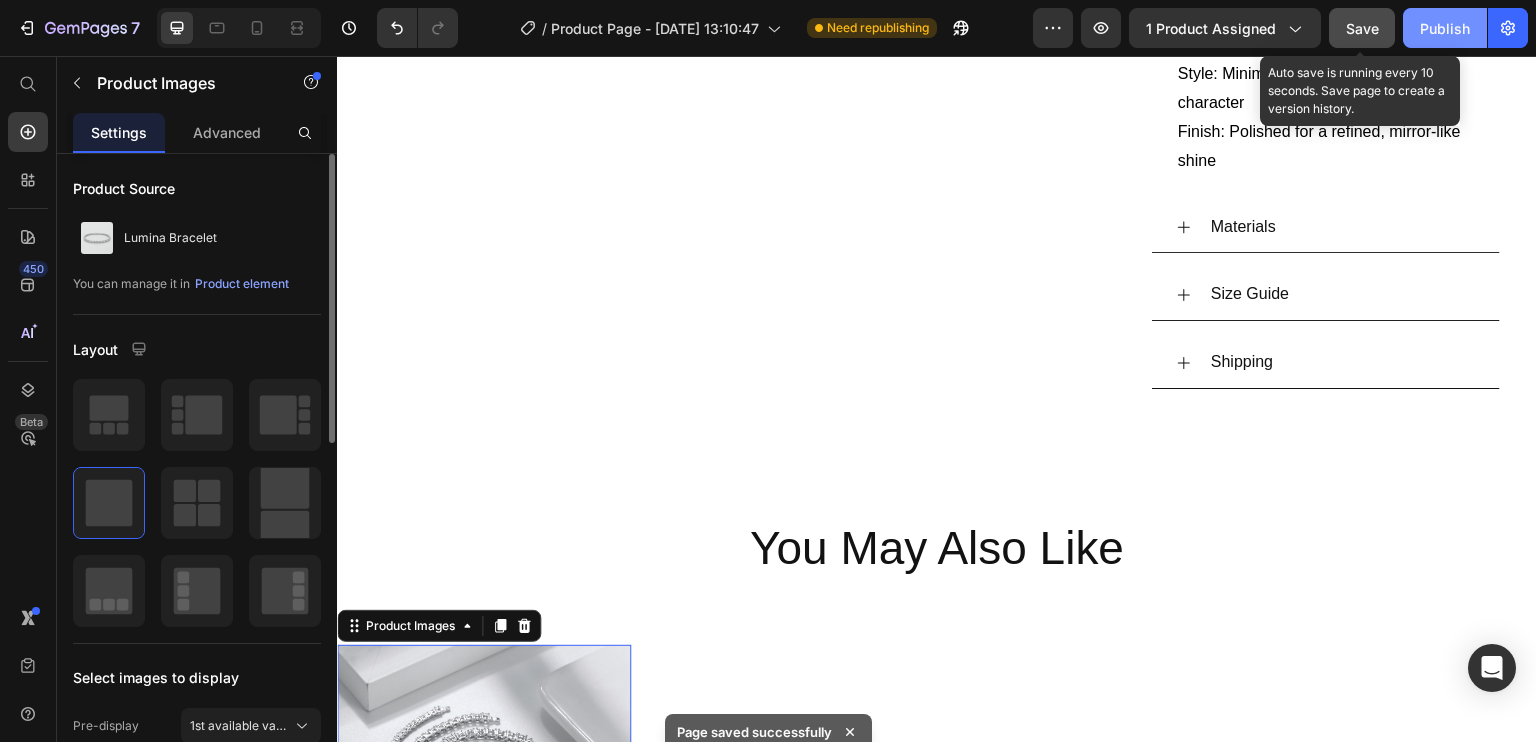 click on "Publish" at bounding box center [1445, 28] 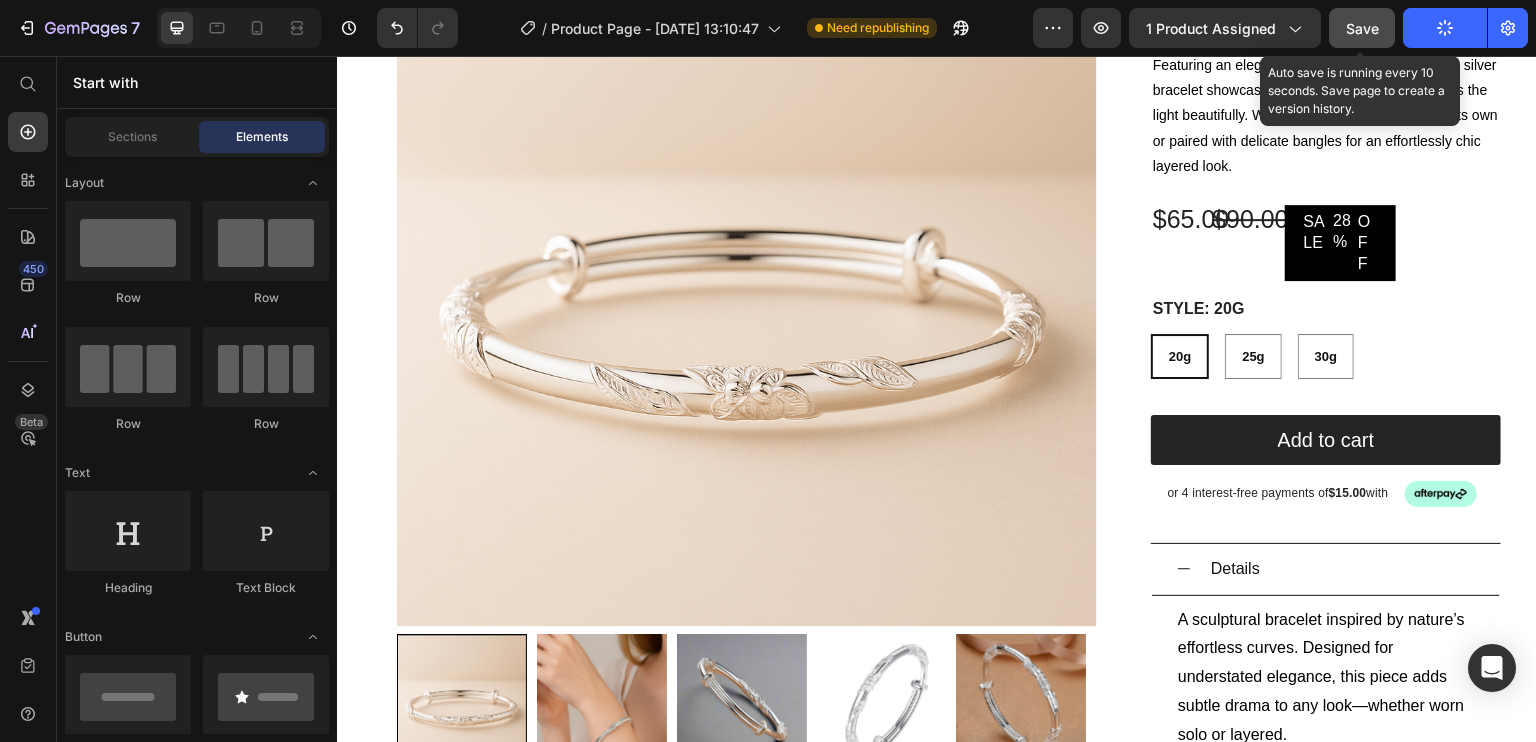scroll, scrollTop: 0, scrollLeft: 0, axis: both 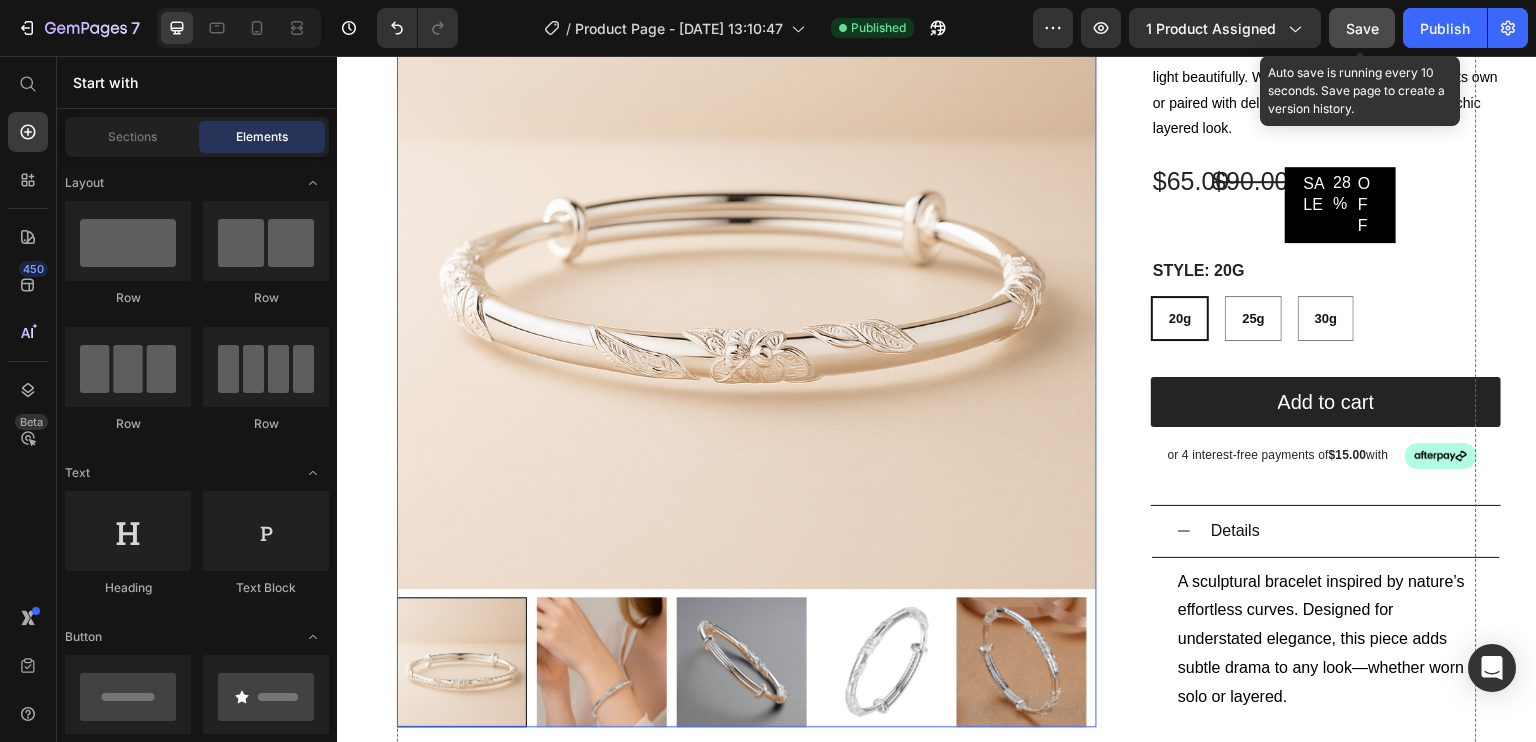 click at bounding box center (747, 239) 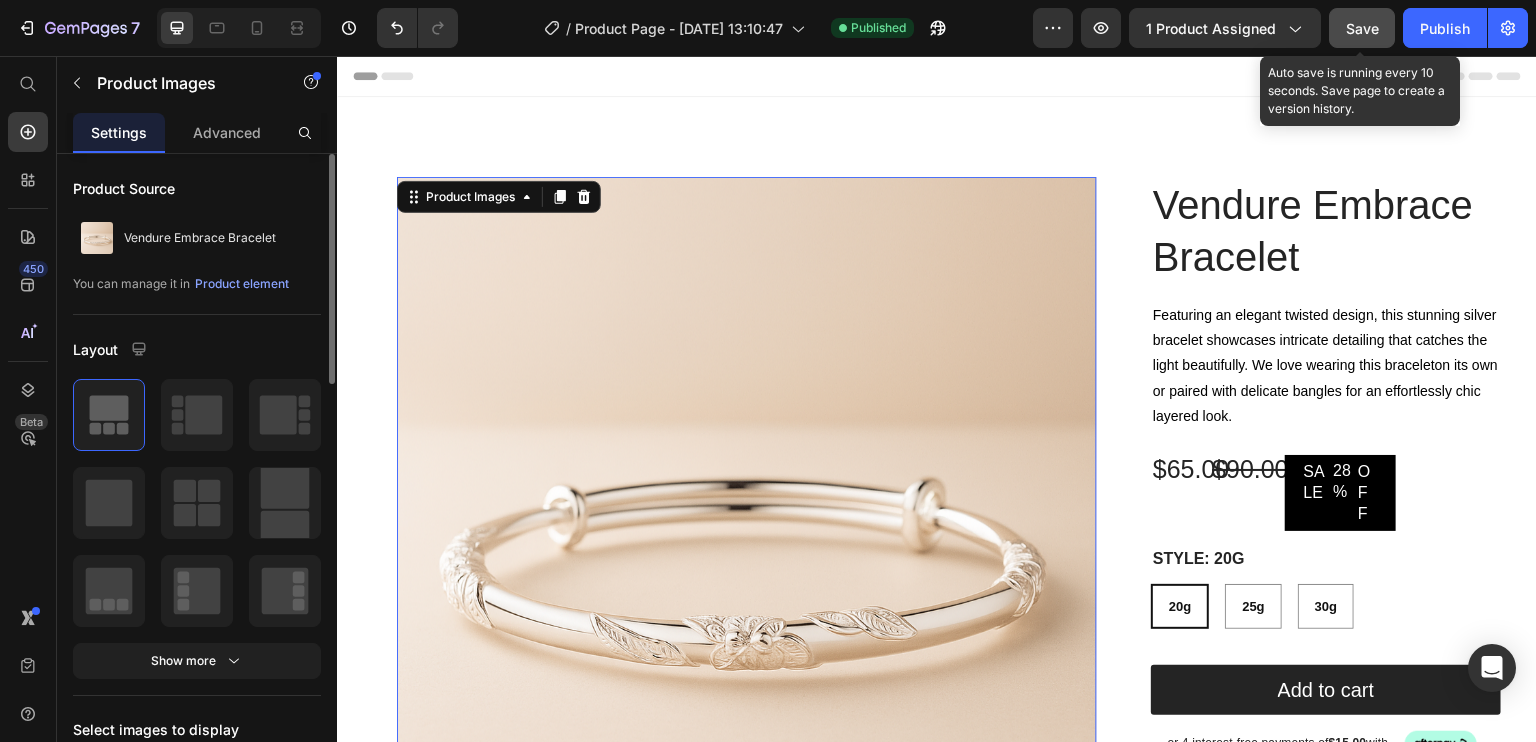 scroll, scrollTop: 278, scrollLeft: 0, axis: vertical 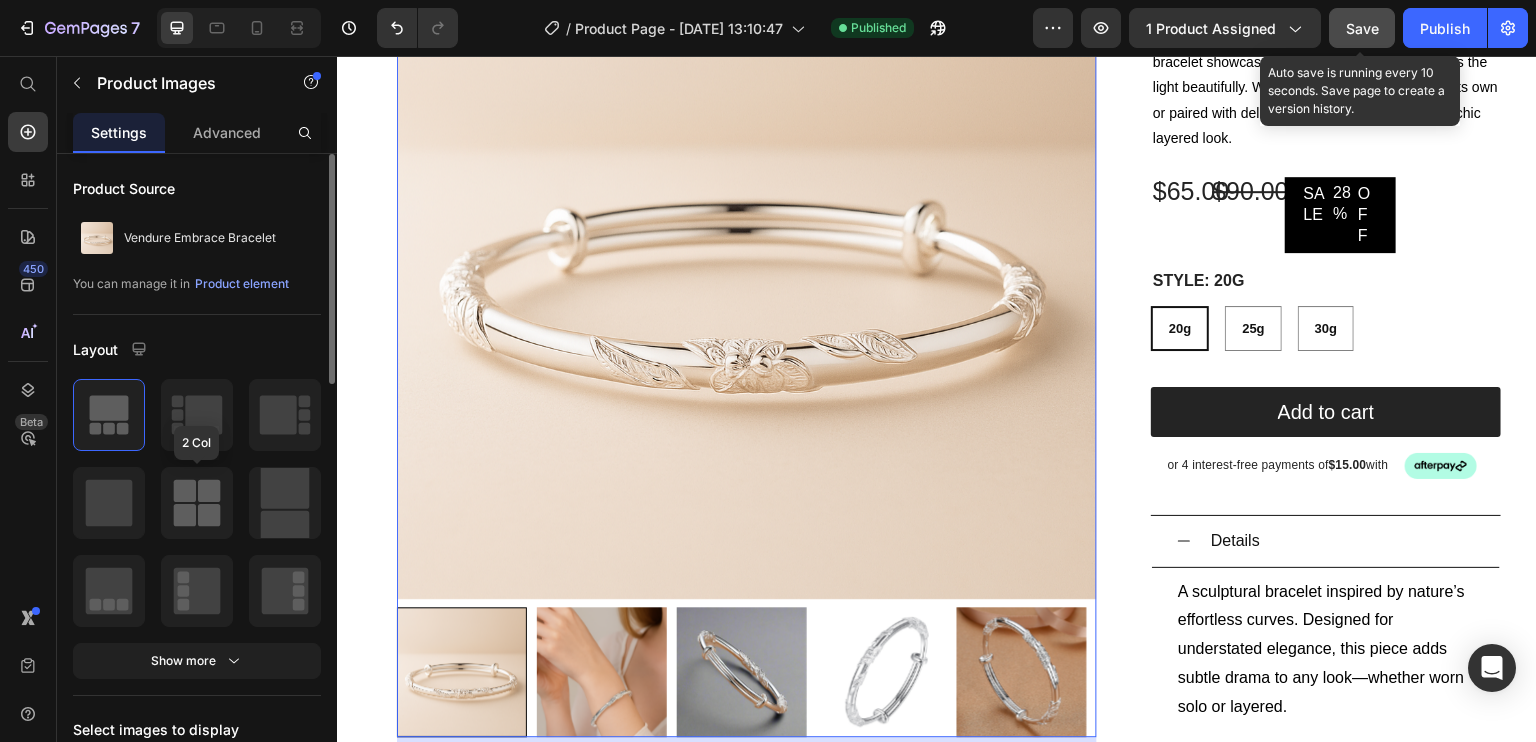 click 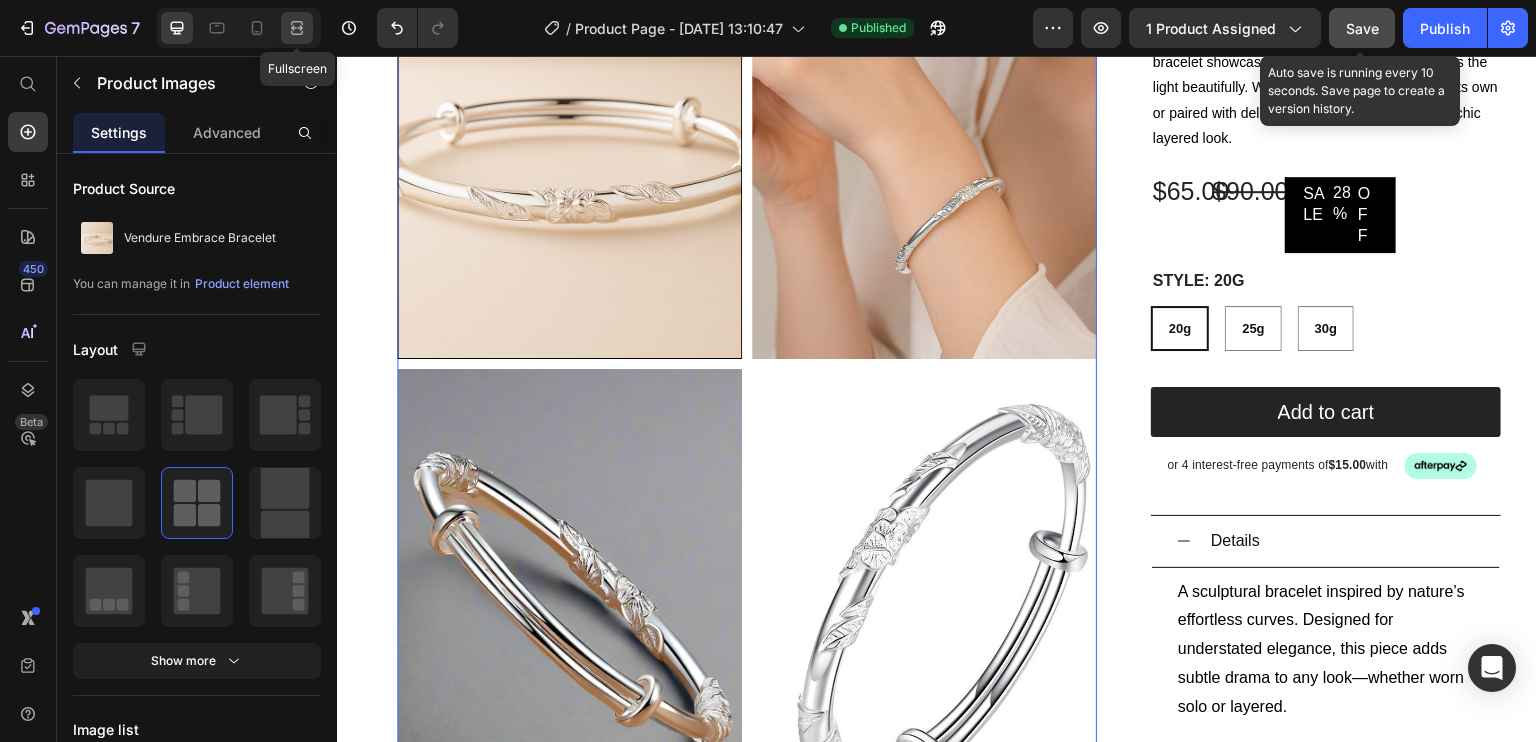 click 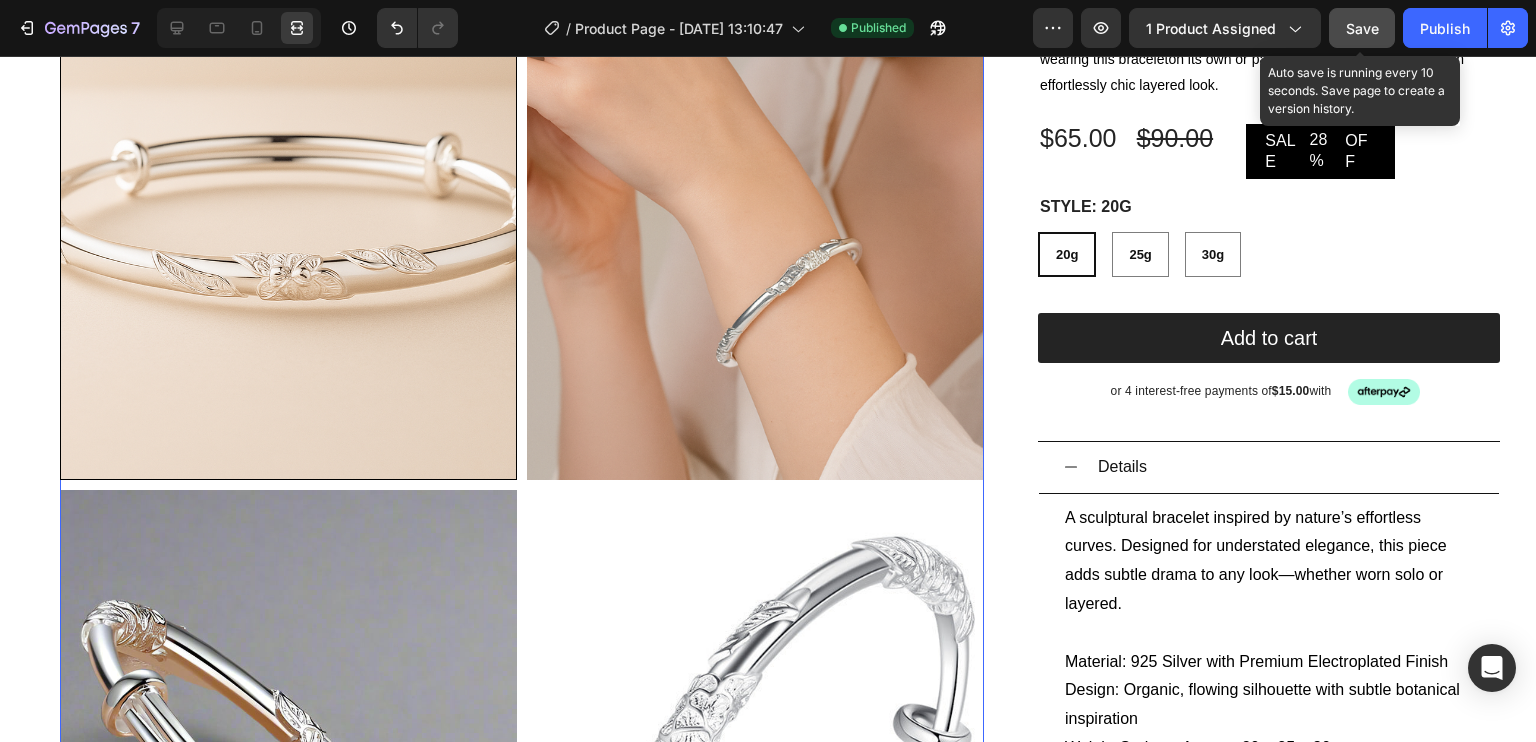 scroll, scrollTop: 0, scrollLeft: 0, axis: both 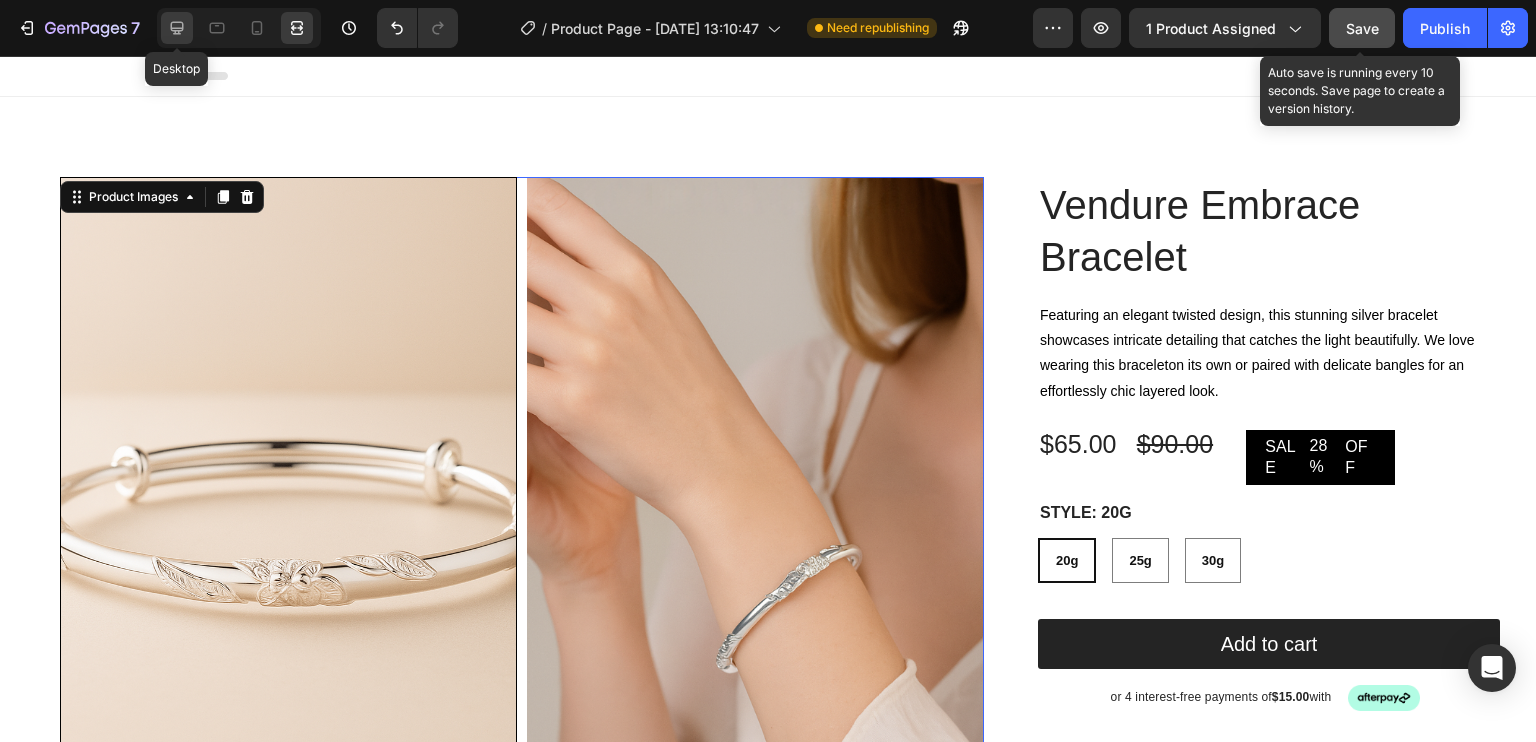 click 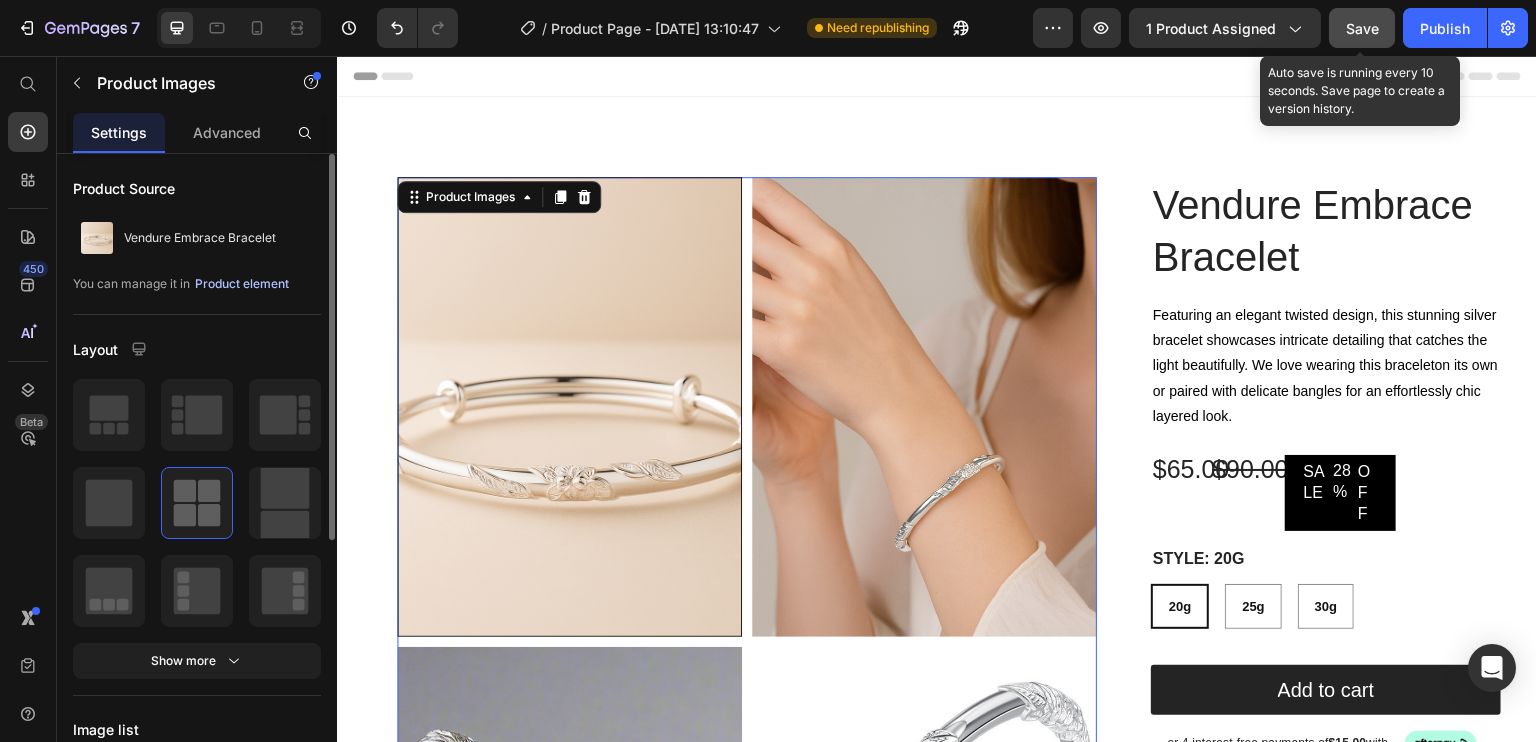 click on "Product element" at bounding box center (242, 284) 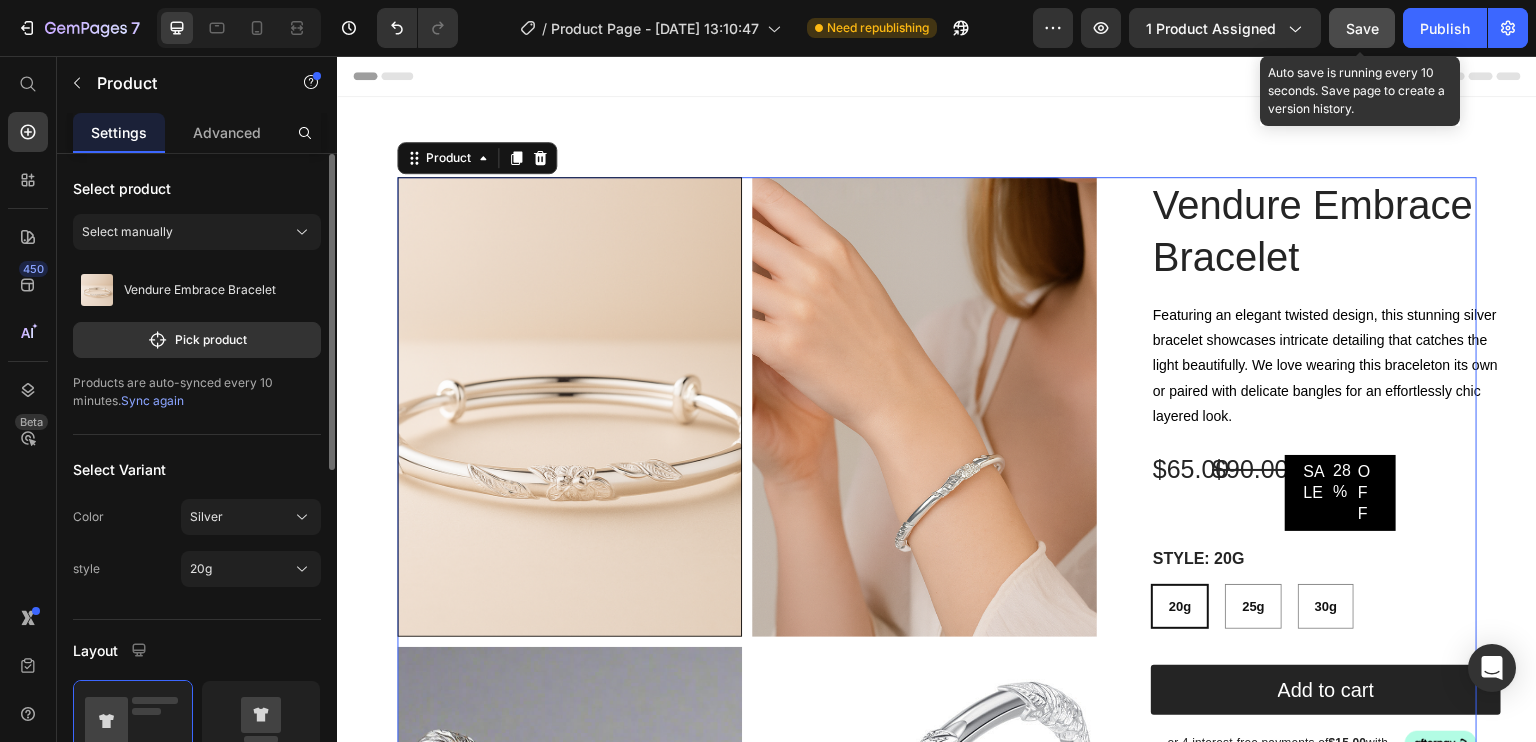 click on "Sync again" at bounding box center (152, 400) 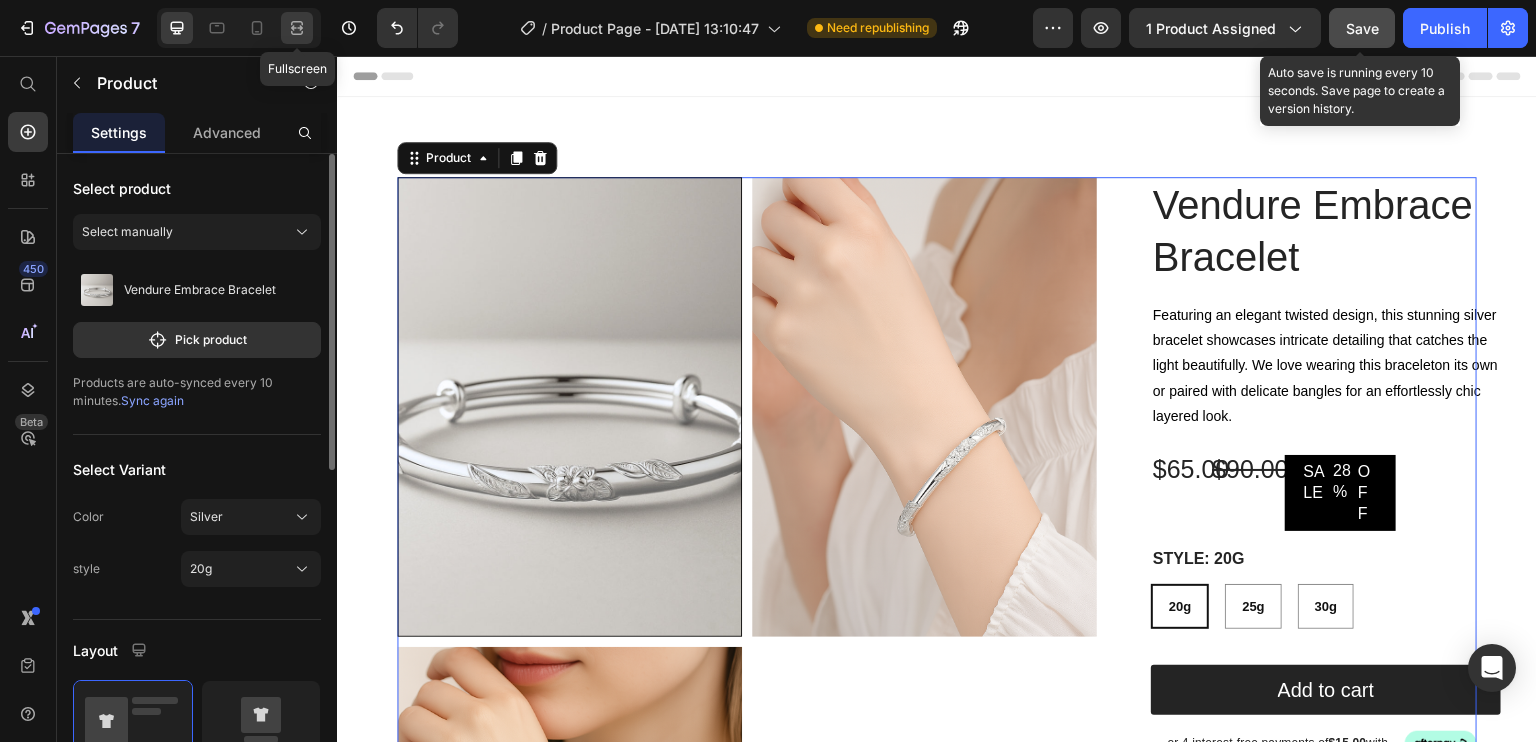 click 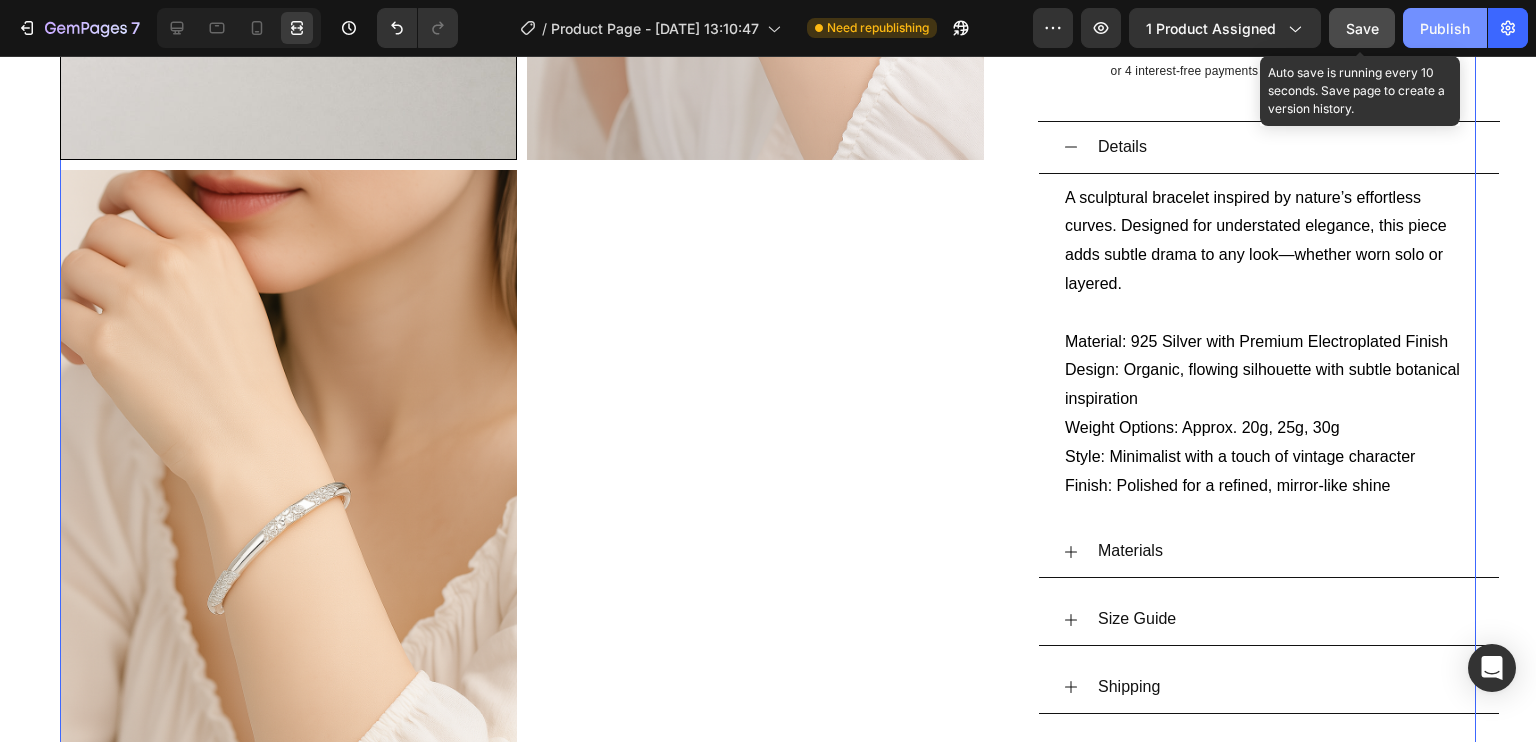 click on "Publish" at bounding box center (1445, 28) 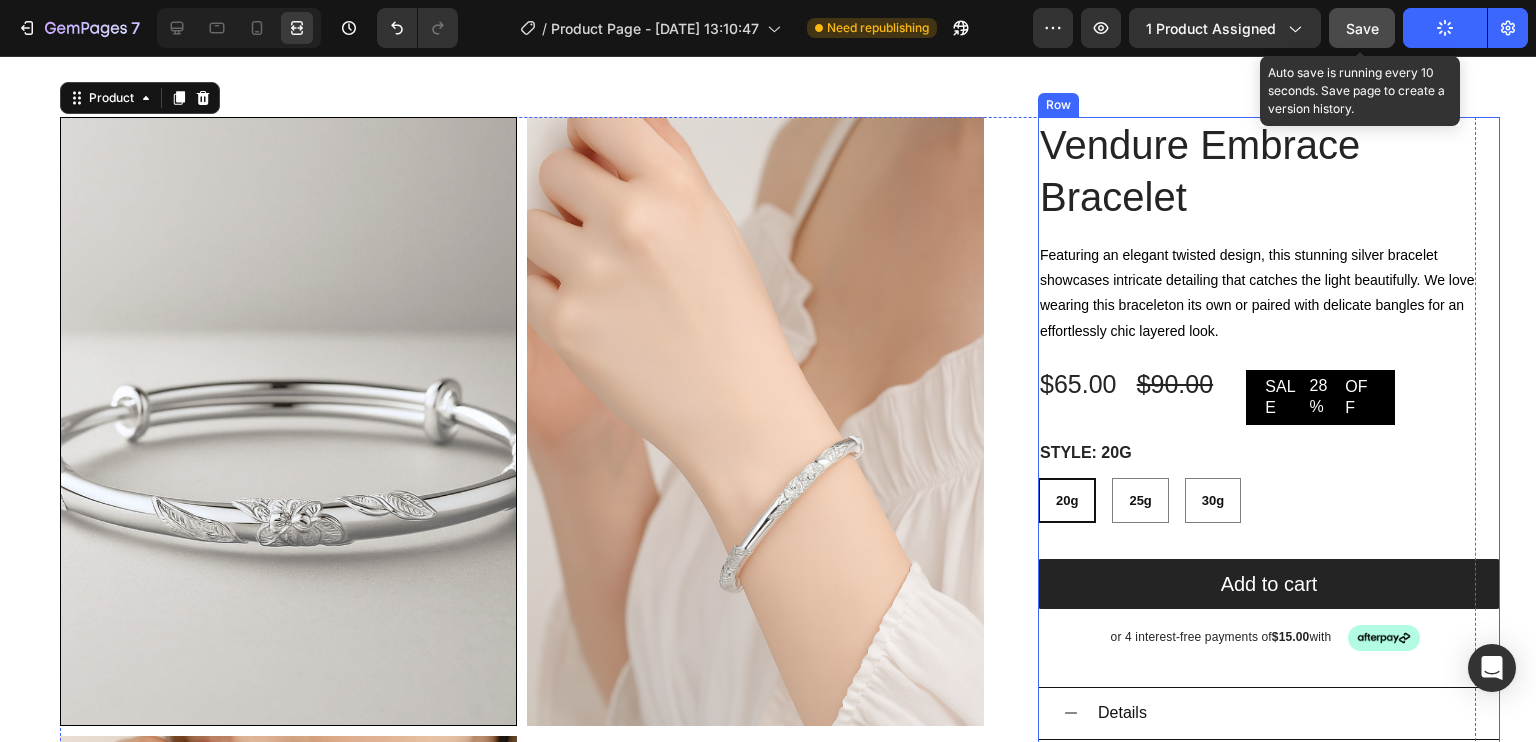 scroll, scrollTop: 60, scrollLeft: 0, axis: vertical 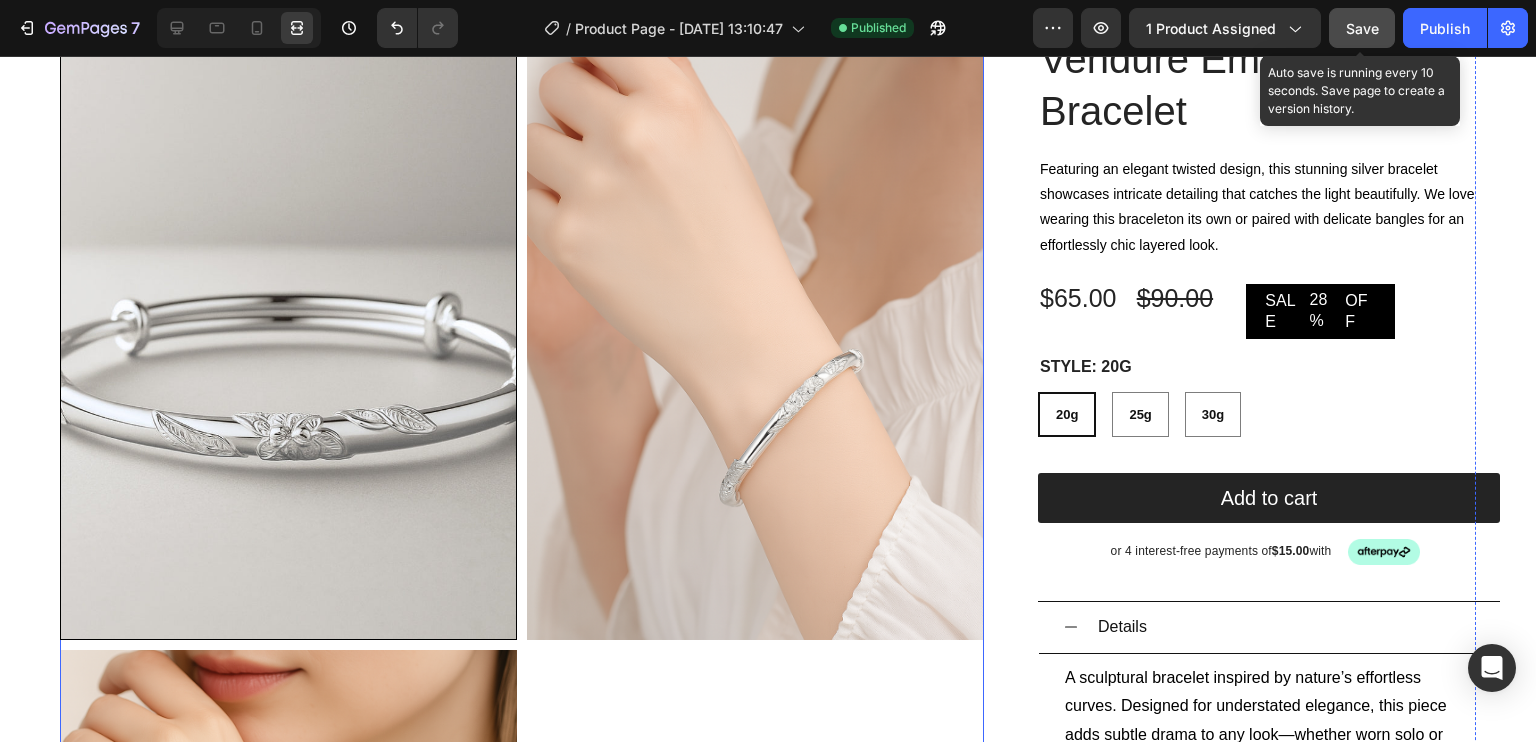 click at bounding box center [288, 335] 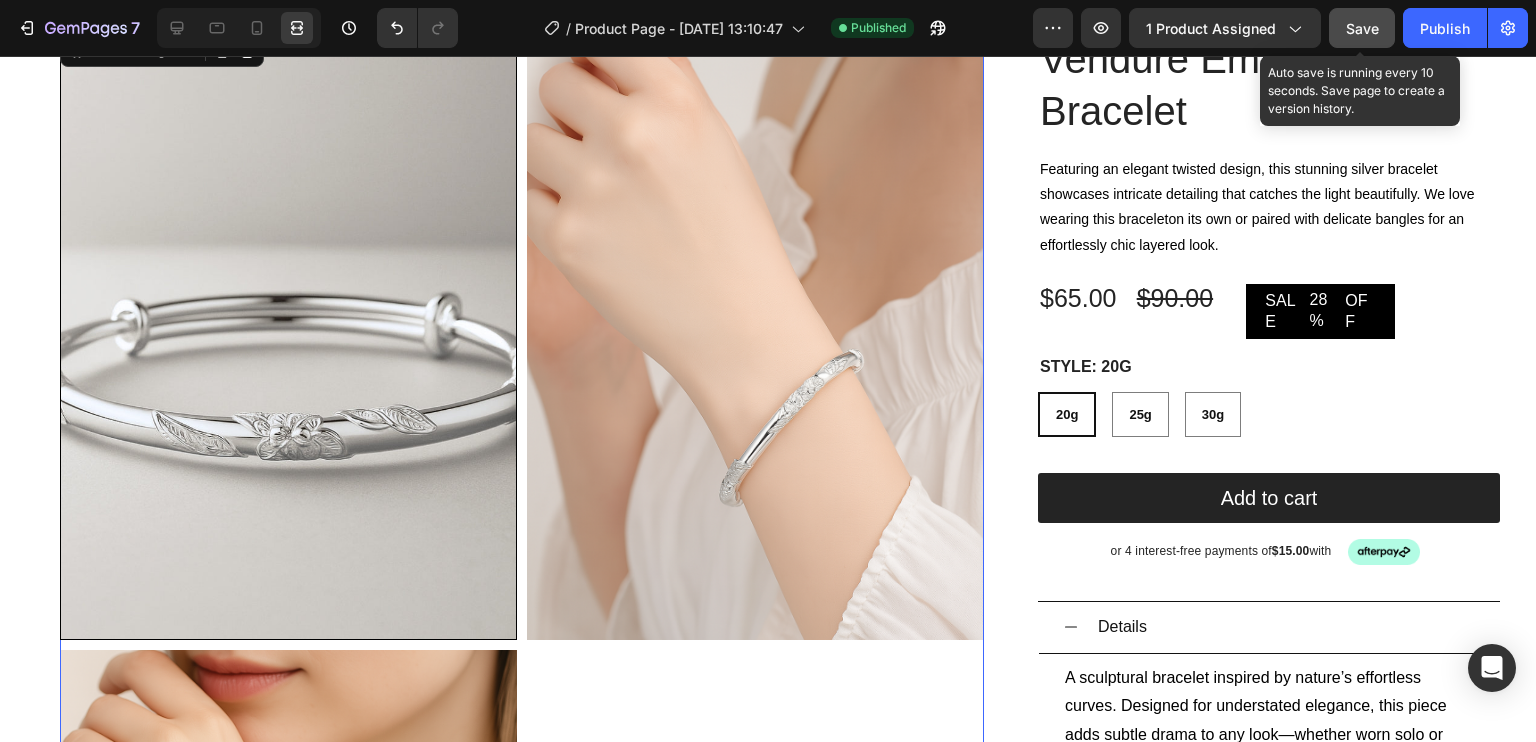 click at bounding box center [239, 28] 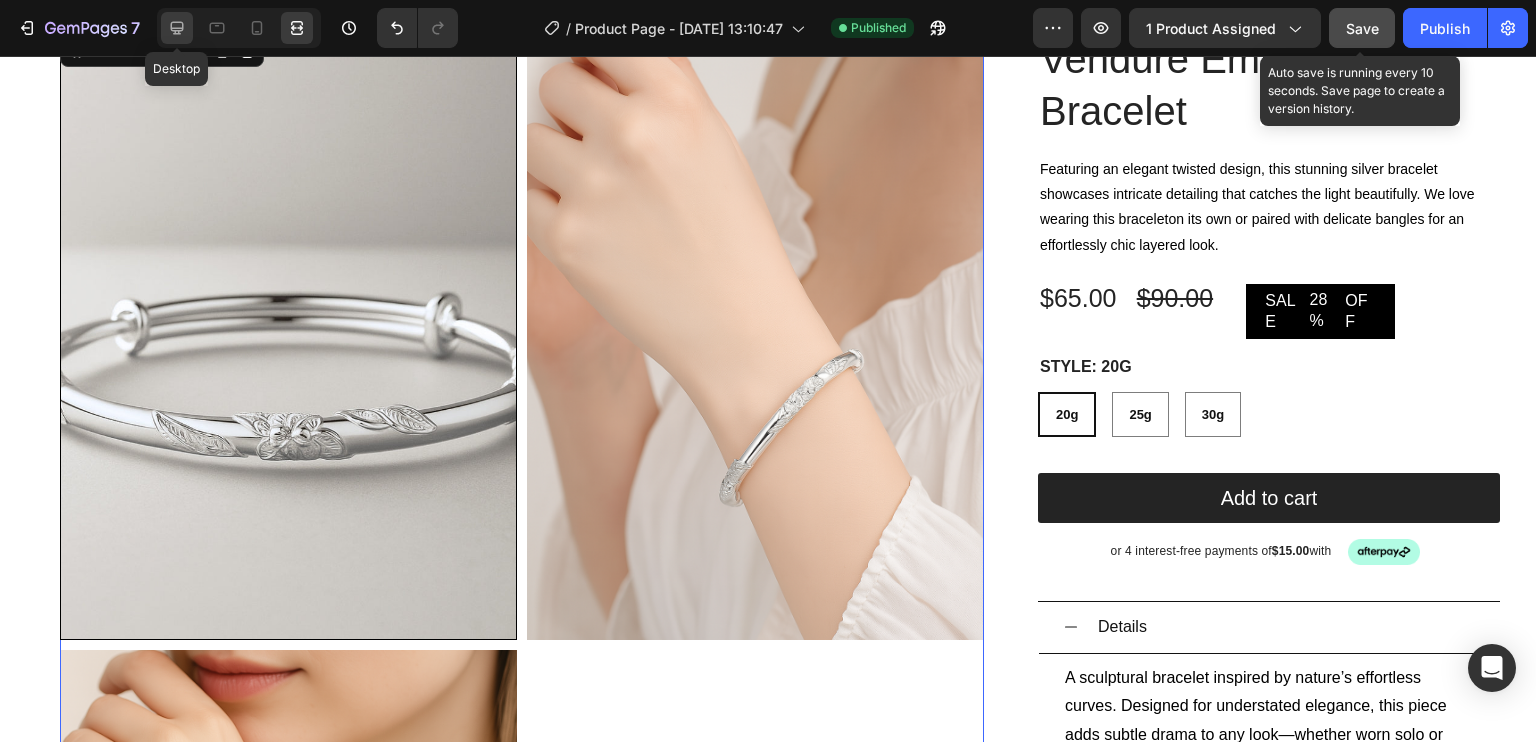 click 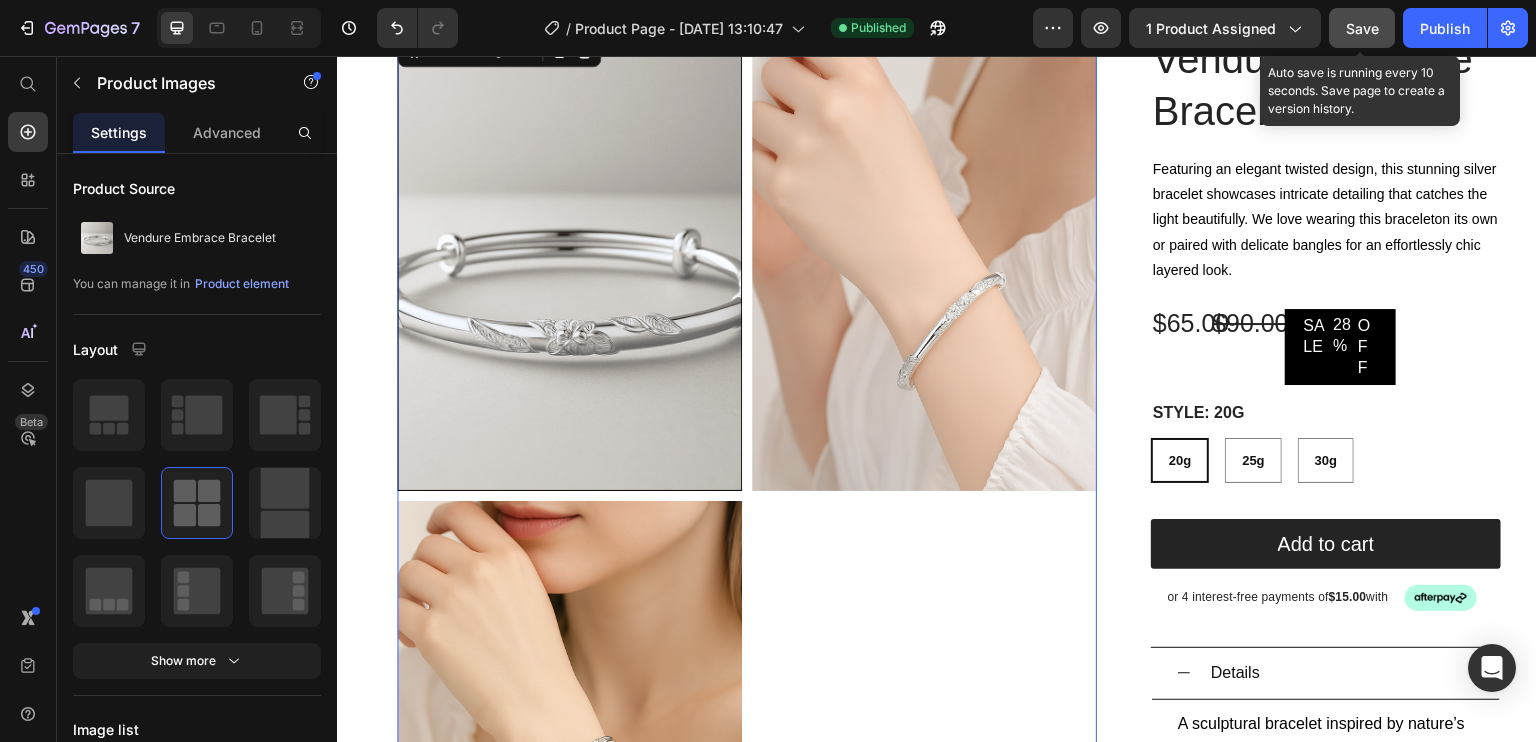 scroll, scrollTop: 433, scrollLeft: 0, axis: vertical 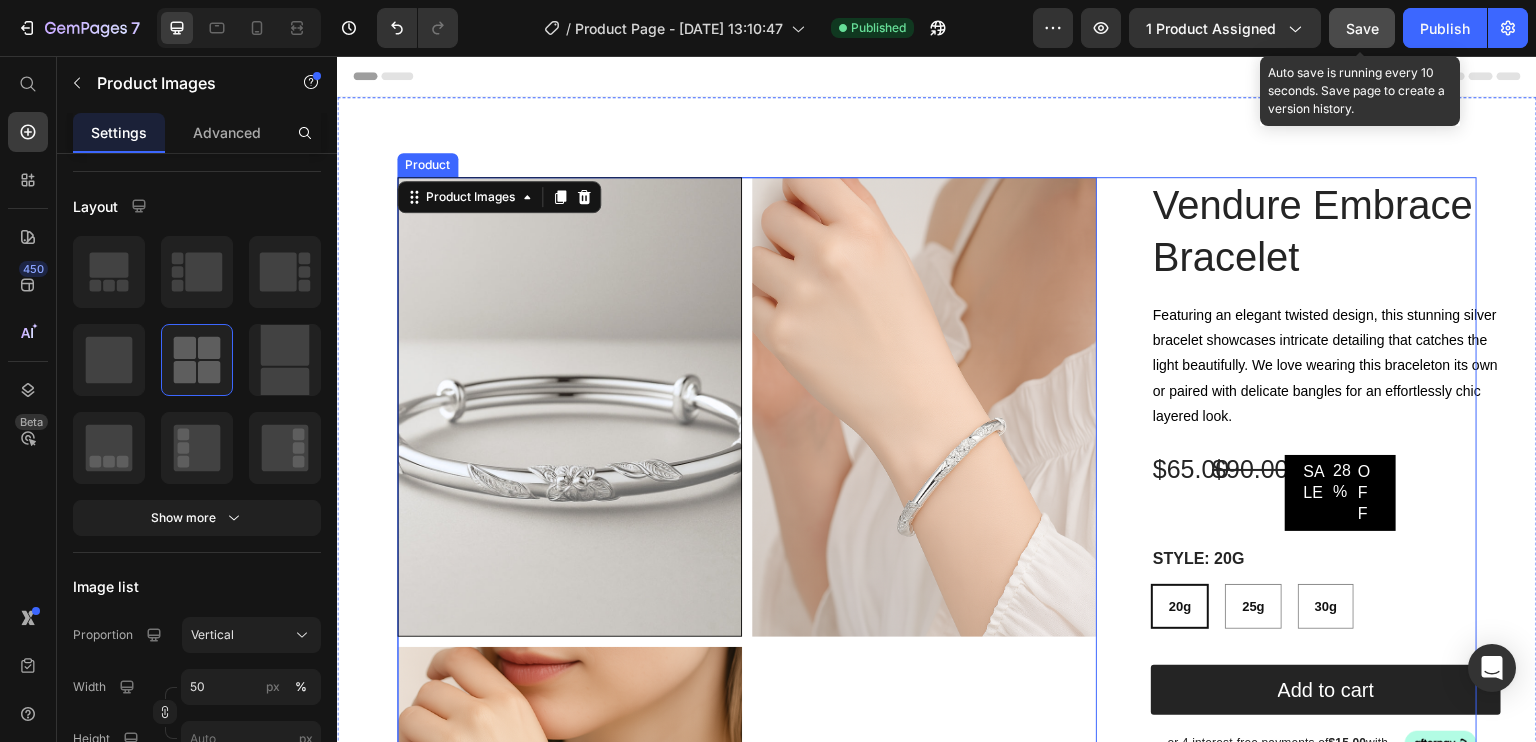 click on "Vendure Embrace Bracelet Product Title Featuring an elegant twisted design, this stunning silver bracelet showcases intricate detailing that catches the light beautifully. We love wearing this braceleton its own or paired with delicate bangles for an effortlessly chic layered look. Text Block $65.00 Product Price $90.00 Product Price SALE 28% OFF Discount Tag Row Silver 20g 25g 30g Product Variants & Swatches style: 20g 20g 20g 20g 25g 25g 25g 30g 30g 30g Product Variants & Swatches Add to cart Add to Cart or 4 interest-free payments of  $15.00  with Text Block Image Row Row
Details A sculptural bracelet inspired by nature’s effortless curves. Designed for understated elegance, this piece adds subtle drama to any look—whether worn solo or layered.   Material: 925 Silver with Premium Electroplated Finish Design: Organic, flowing silhouette with subtle botanical inspiration Weight Options: Approx. 20g, 25g, 30g Finish: Polished for a refined, mirror-like shine" at bounding box center [1302, 863] 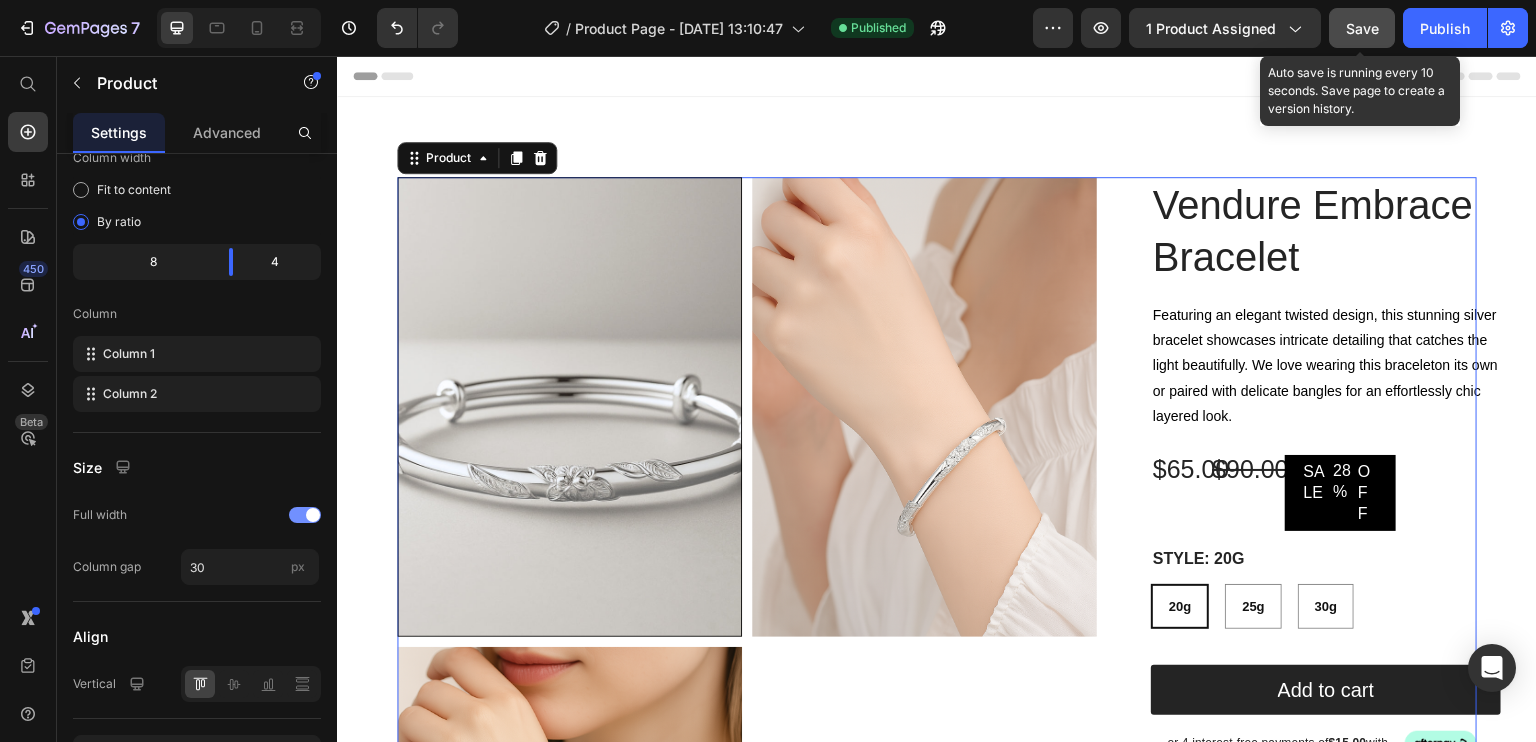 scroll, scrollTop: 756, scrollLeft: 0, axis: vertical 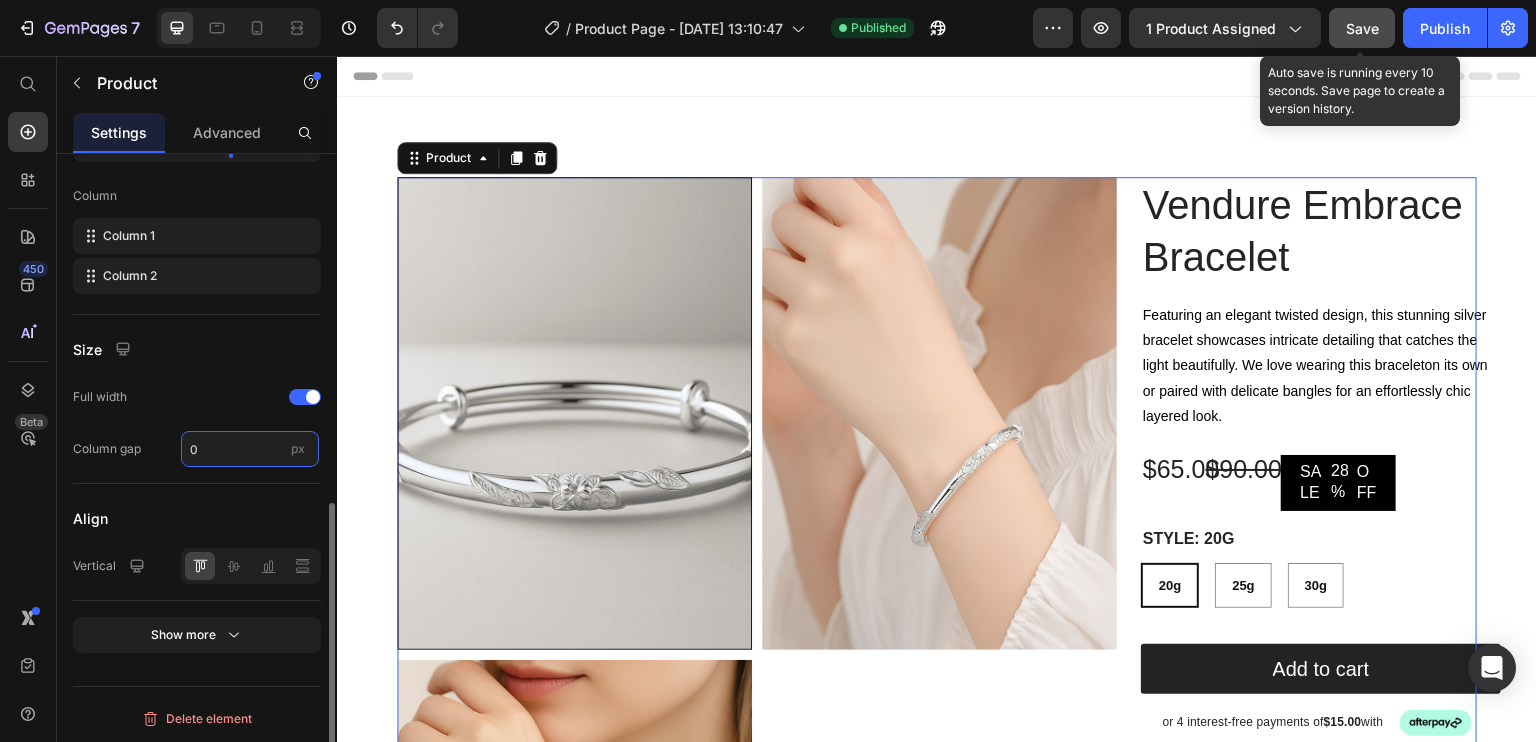 drag, startPoint x: 220, startPoint y: 438, endPoint x: 186, endPoint y: 442, distance: 34.234486 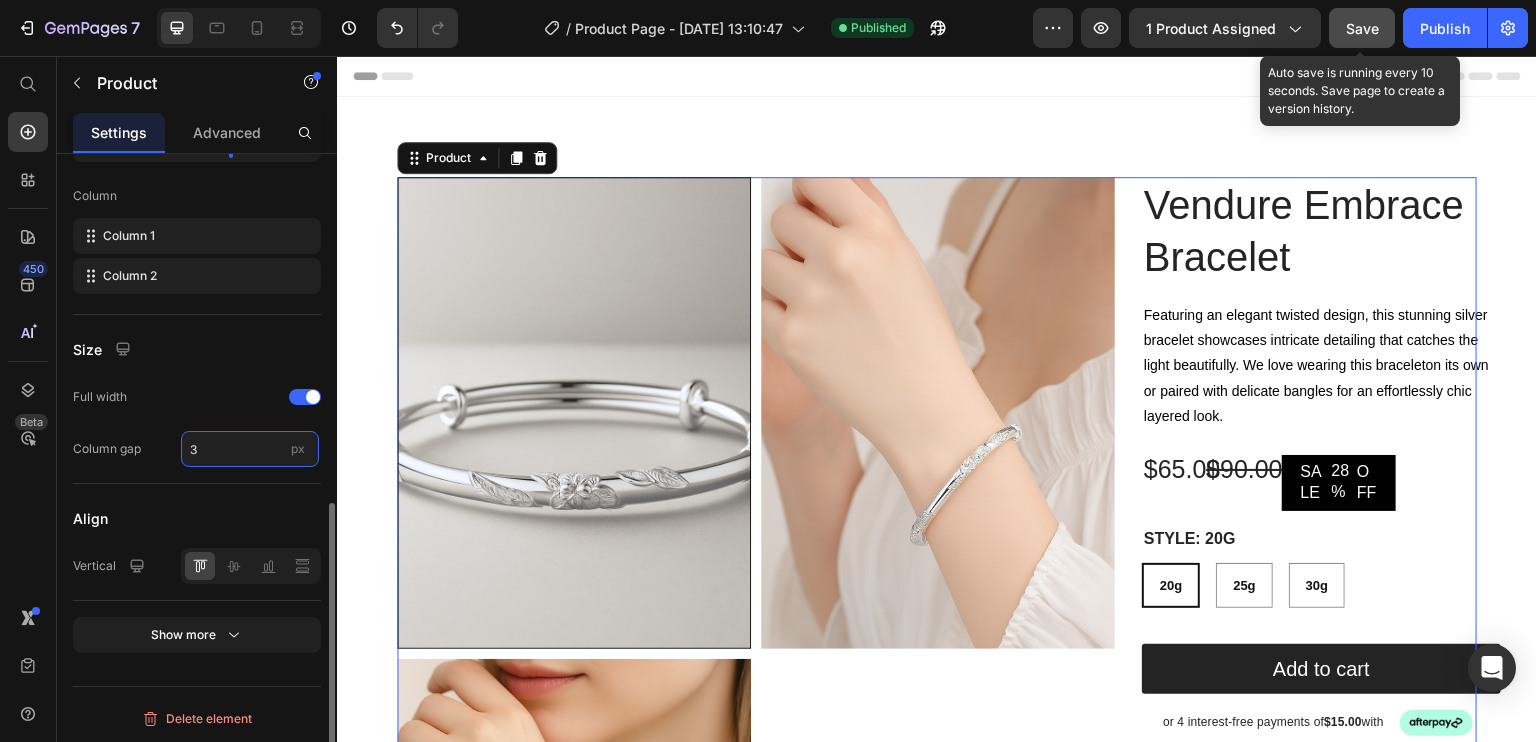 type on "30" 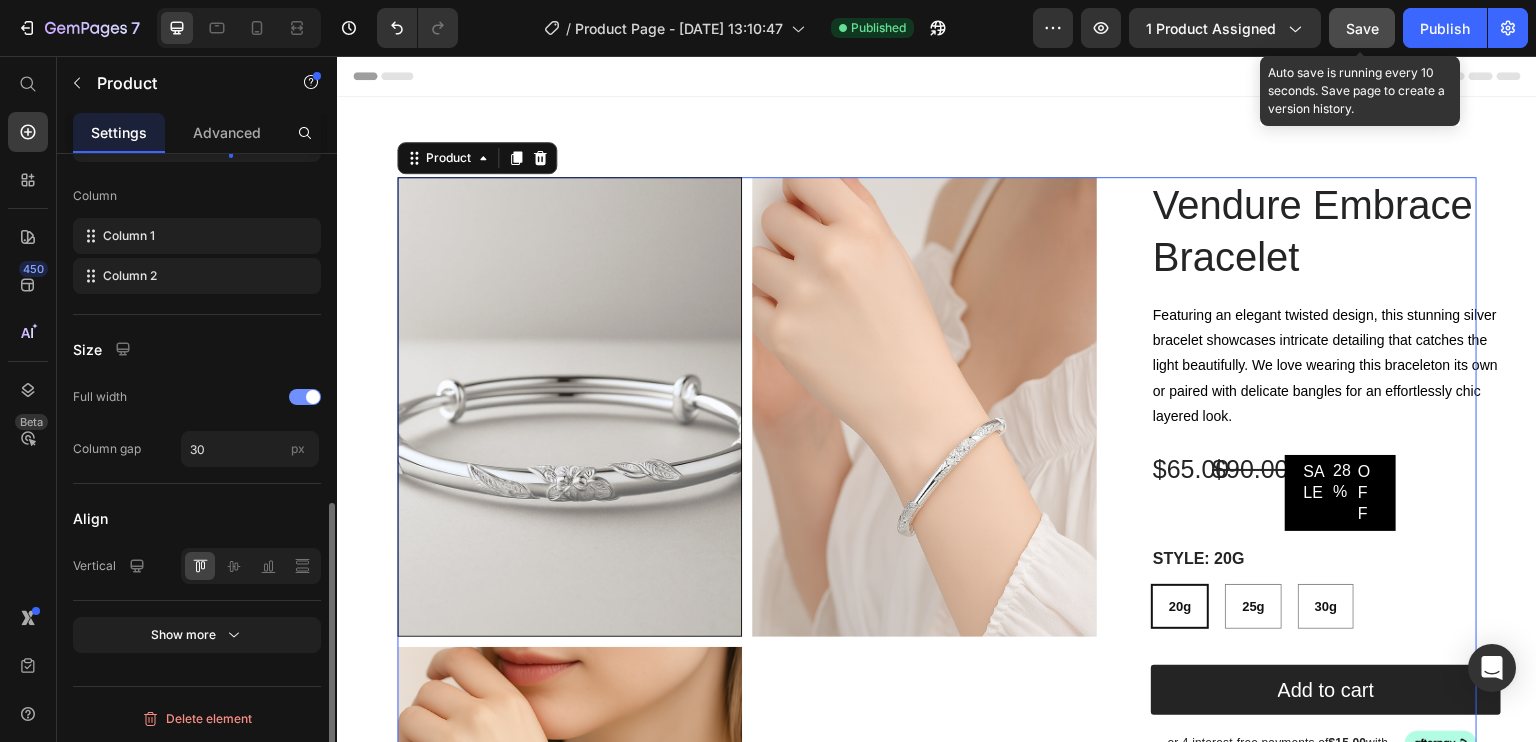 click at bounding box center [305, 397] 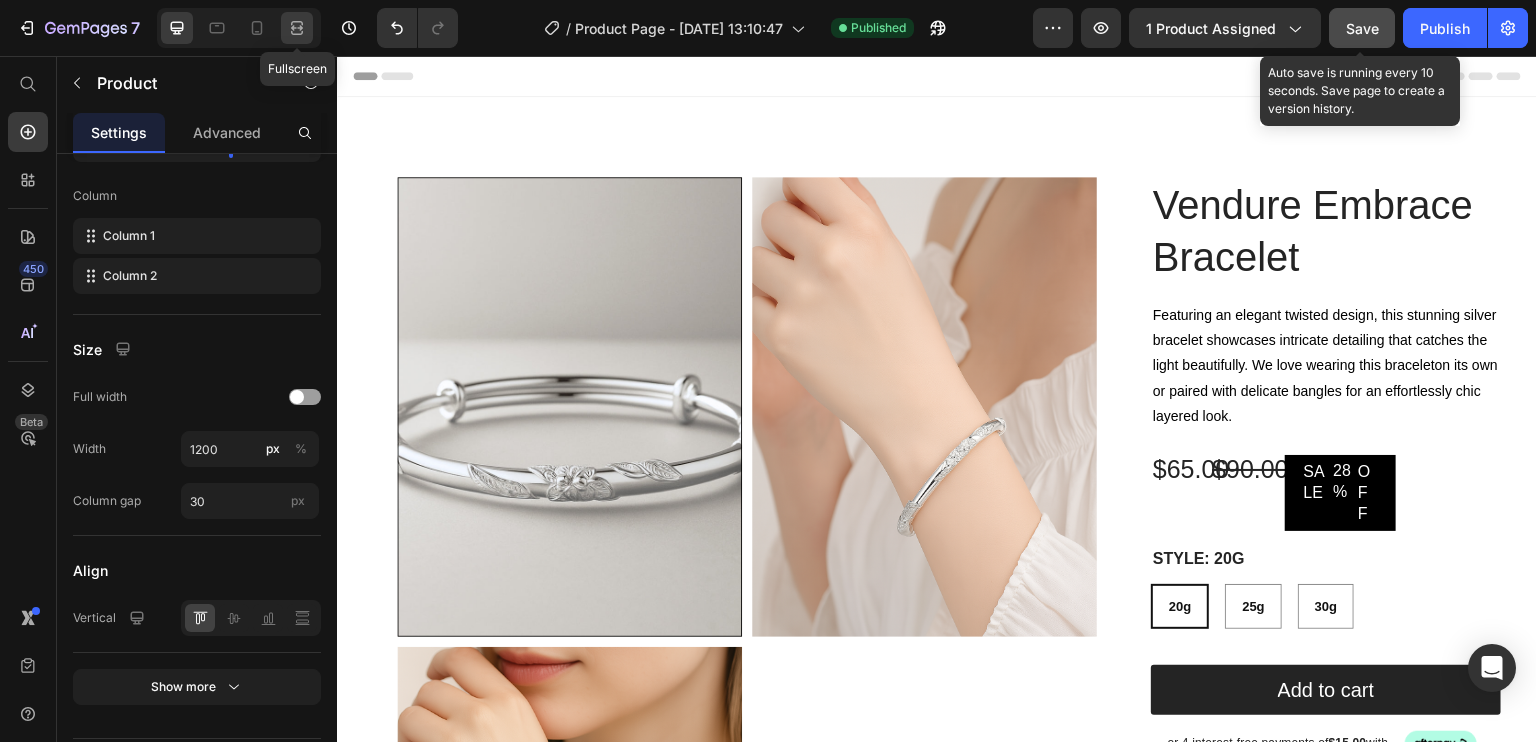 click 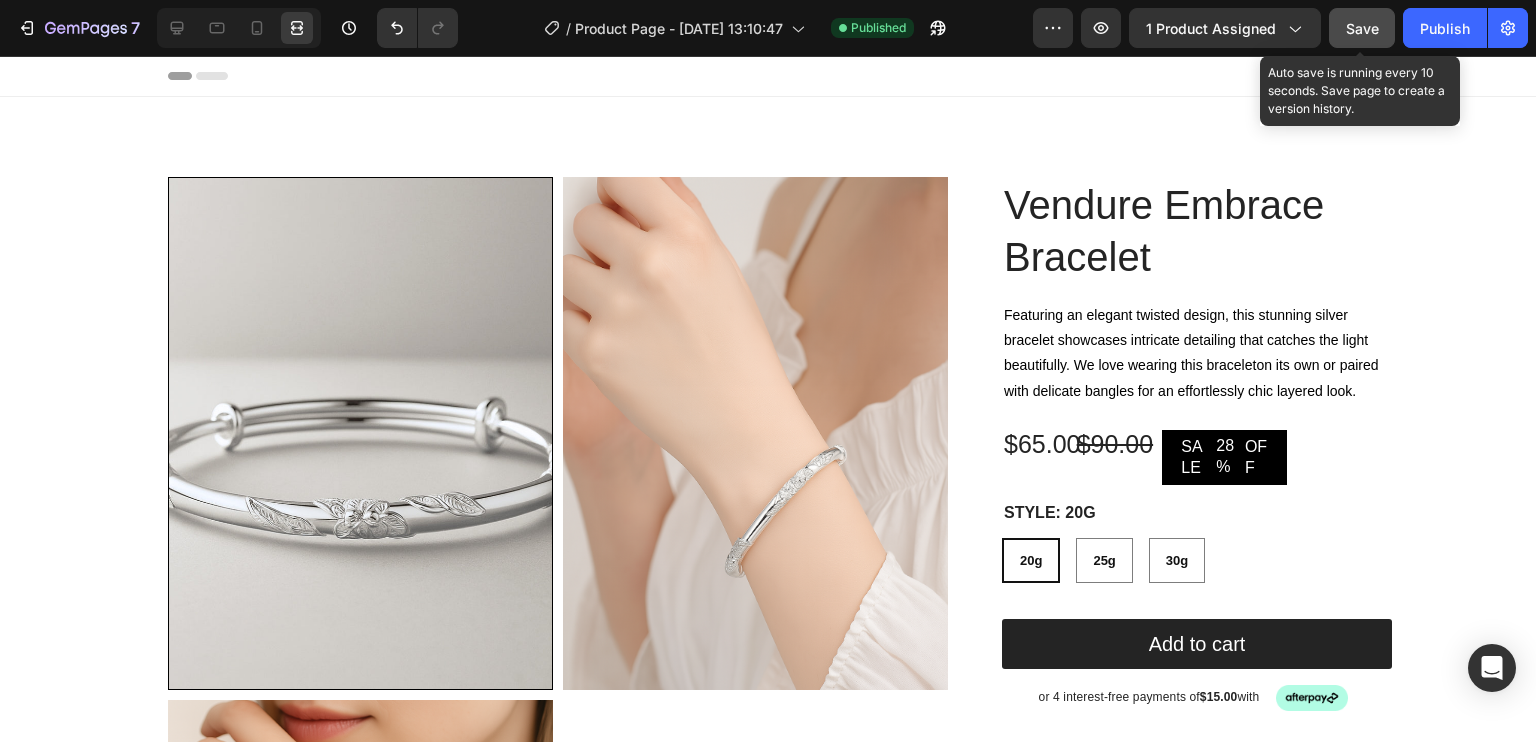 click on "Vendure Embrace Bracelet Product Title Featuring an elegant twisted design, this stunning silver bracelet showcases intricate detailing that catches the light beautifully. We love wearing this braceleton its own or paired with delicate bangles for an effortlessly chic layered look. Text Block $65.00 Product Price $90.00 Product Price SALE 28% OFF Discount Tag Row Silver 20g 25g 30g Product Variants & Swatches style: 20g 20g 20g 20g 25g 25g 25g 30g 30g 30g Product Variants & Swatches Add to cart Add to Cart or 4 interest-free payments of  $15.00  with Text Block Image Row Row
Details A sculptural bracelet inspired by nature’s effortless curves. Designed for understated elegance, this piece adds subtle drama to any look—whether worn solo or layered.   Material: 925 Silver with Premium Electroplated Finish Design: Organic, flowing silhouette with subtle botanical inspiration Weight Options: Approx. 20g, 25g, 30g Finish: Polished for a refined, mirror-like shine" at bounding box center (1173, 811) 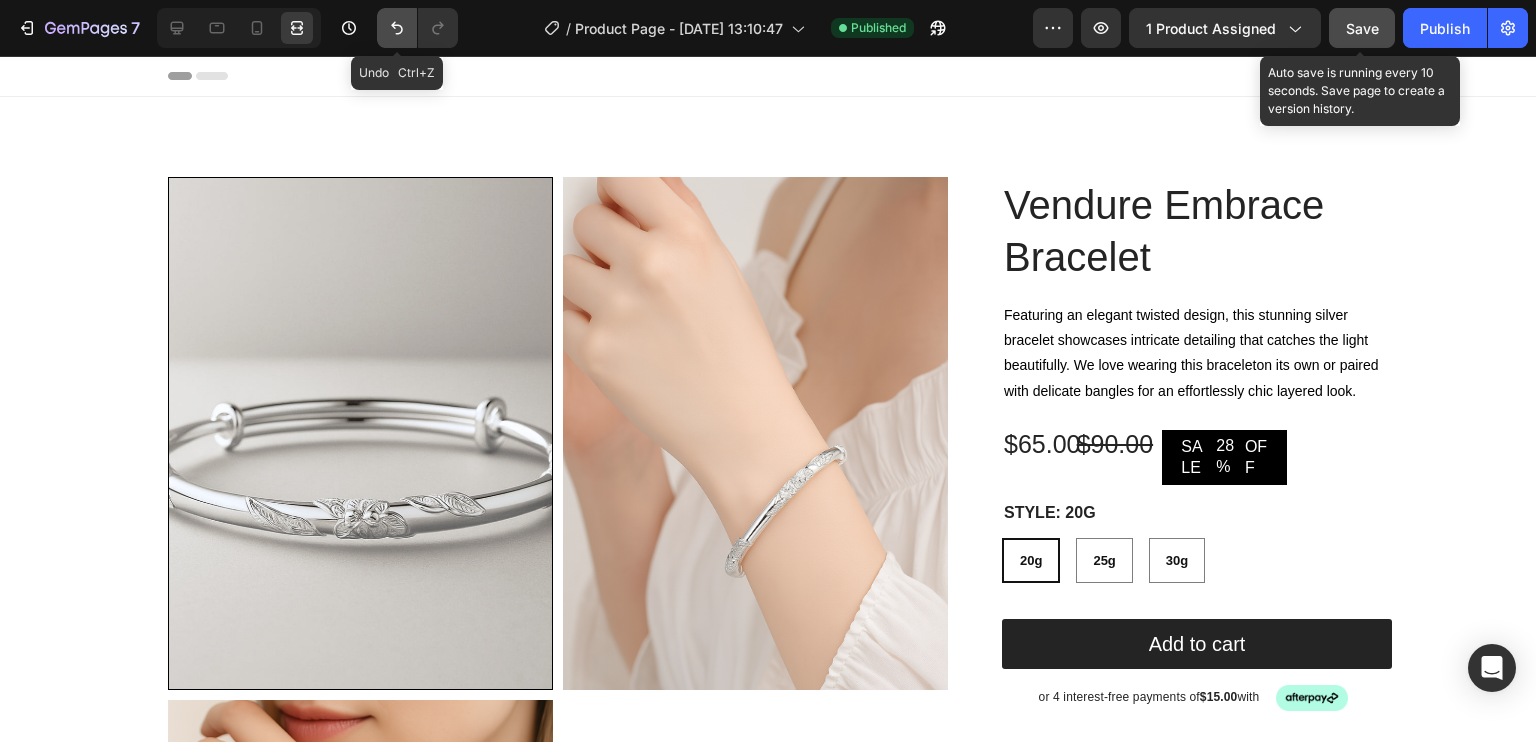 click 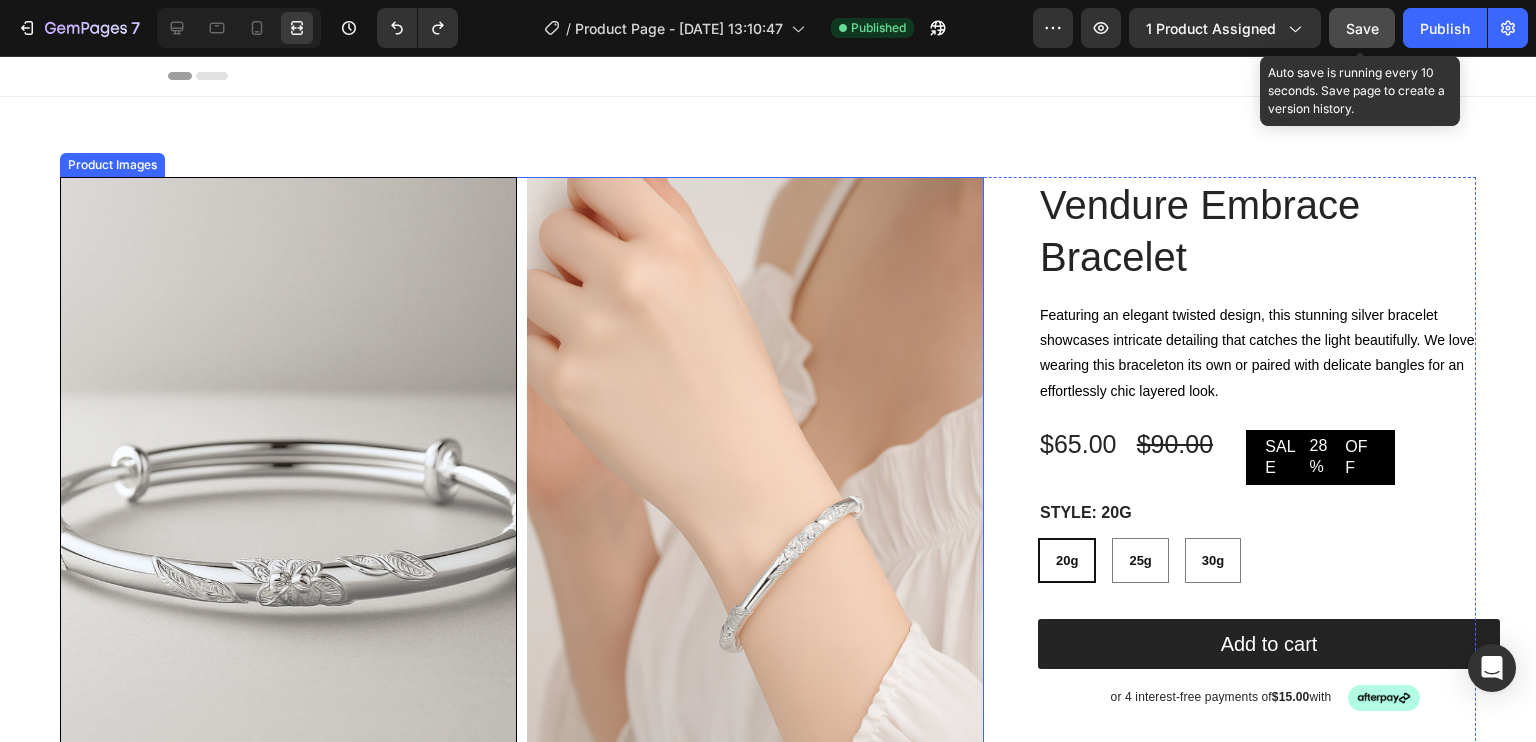 click at bounding box center (288, 481) 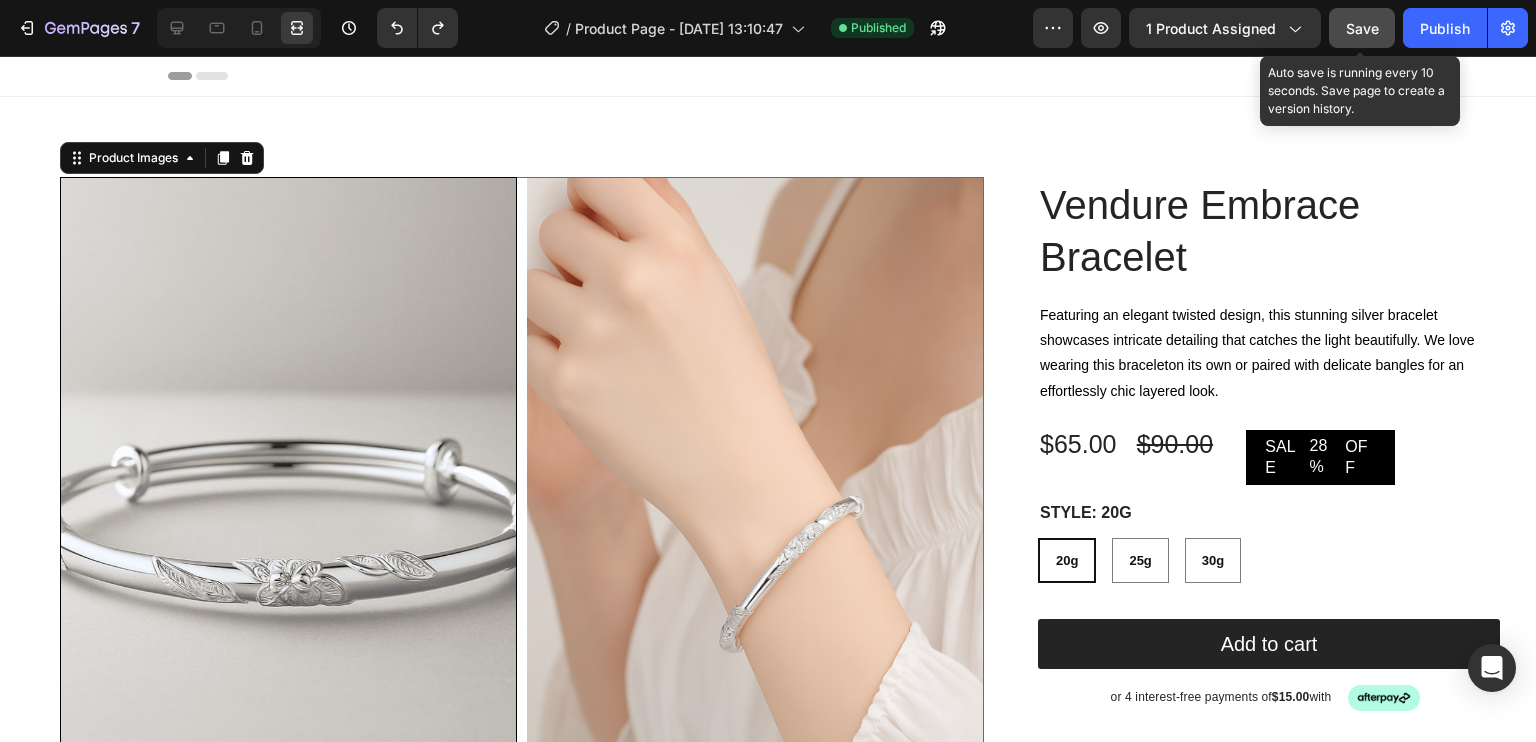 scroll, scrollTop: 0, scrollLeft: 0, axis: both 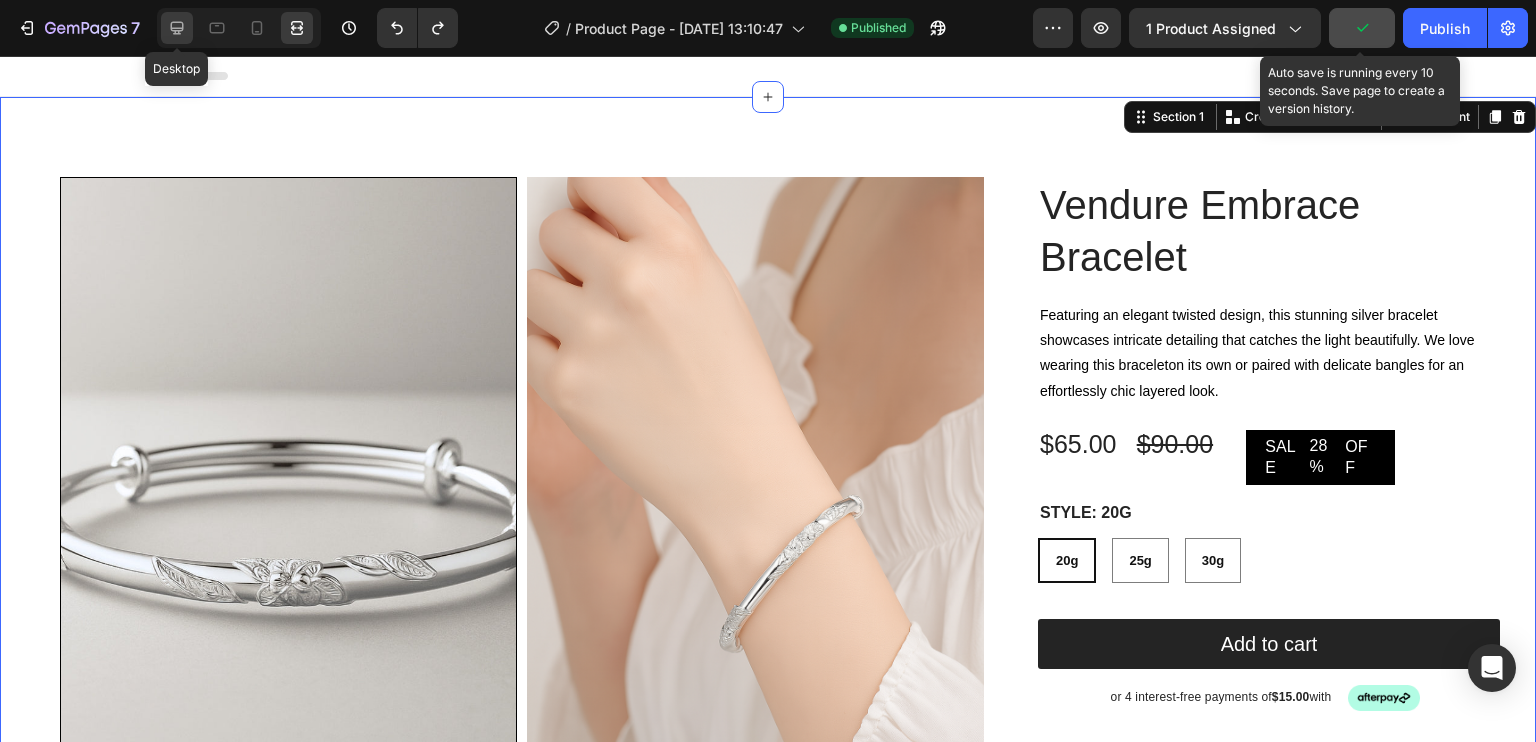 click 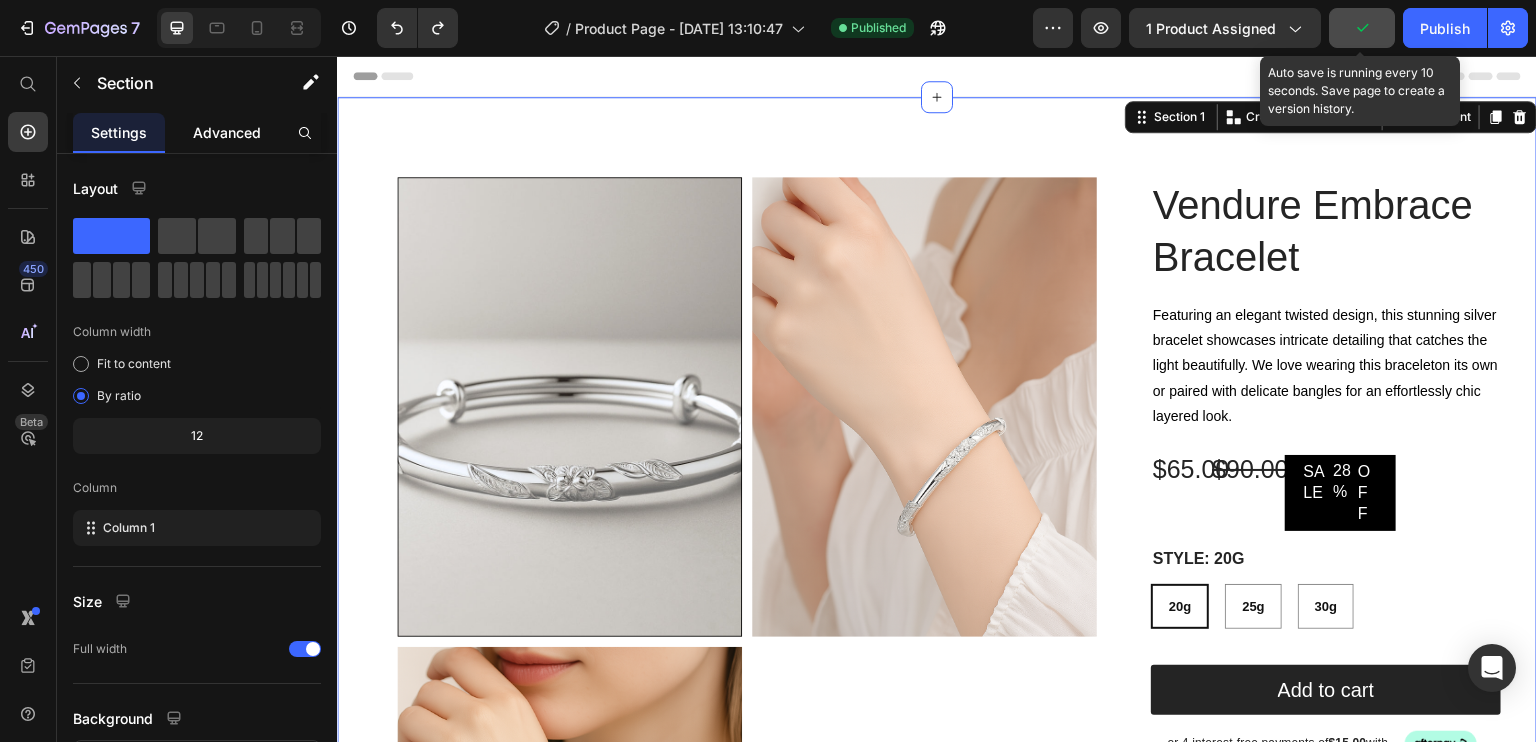 click on "Advanced" at bounding box center [227, 132] 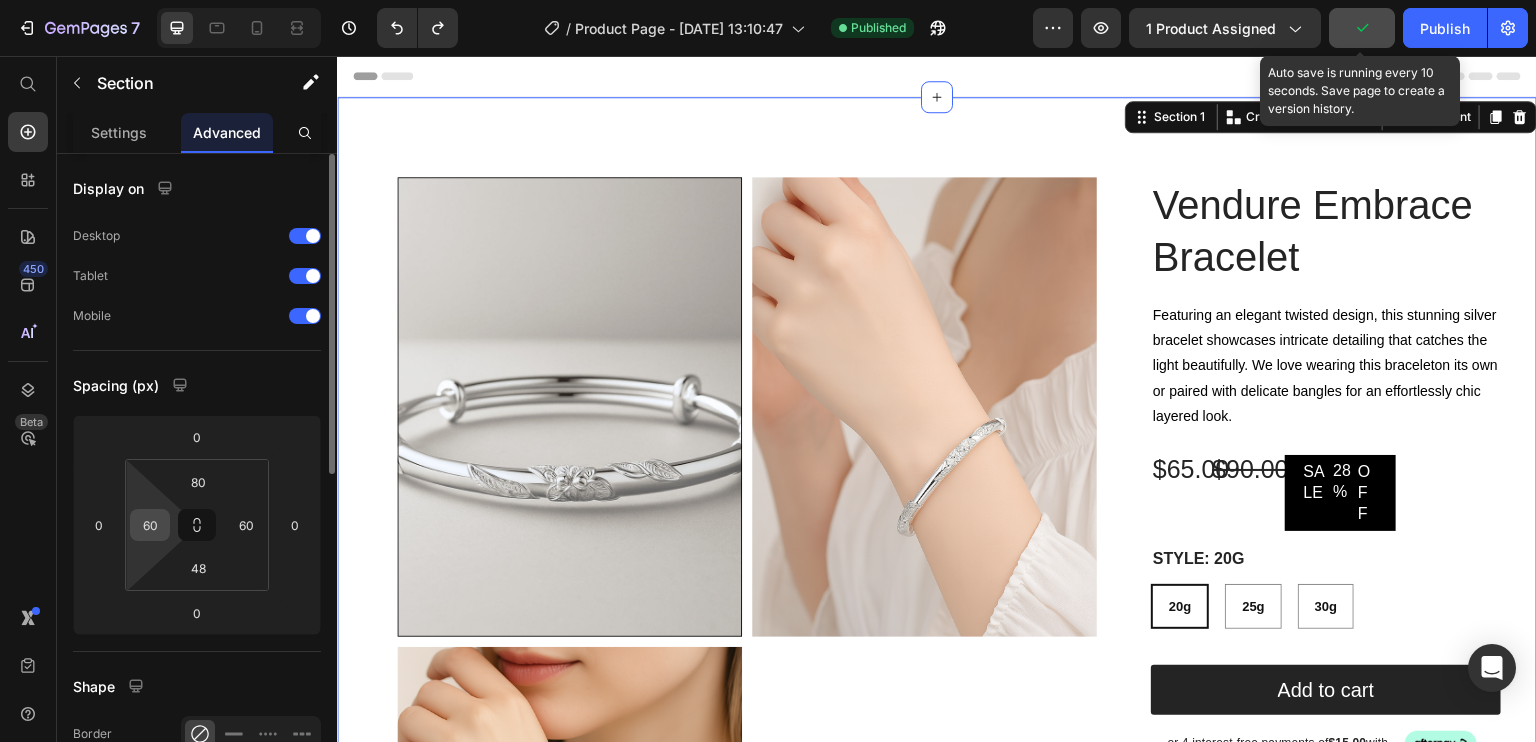 click on "7   /  Product Page - [DATE] 13:10:47 Published Preview 1 product assigned Auto save is running every 10 seconds. Save page to create a version history.  Publish  450 Beta Start with Sections Elements Hero Section Product Detail Brands Trusted Badges Guarantee Product Breakdown How to use Testimonials Compare Bundle FAQs Social Proof Brand Story Product List Collection Blog List Contact Sticky Add to Cart Custom Footer Browse Library 450 Layout
Row
Row
Row
Row Text
Heading
Text Block Button
Button
Button
Sticky Back to top Media" at bounding box center (768, 0) 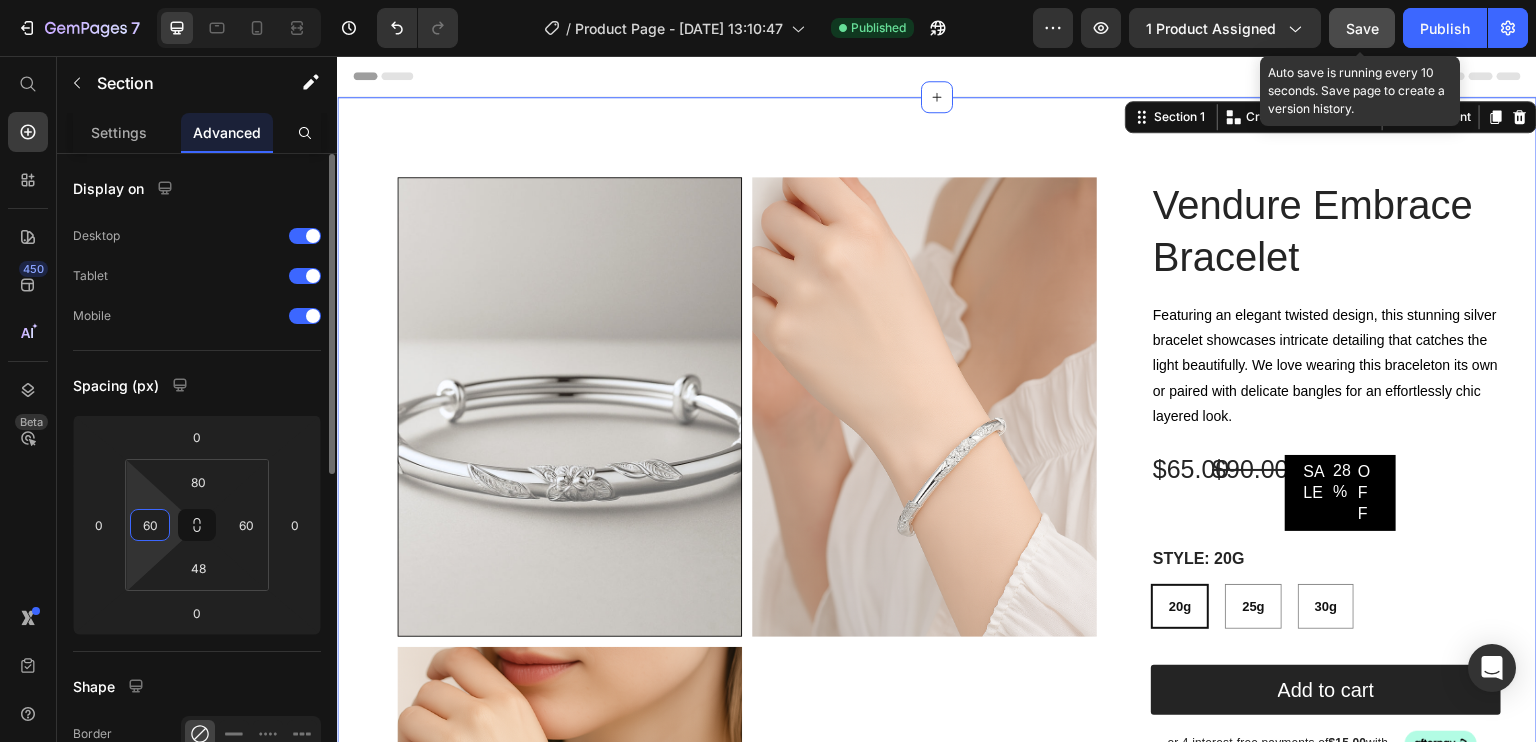 click on "60" at bounding box center (150, 525) 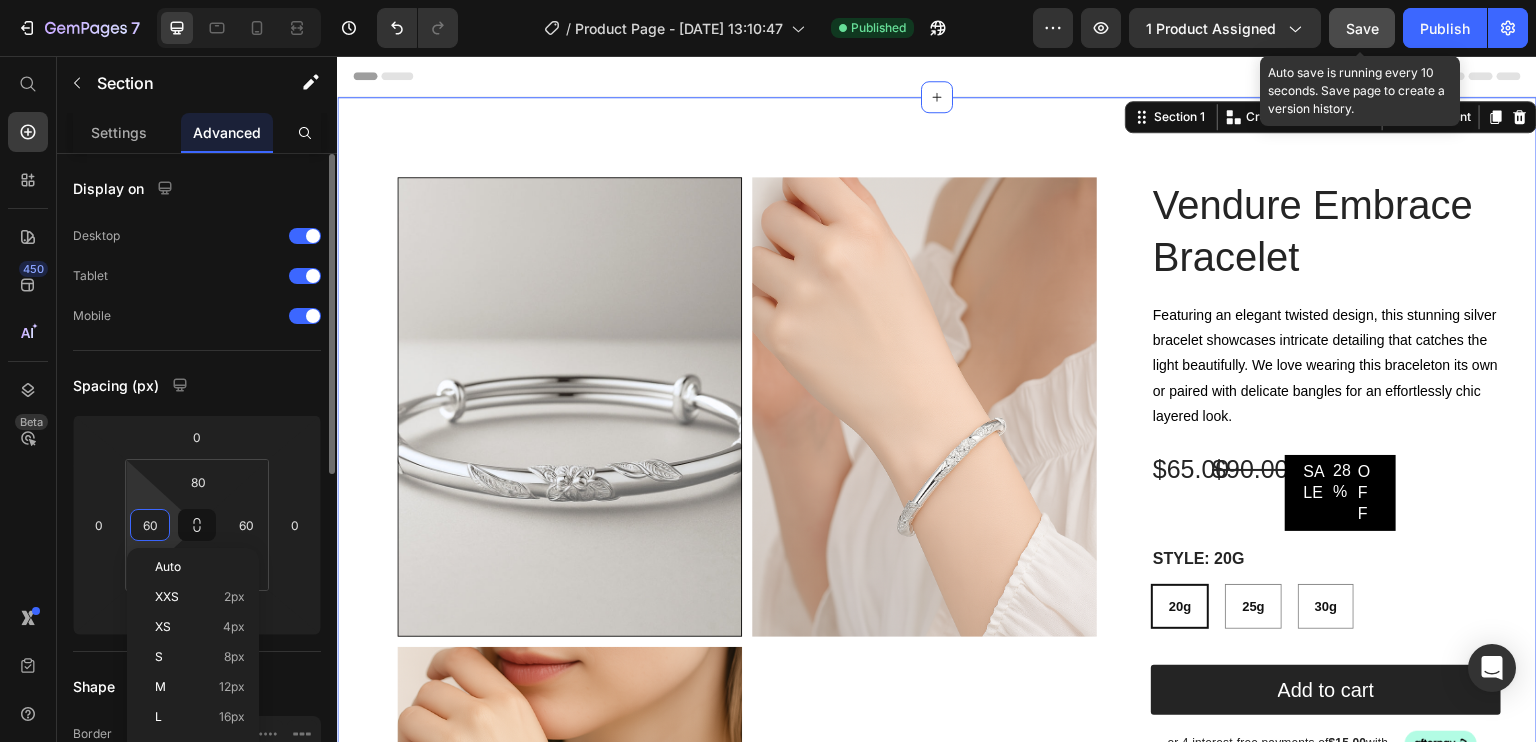 click on "60" at bounding box center [150, 525] 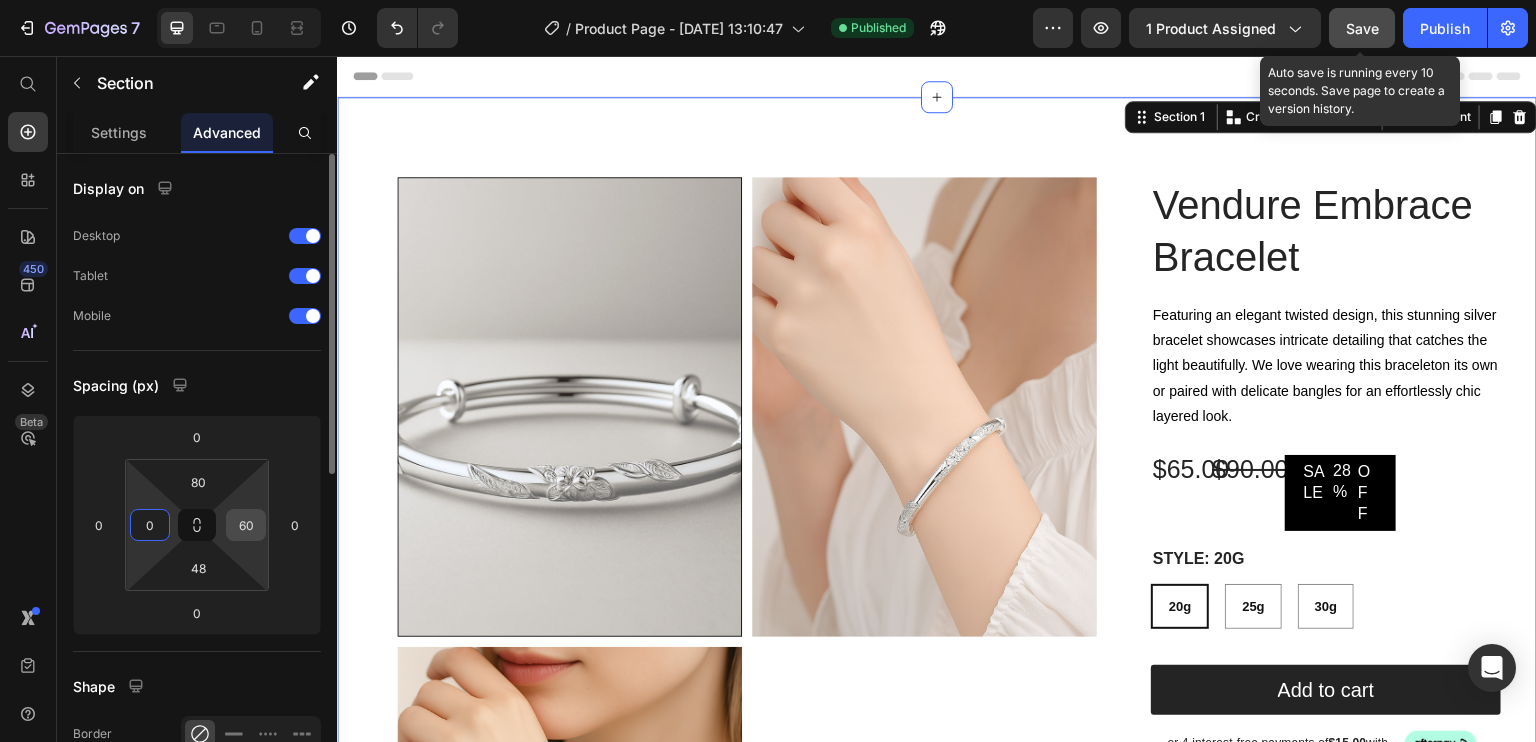 type on "0" 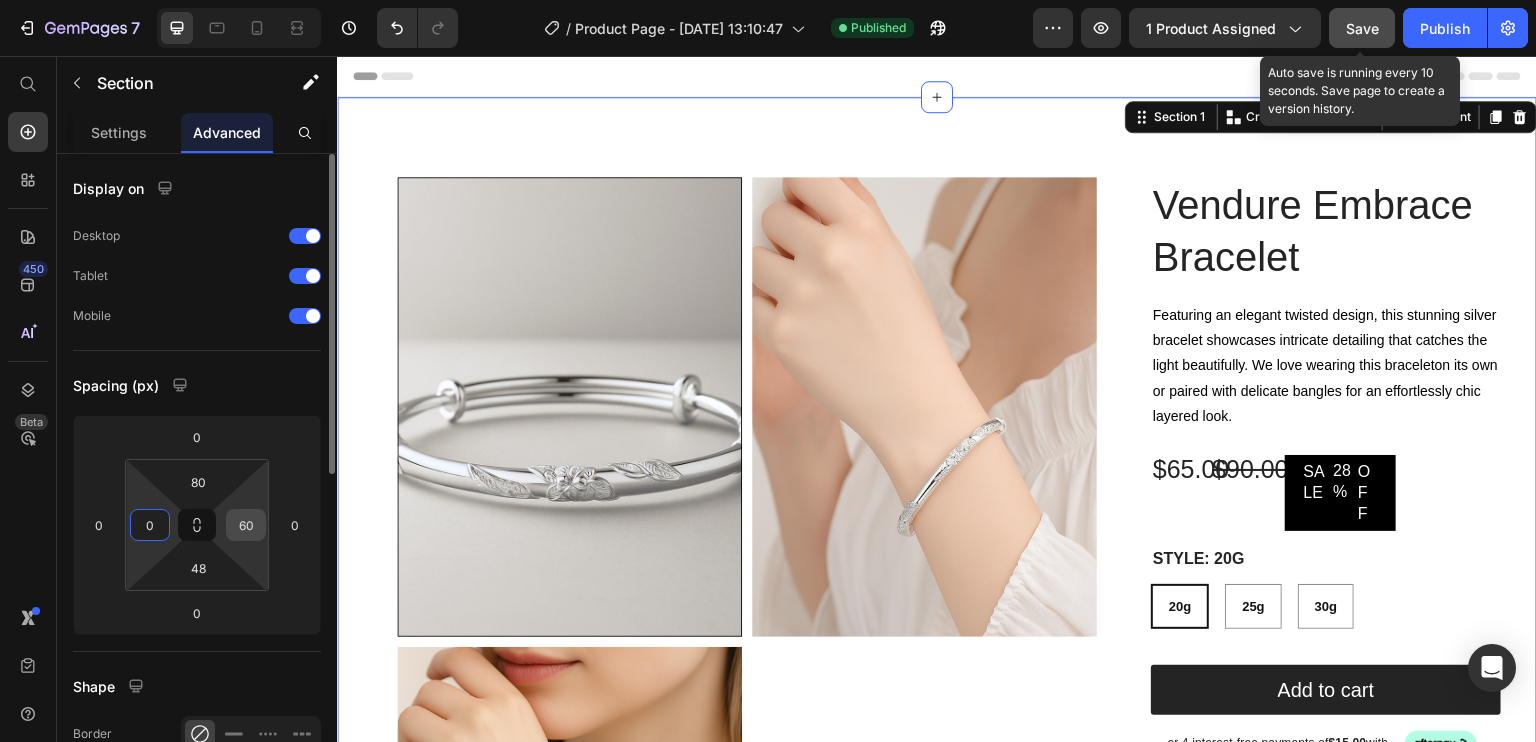 click on "60" at bounding box center [246, 525] 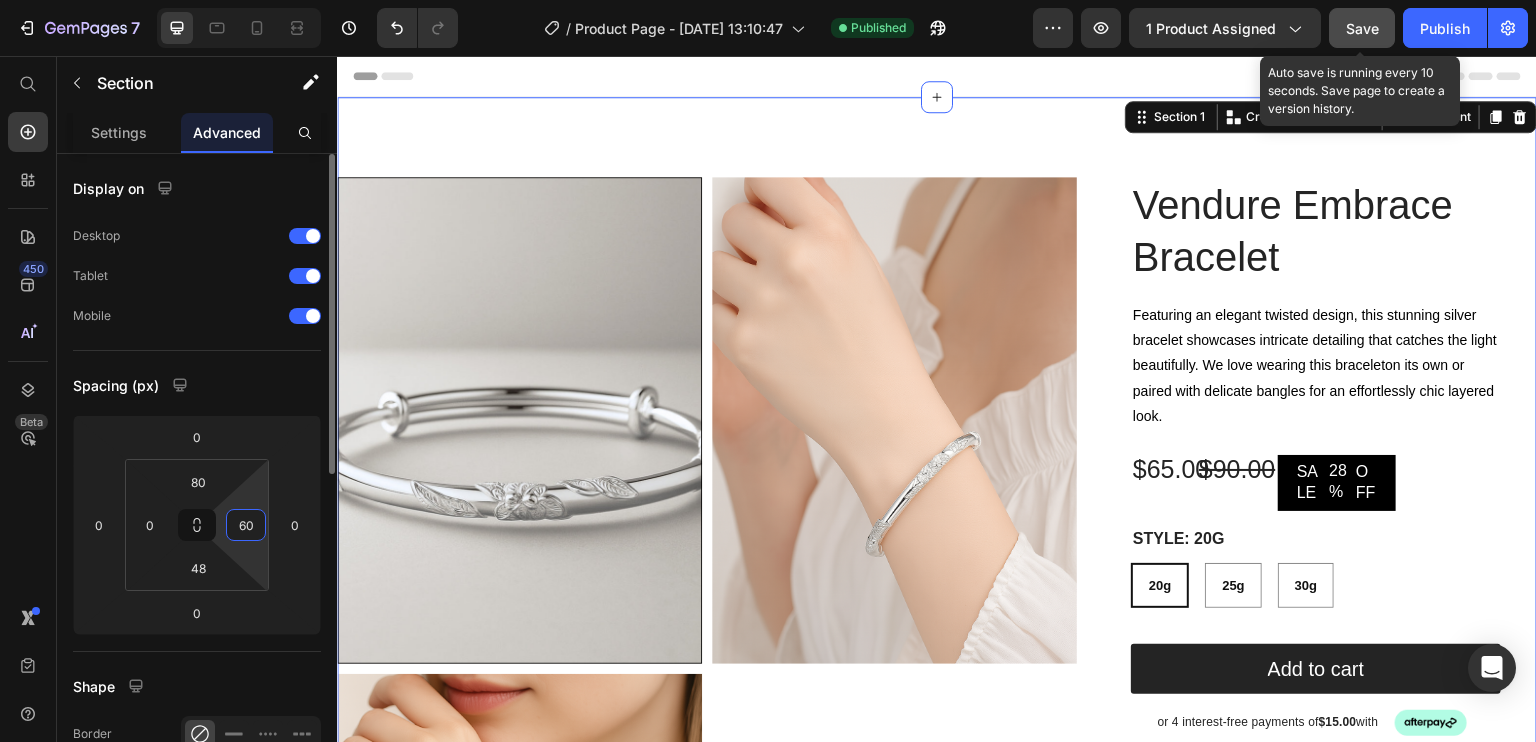 click on "60" at bounding box center [246, 525] 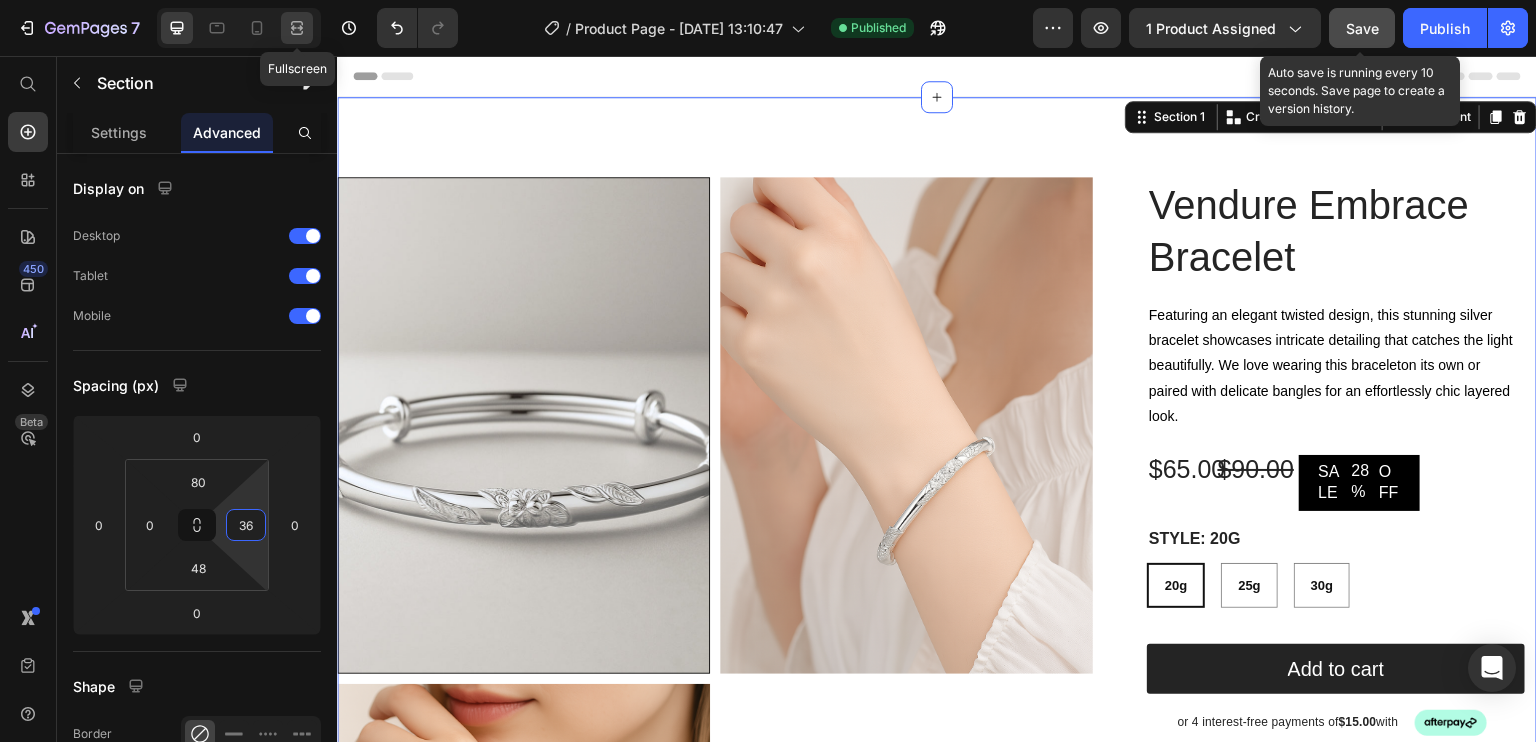 click 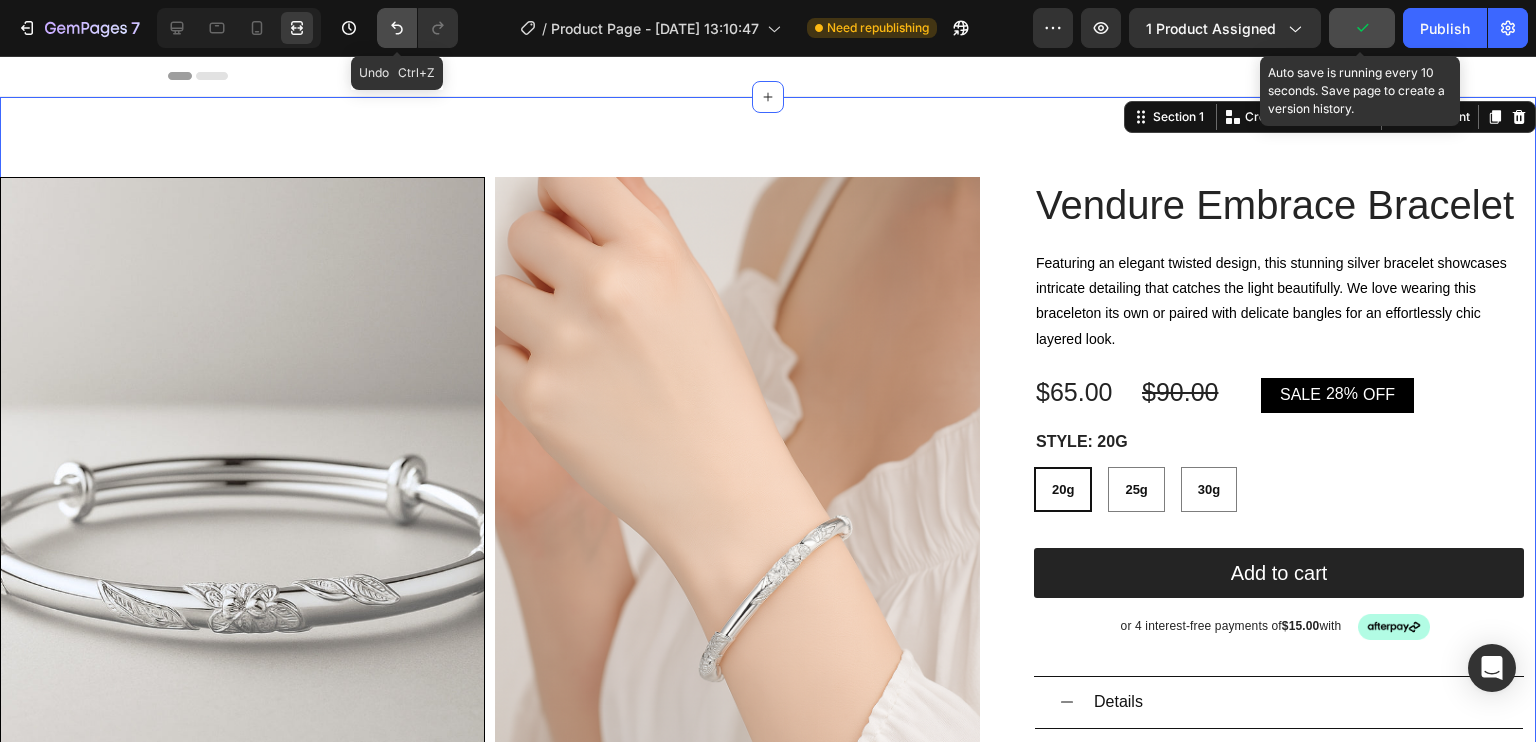 click 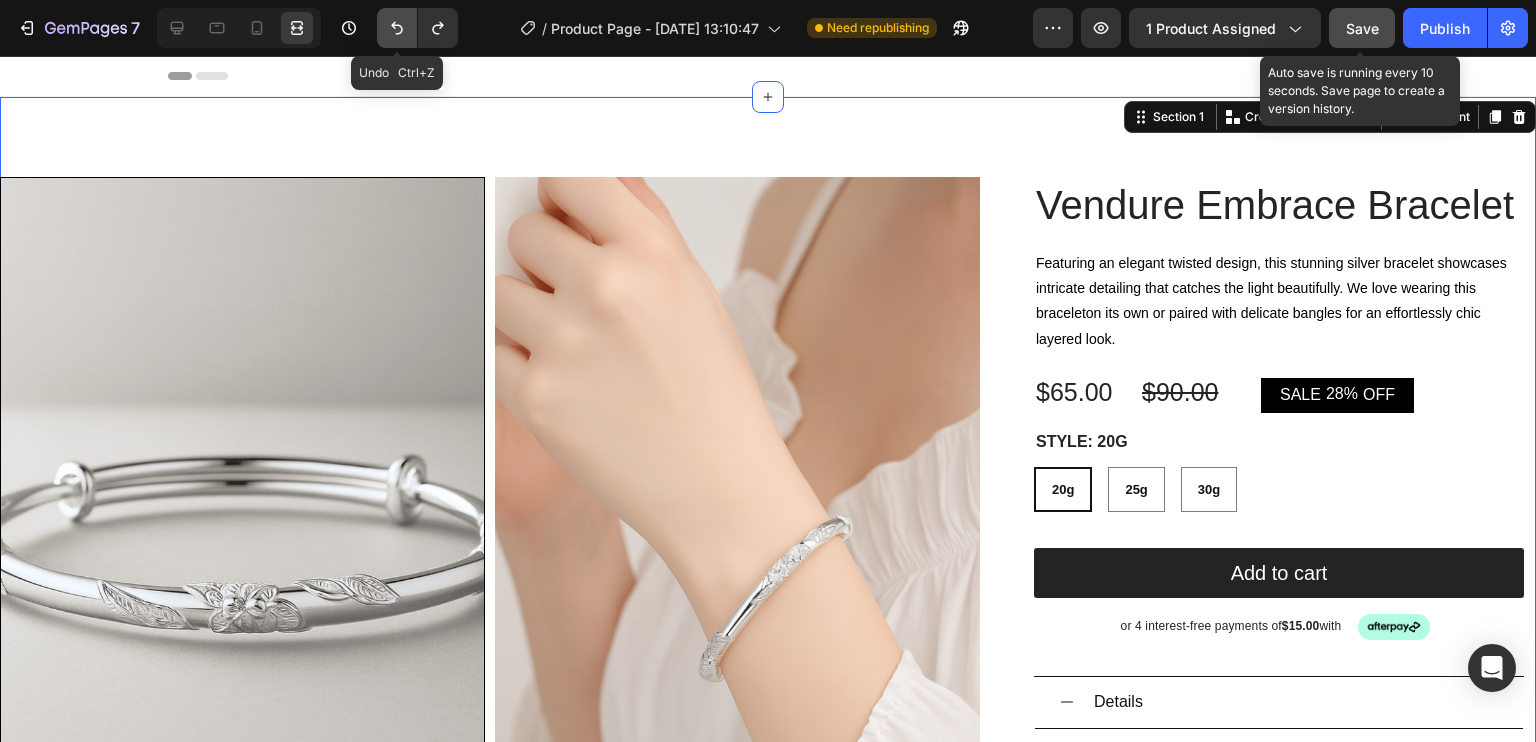 click 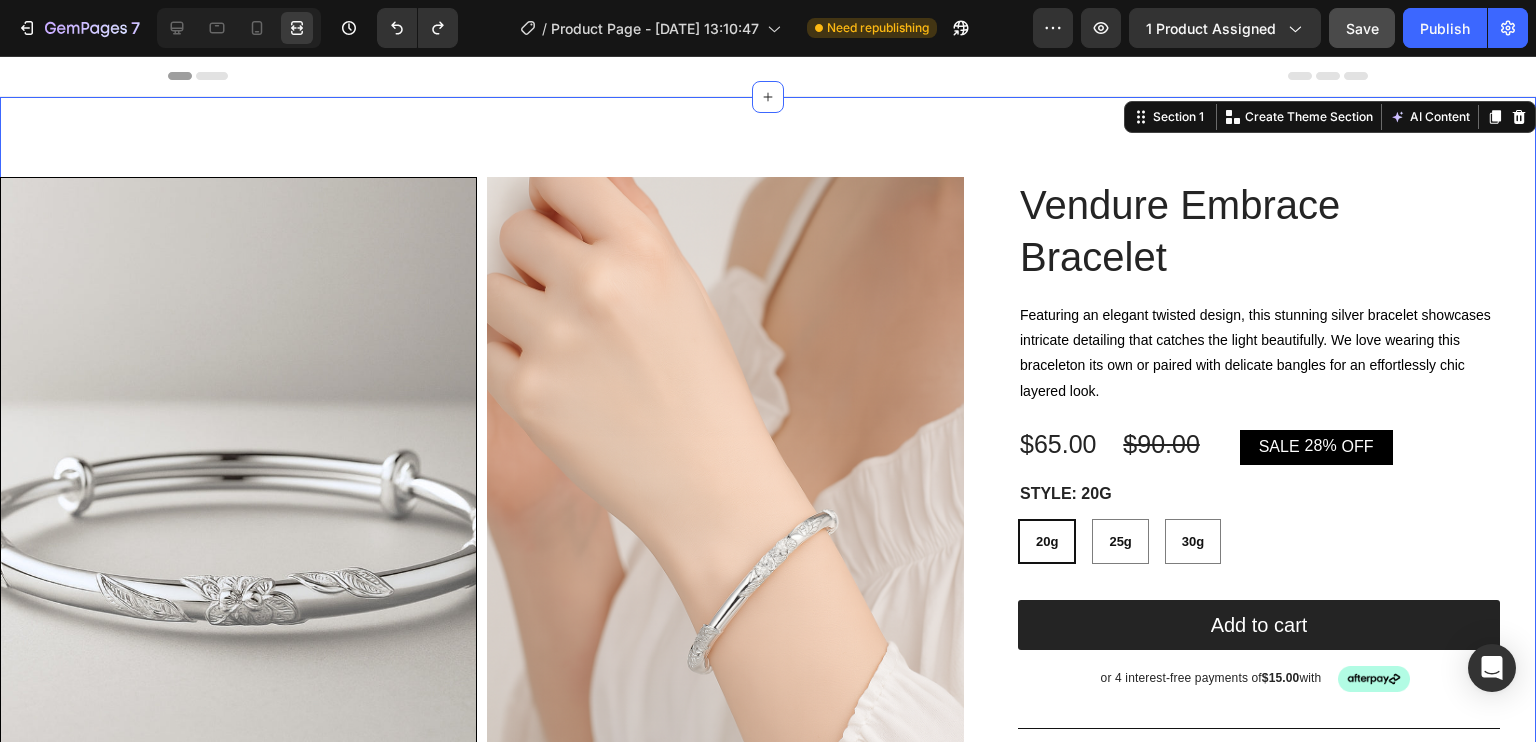 click on "Product Images Vendure Embrace Bracelet Product Title Featuring an elegant twisted design, this stunning silver bracelet showcases intricate detailing that catches the light beautifully. We love wearing this braceleton its own or paired with delicate bangles for an effortlessly chic layered look. Text Block $65.00 Product Price $90.00 Product Price SALE 28% OFF Discount Tag Row Silver 20g 25g 30g Product Variants & Swatches style: 20g 20g 20g 20g 25g 25g 25g 30g 30g 30g Product Variants & Swatches Add to cart Add to Cart or 4 interest-free payments of  $15.00  with Text Block Image Row Row
Details A sculptural bracelet inspired by nature’s effortless curves. Designed for understated elegance, this piece adds subtle drama to any look—whether worn solo or layered.   Material: 925 Silver with Premium Electroplated Finish Design: Organic, flowing silhouette with subtle botanical inspiration Weight Options: Approx. 20g, 25g, 30g Text Block
Materials" at bounding box center (768, 810) 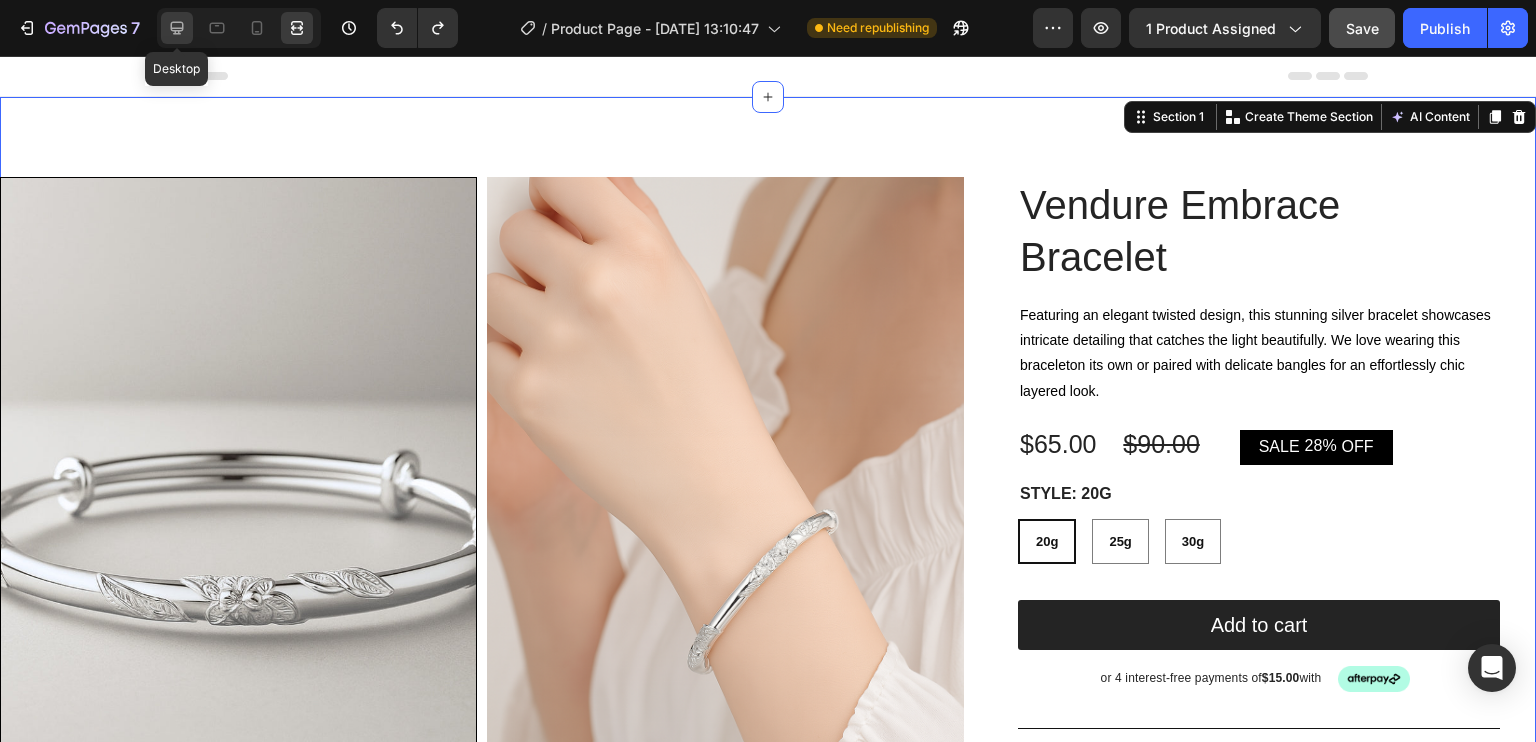 click 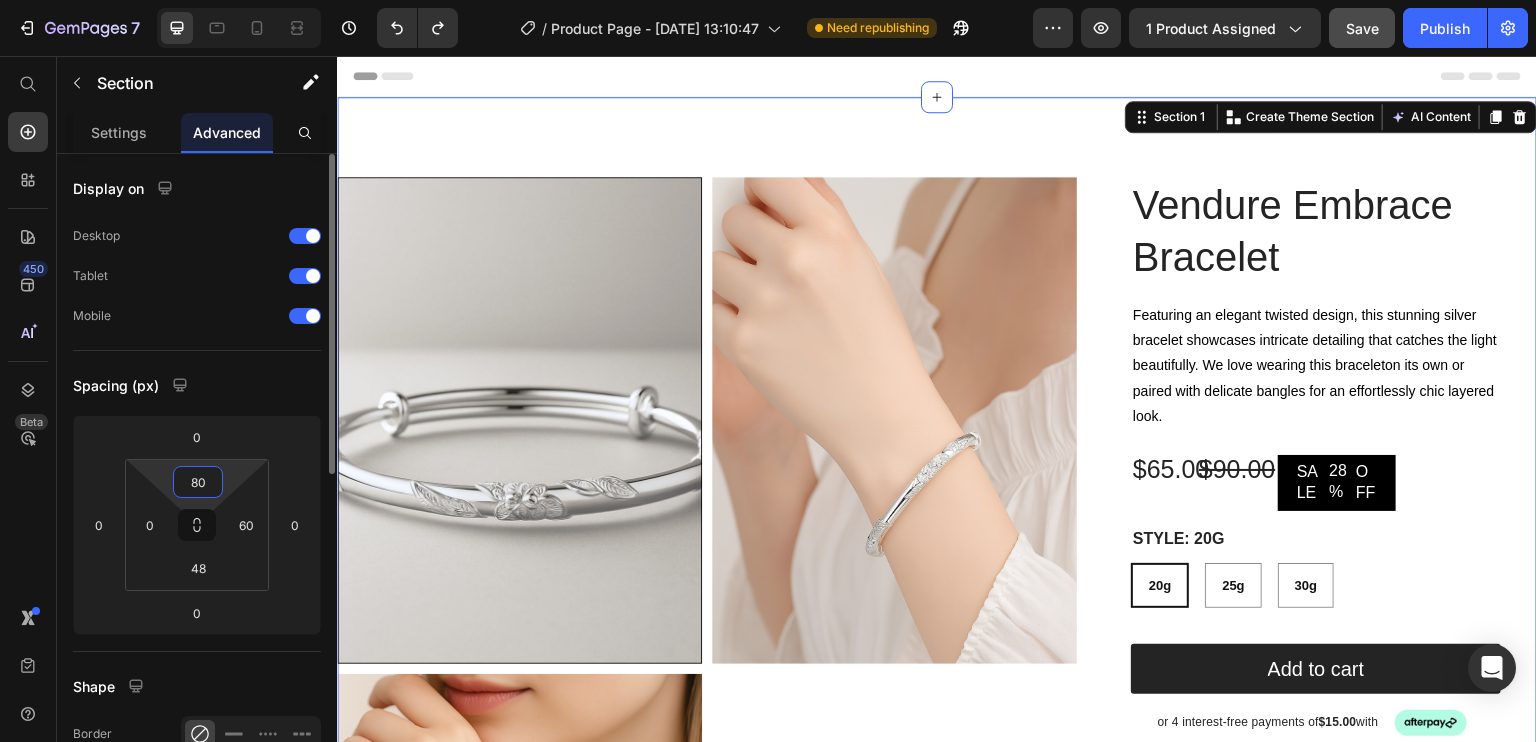 click on "80" at bounding box center [198, 482] 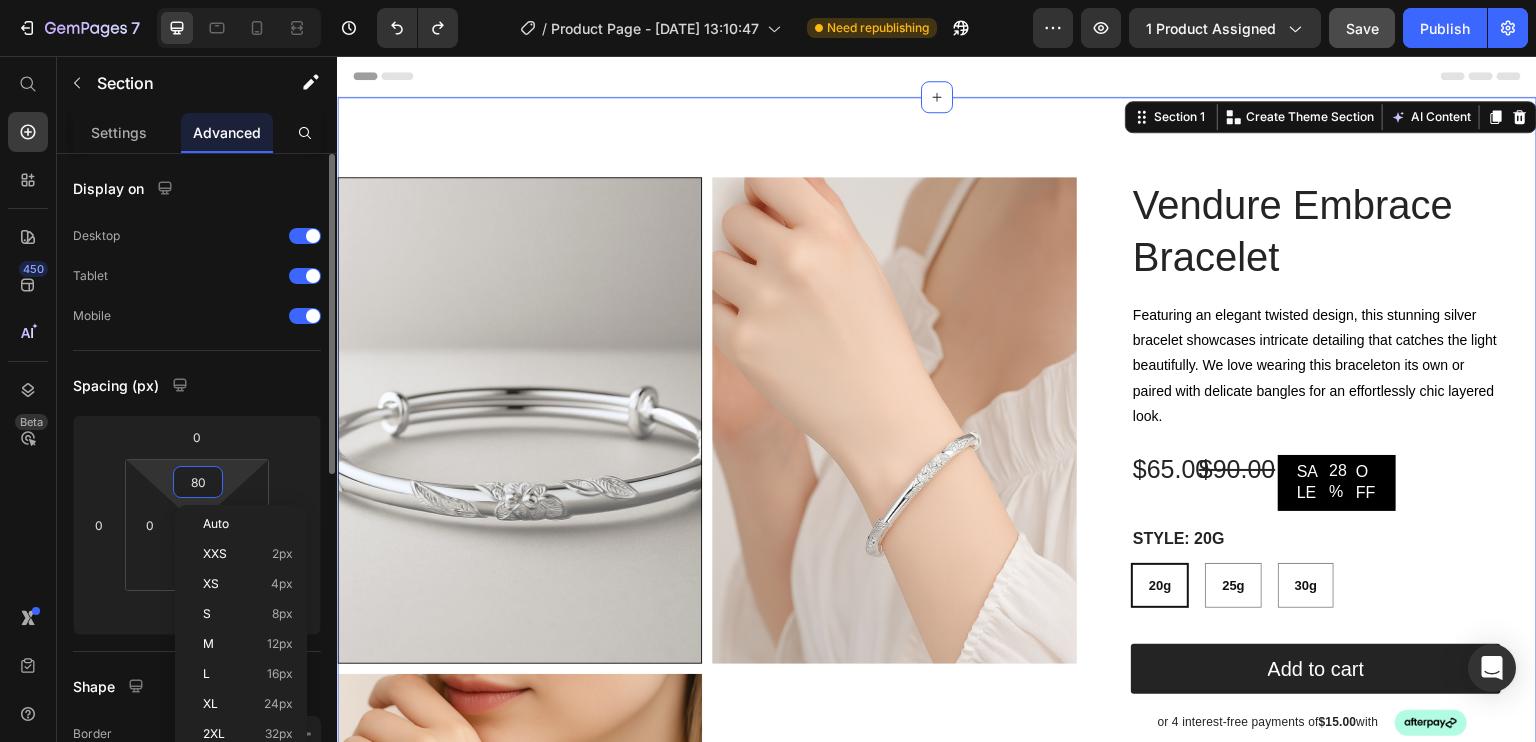 type on "0" 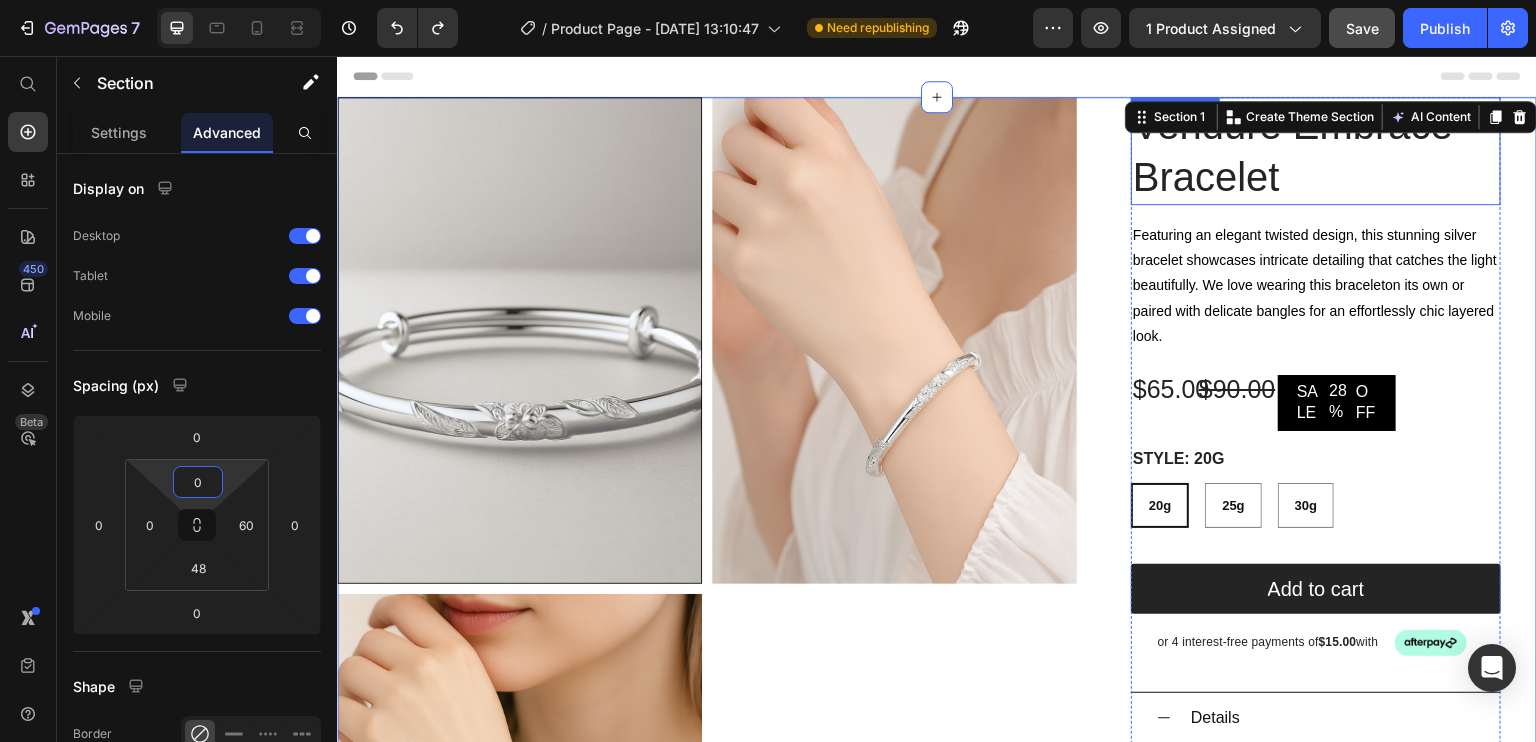 click on "Vendure Embrace Bracelet" at bounding box center (1316, 151) 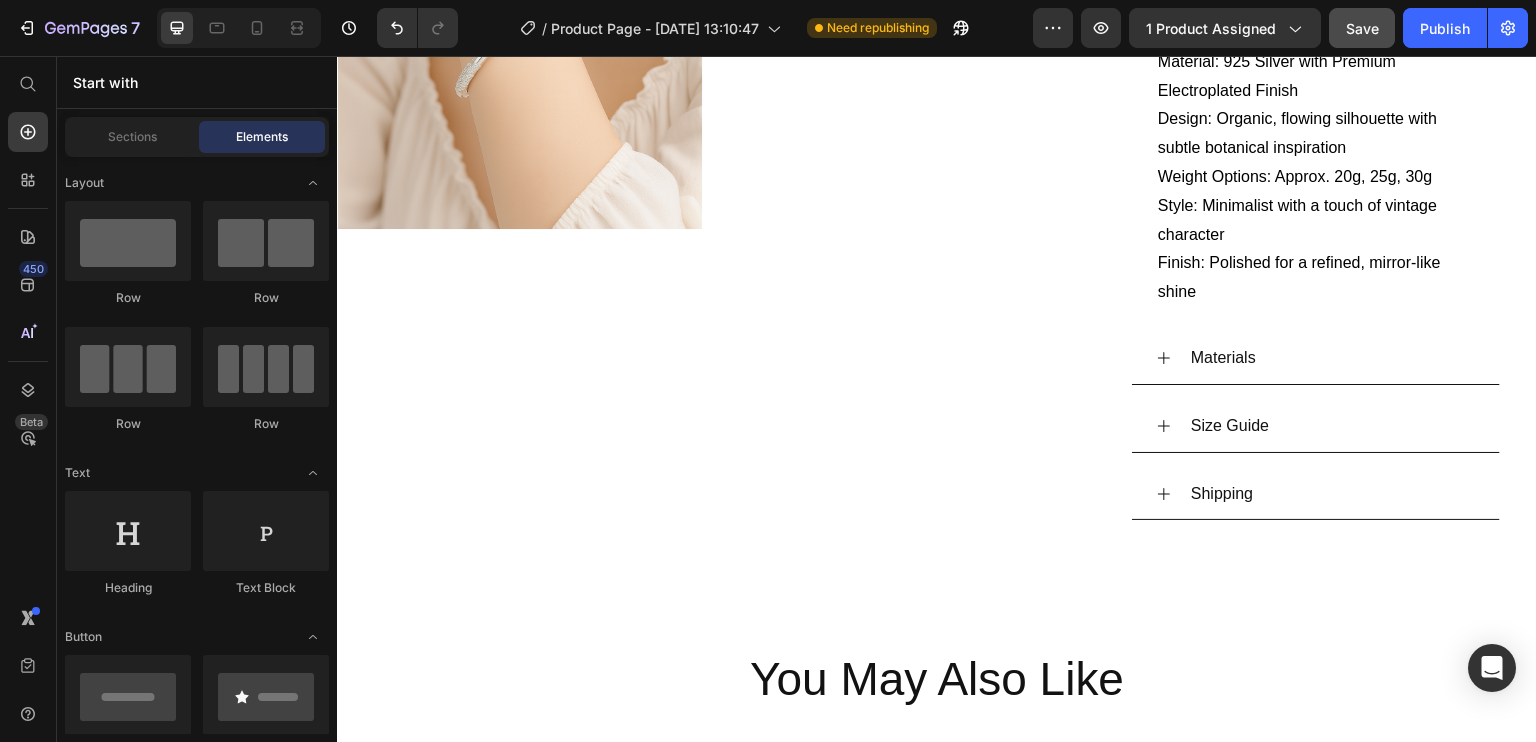 scroll, scrollTop: 536, scrollLeft: 0, axis: vertical 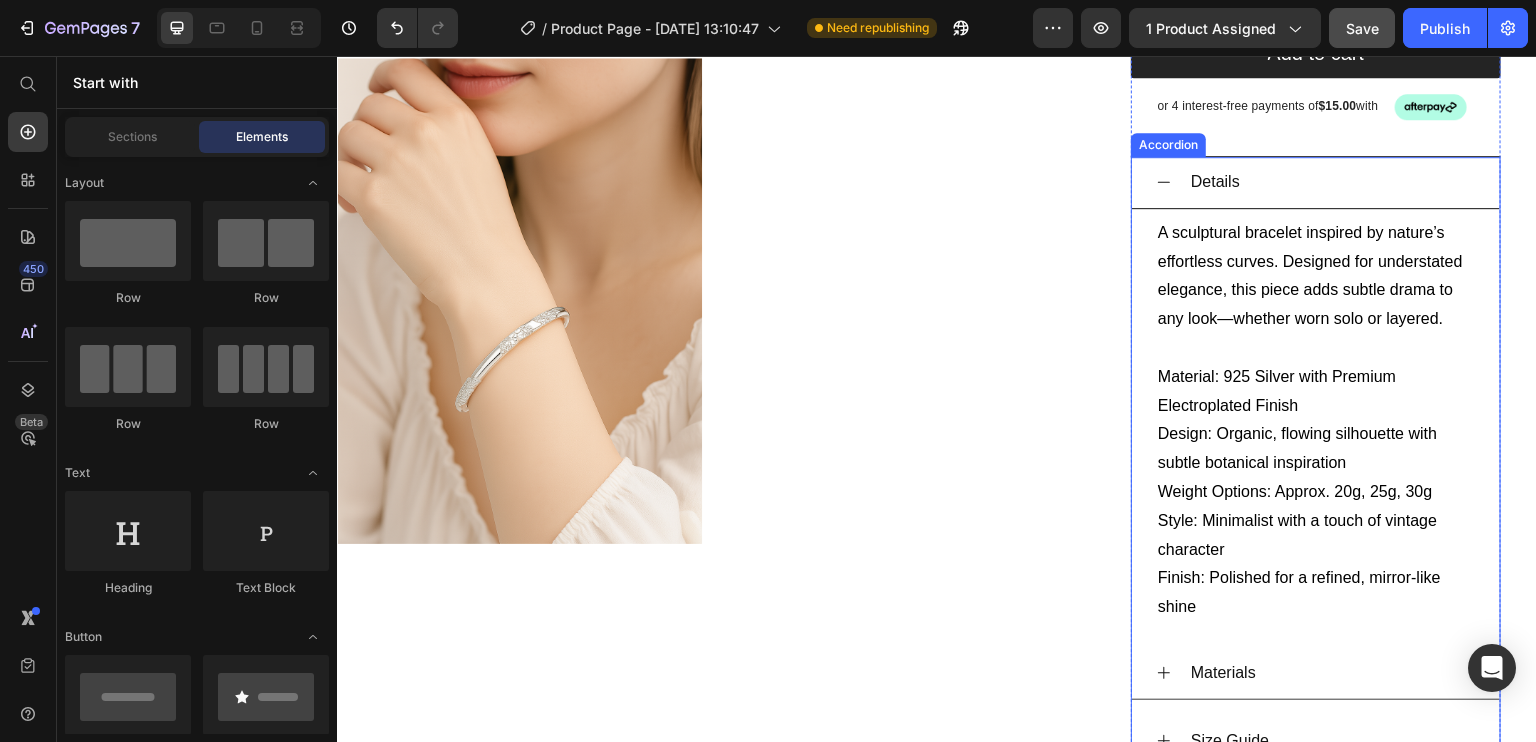 click 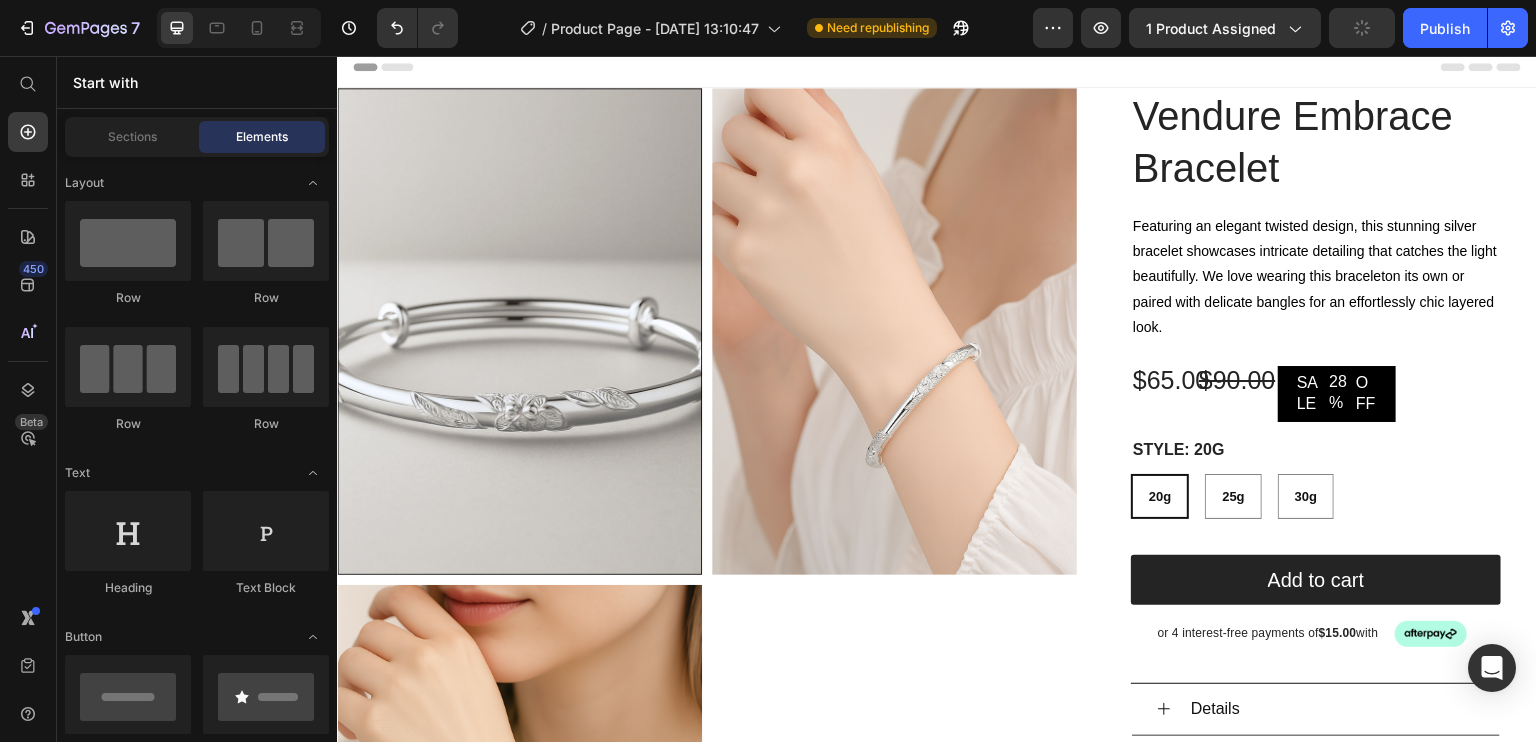 scroll, scrollTop: 0, scrollLeft: 0, axis: both 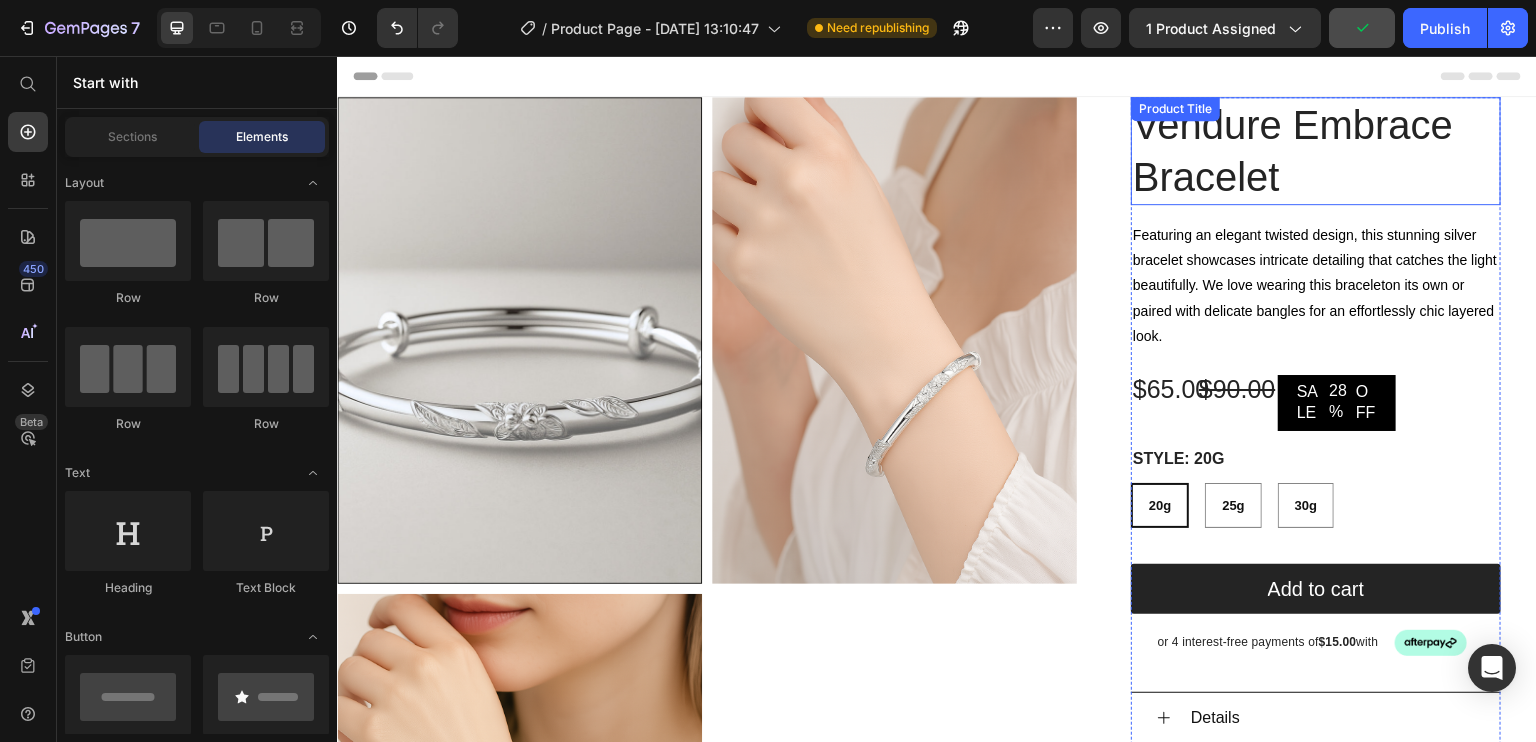 click on "Vendure Embrace Bracelet" at bounding box center (1316, 151) 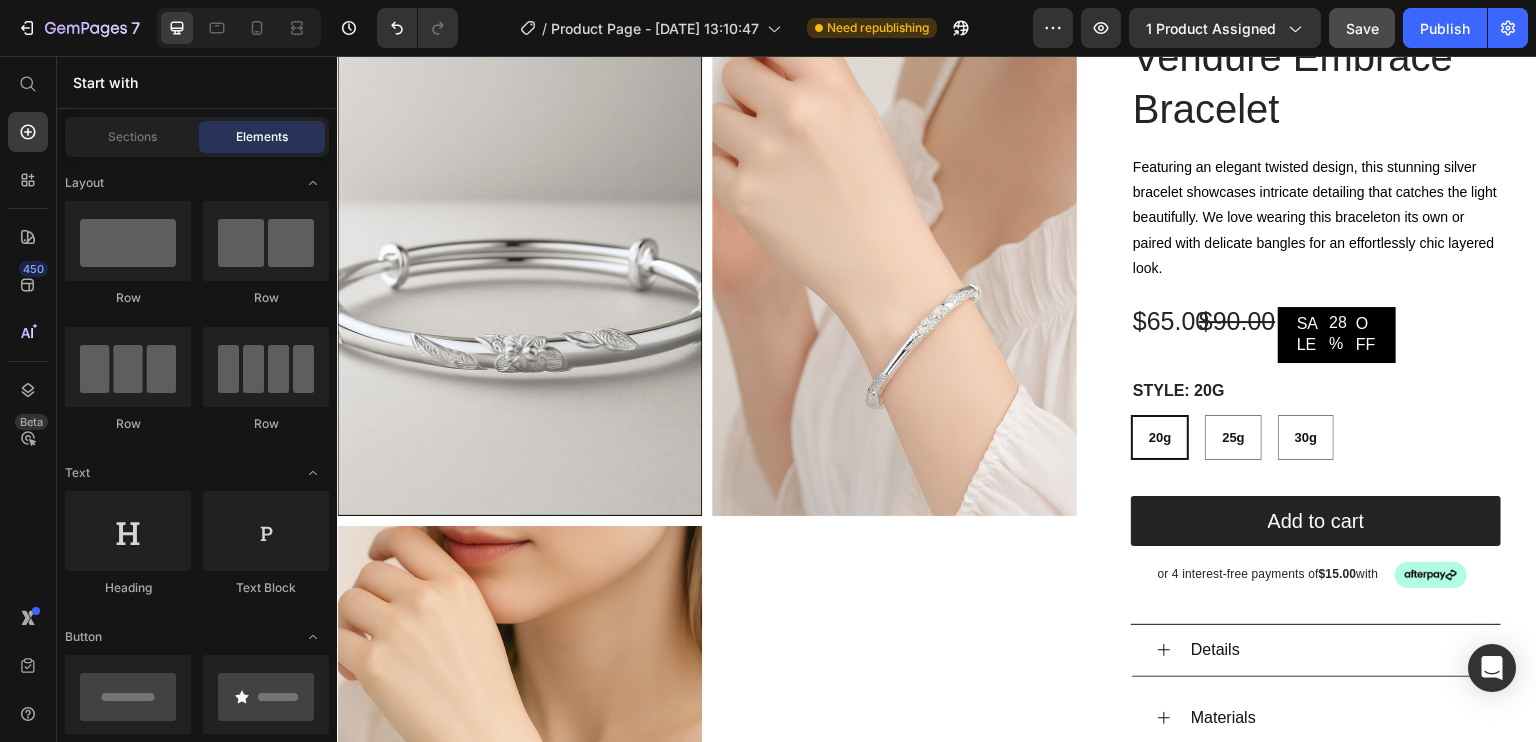 scroll, scrollTop: 0, scrollLeft: 0, axis: both 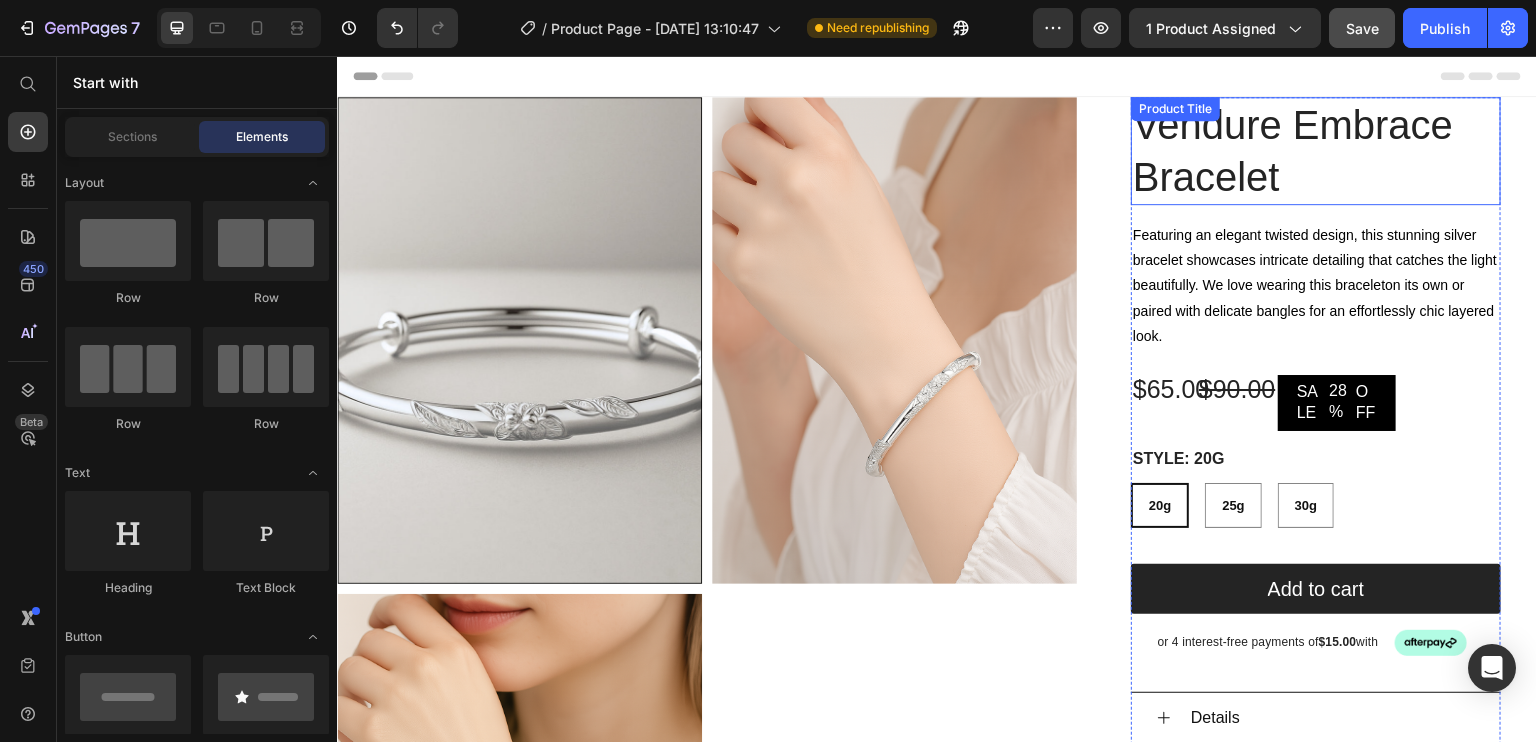 click on "Vendure Embrace Bracelet Product Title" at bounding box center (1316, 151) 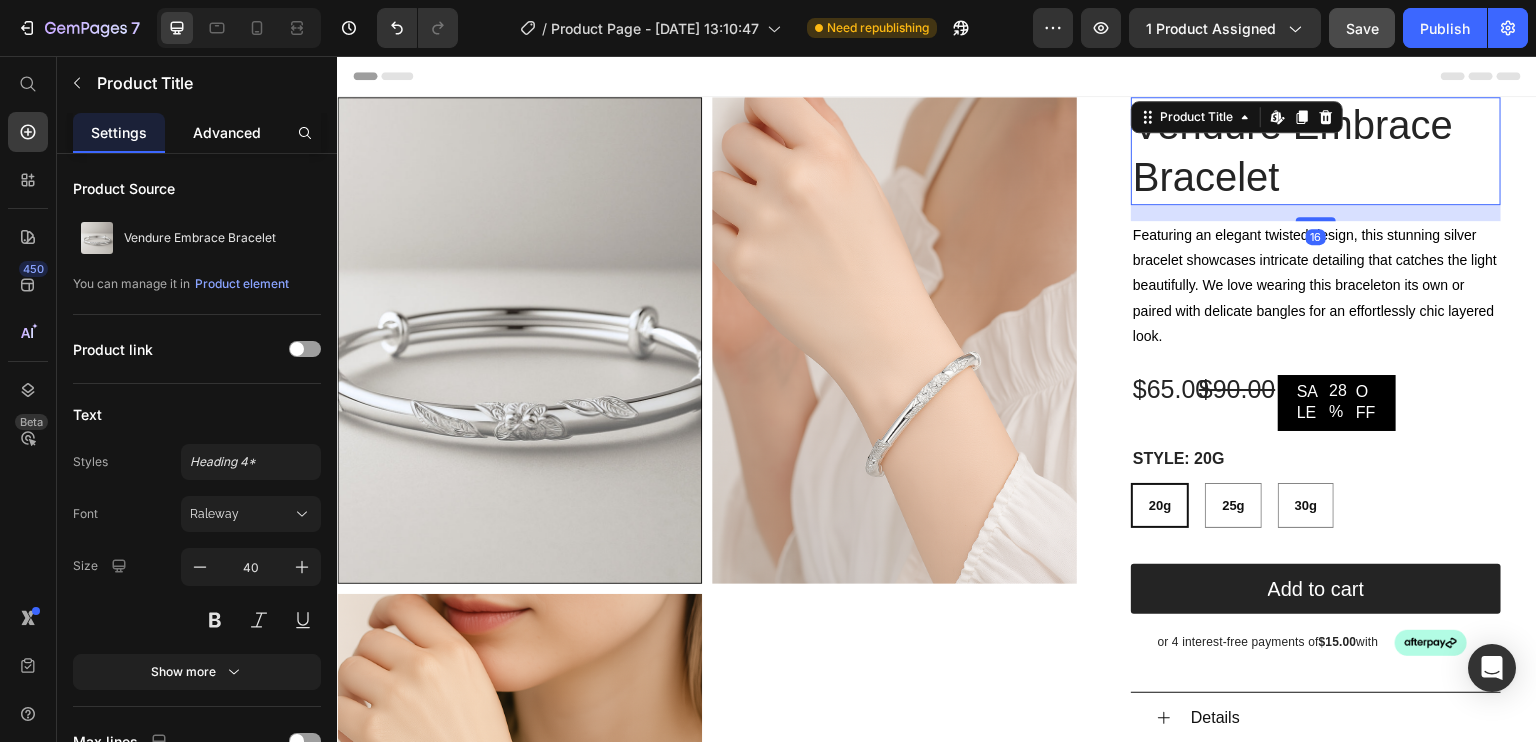 click on "Advanced" at bounding box center (227, 132) 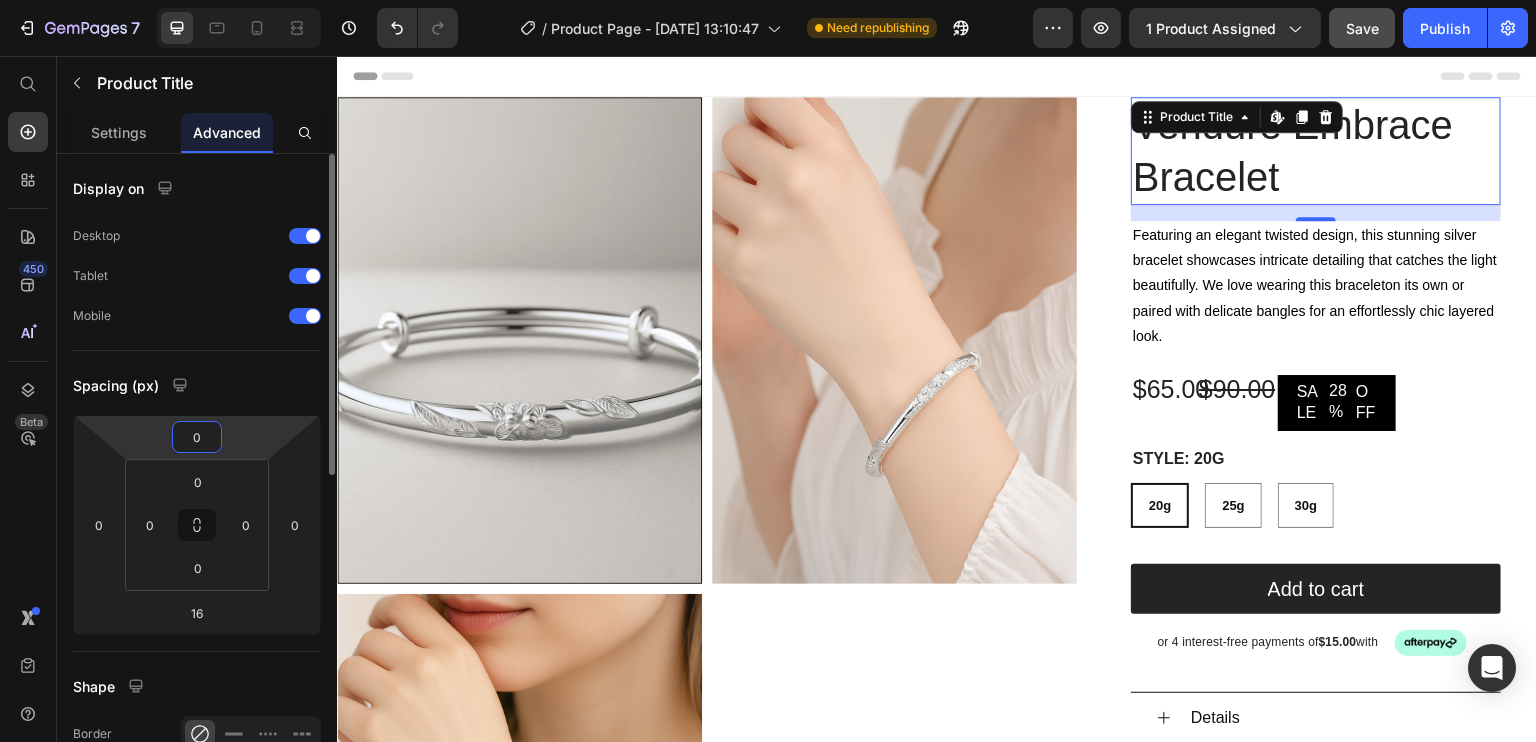 click on "0" at bounding box center (197, 437) 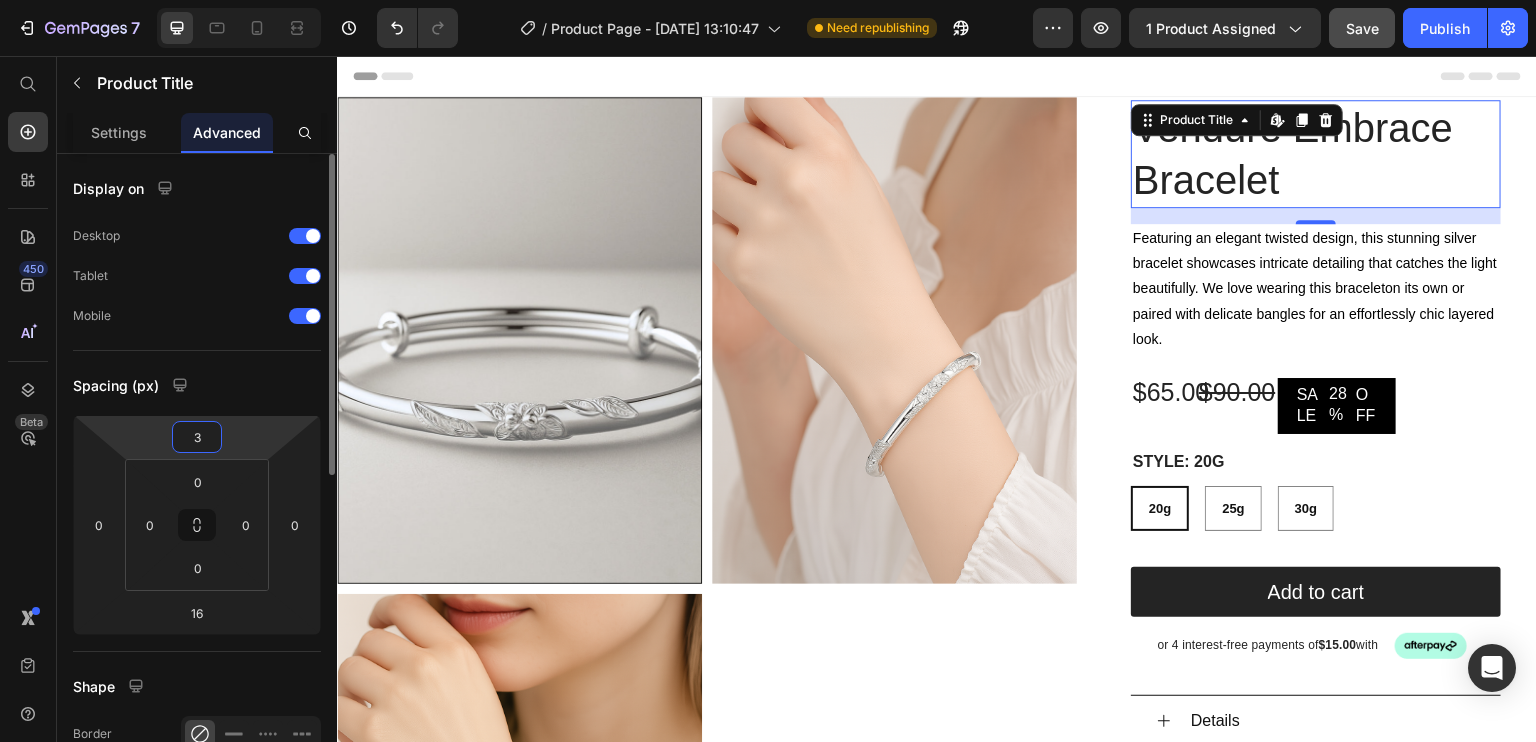 type on "36" 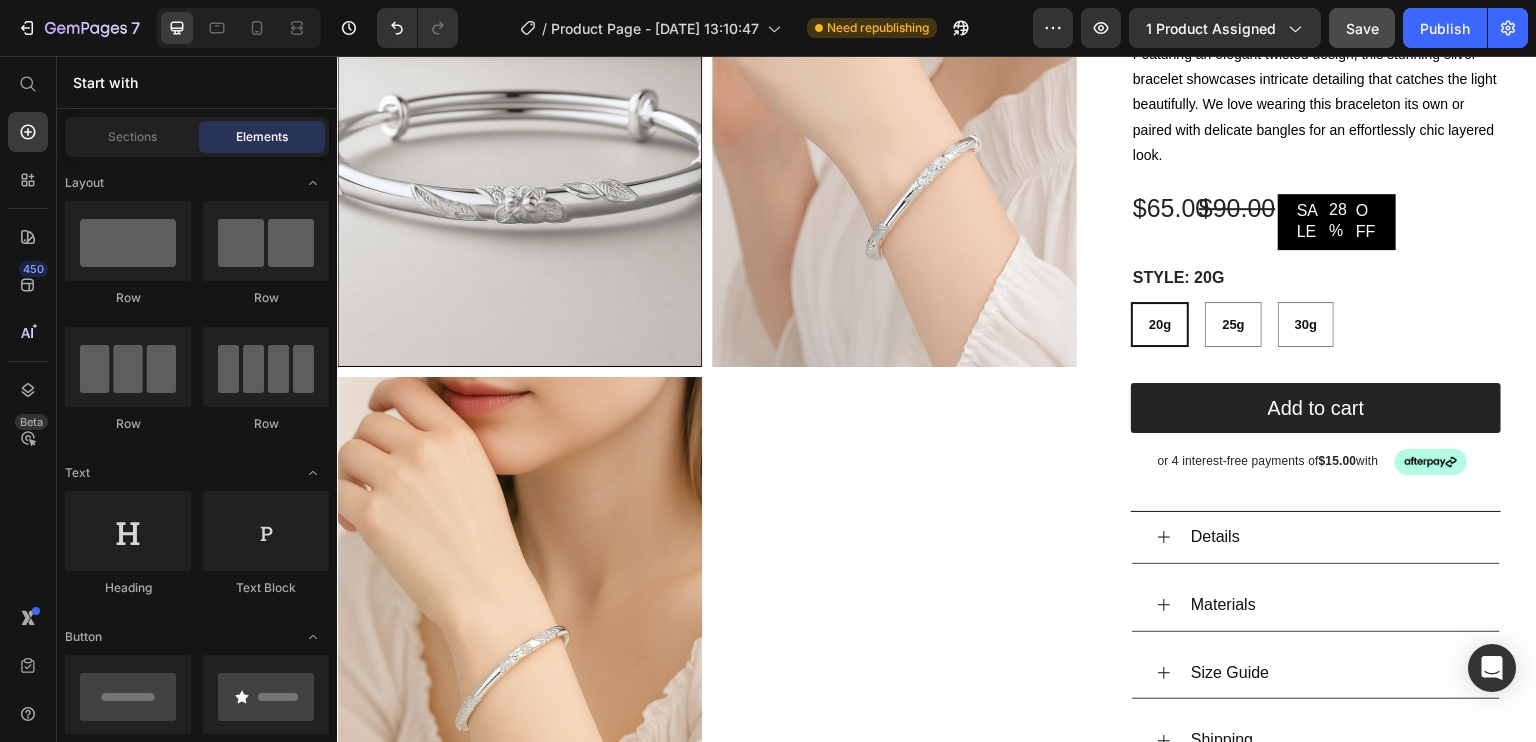 scroll, scrollTop: 0, scrollLeft: 0, axis: both 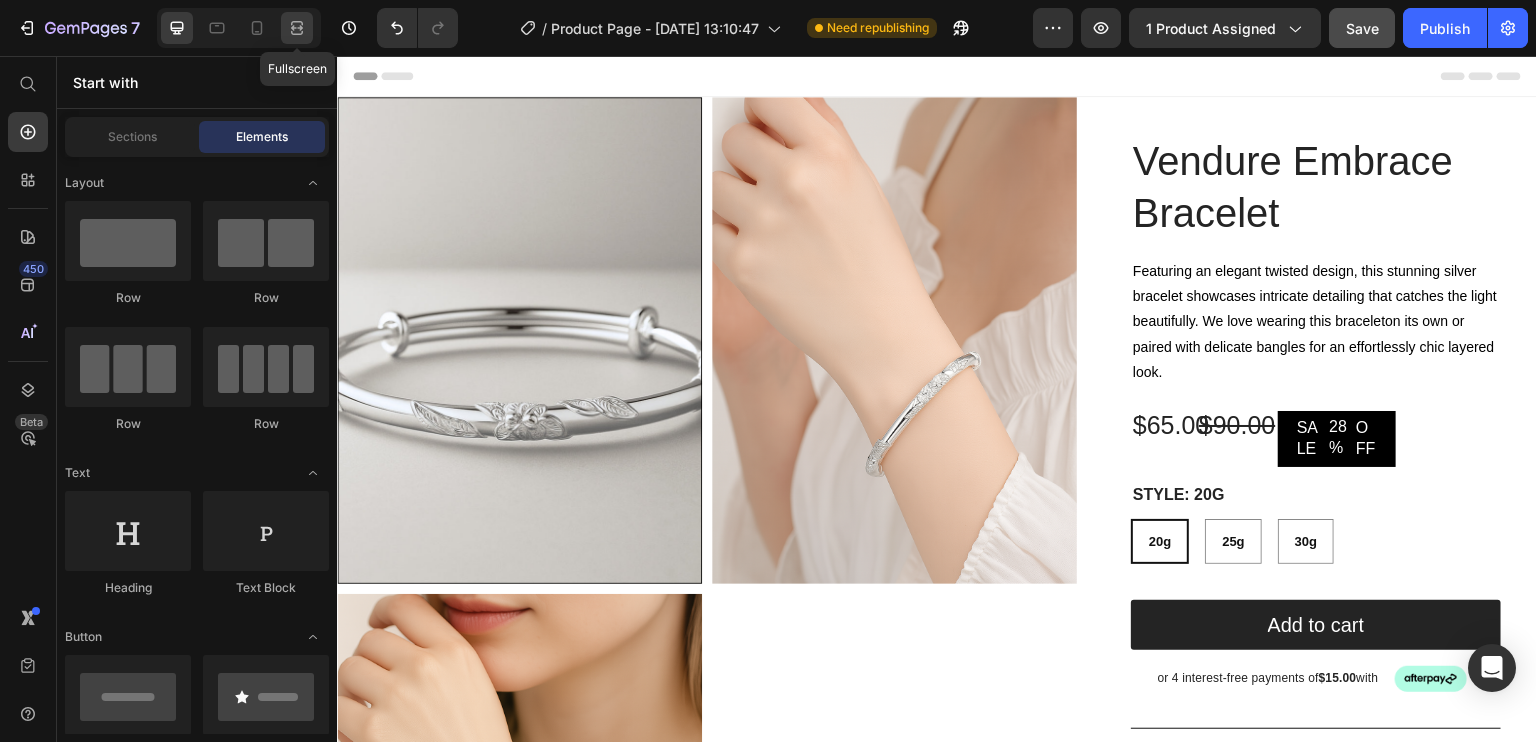 click 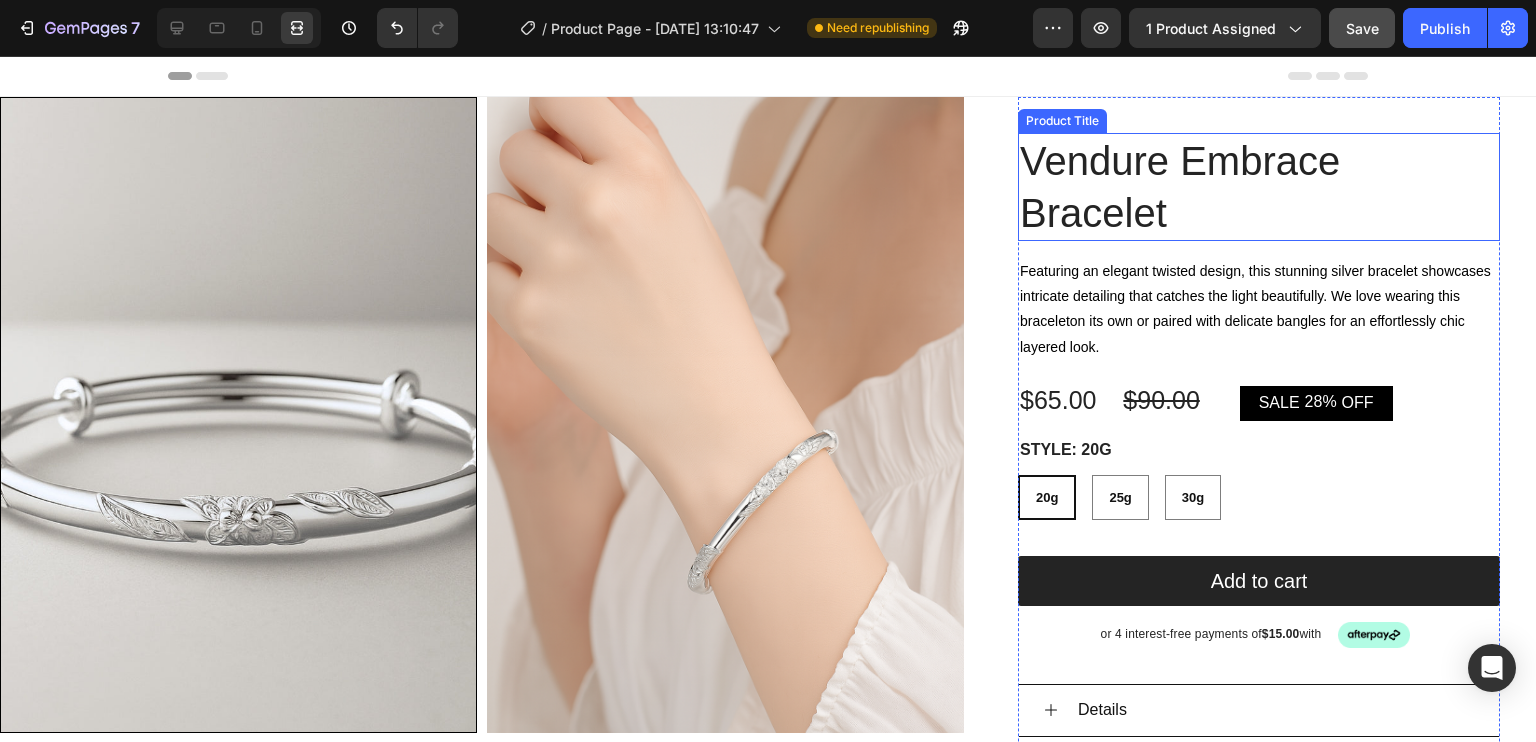 click on "Vendure Embrace Bracelet" at bounding box center [1259, 187] 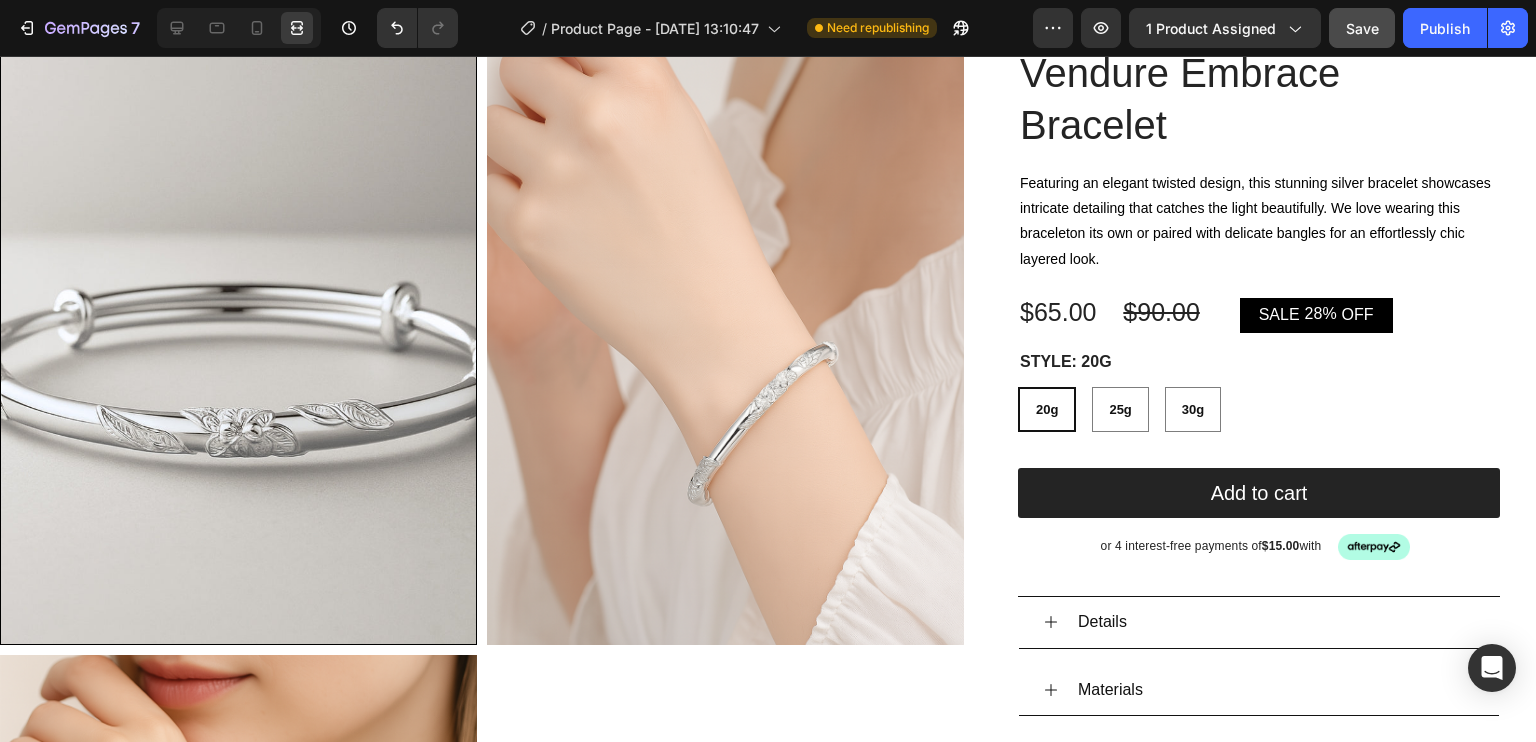 scroll, scrollTop: 0, scrollLeft: 0, axis: both 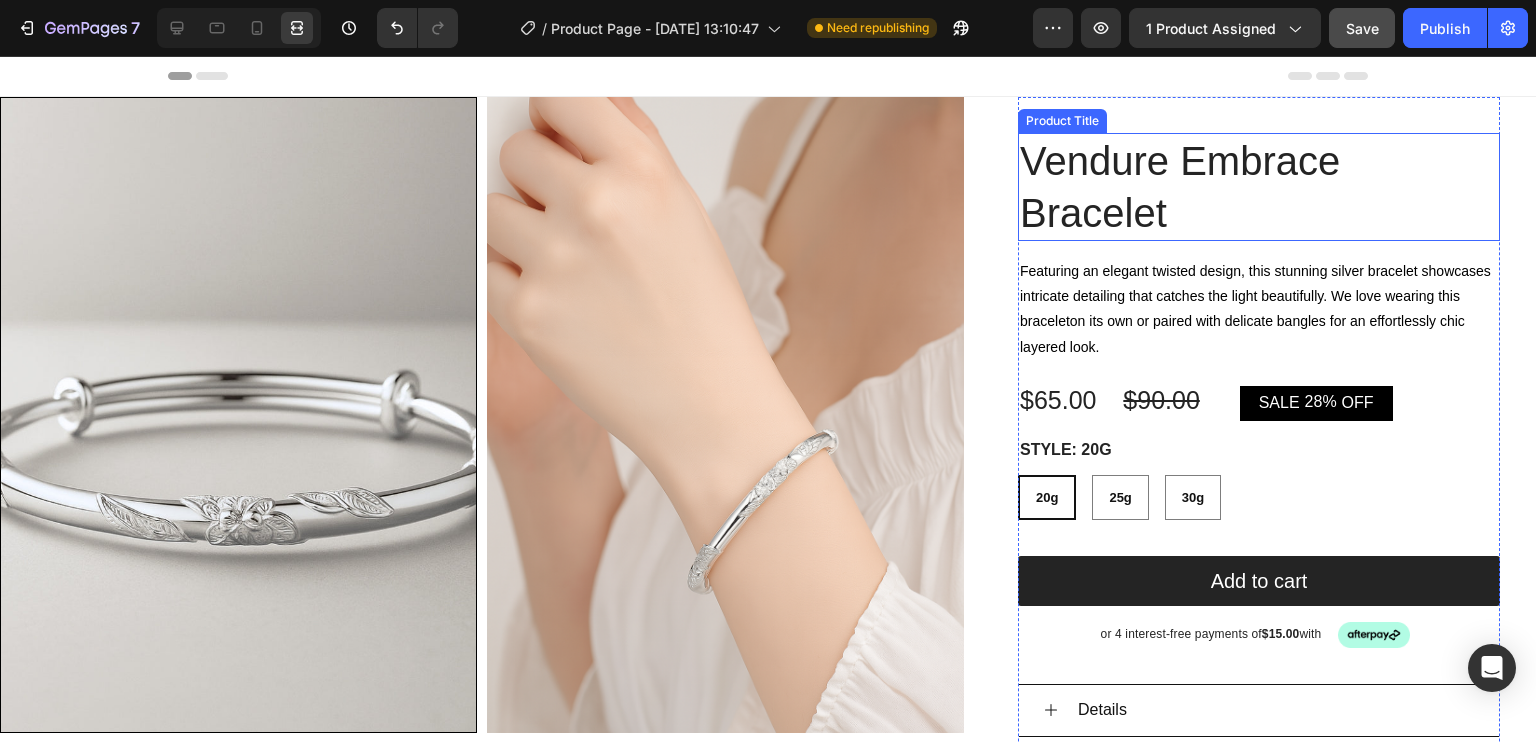 click on "Vendure Embrace Bracelet" at bounding box center (1259, 187) 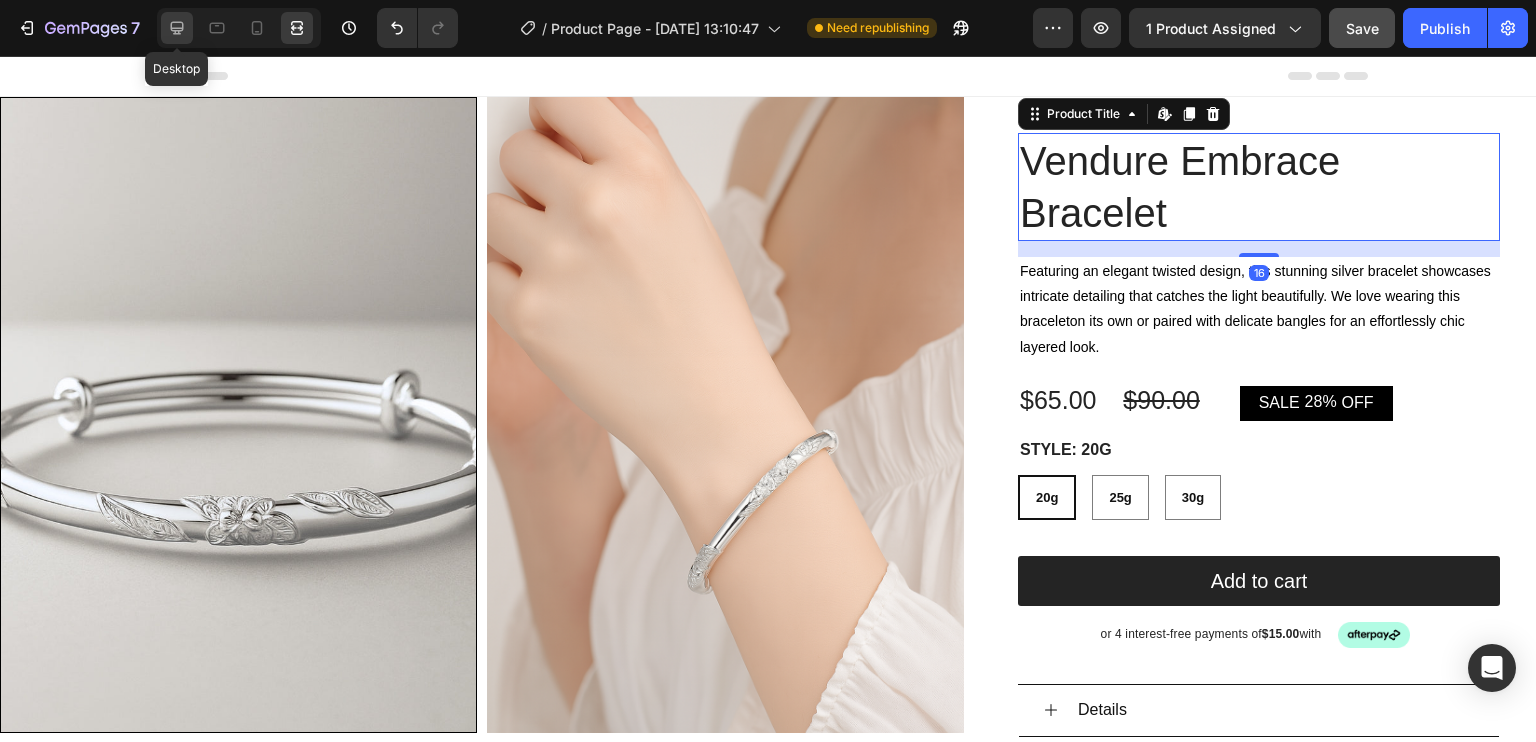 click 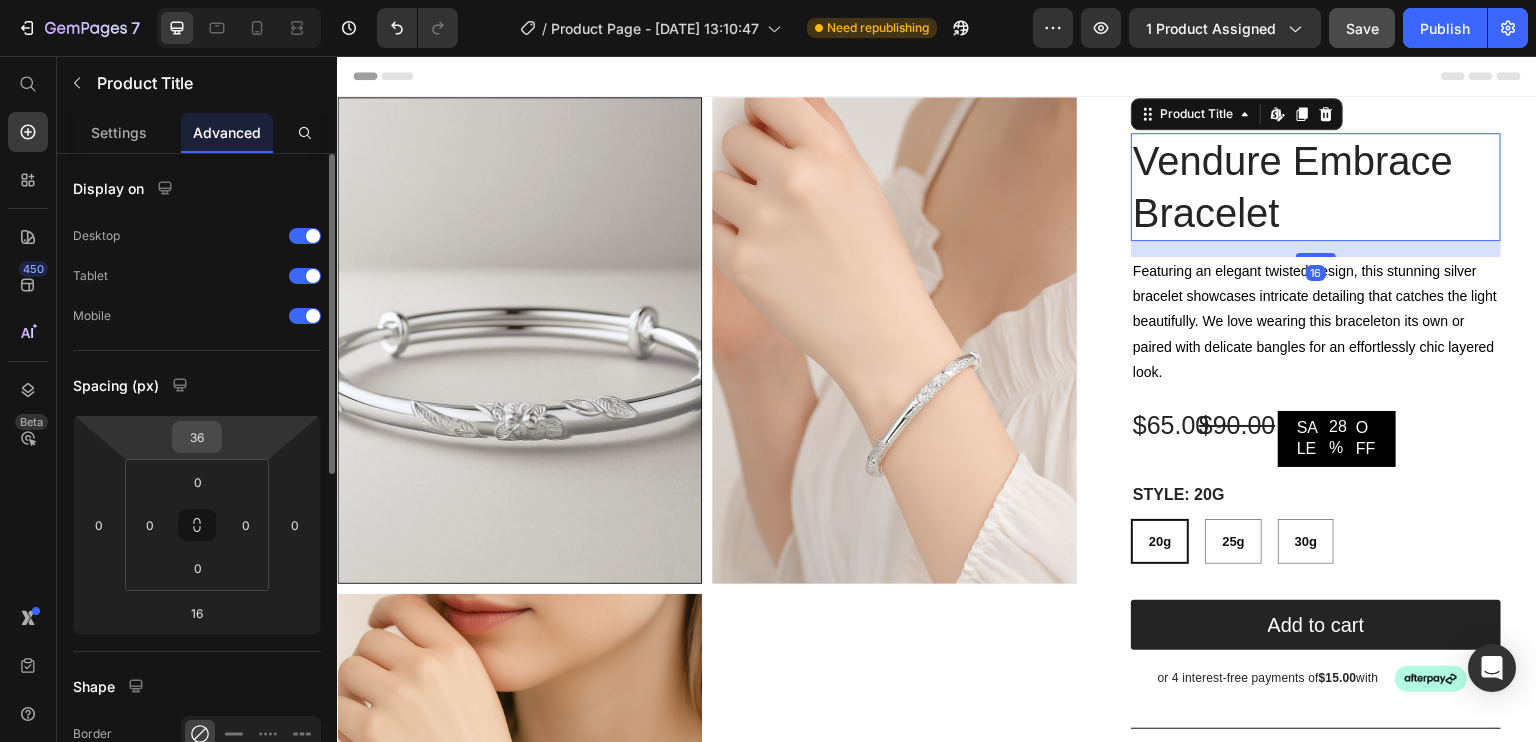 click on "36" at bounding box center [197, 437] 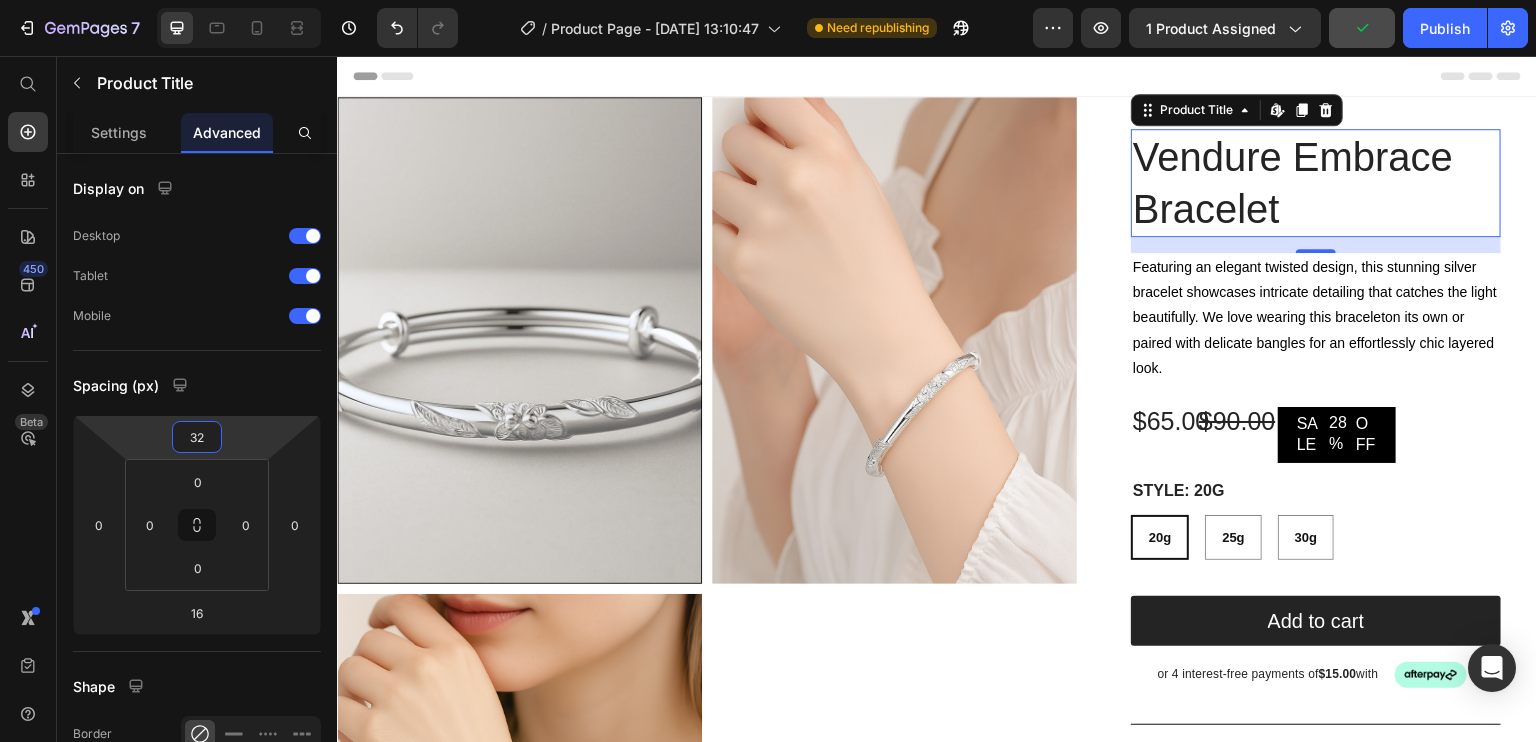 type on "32" 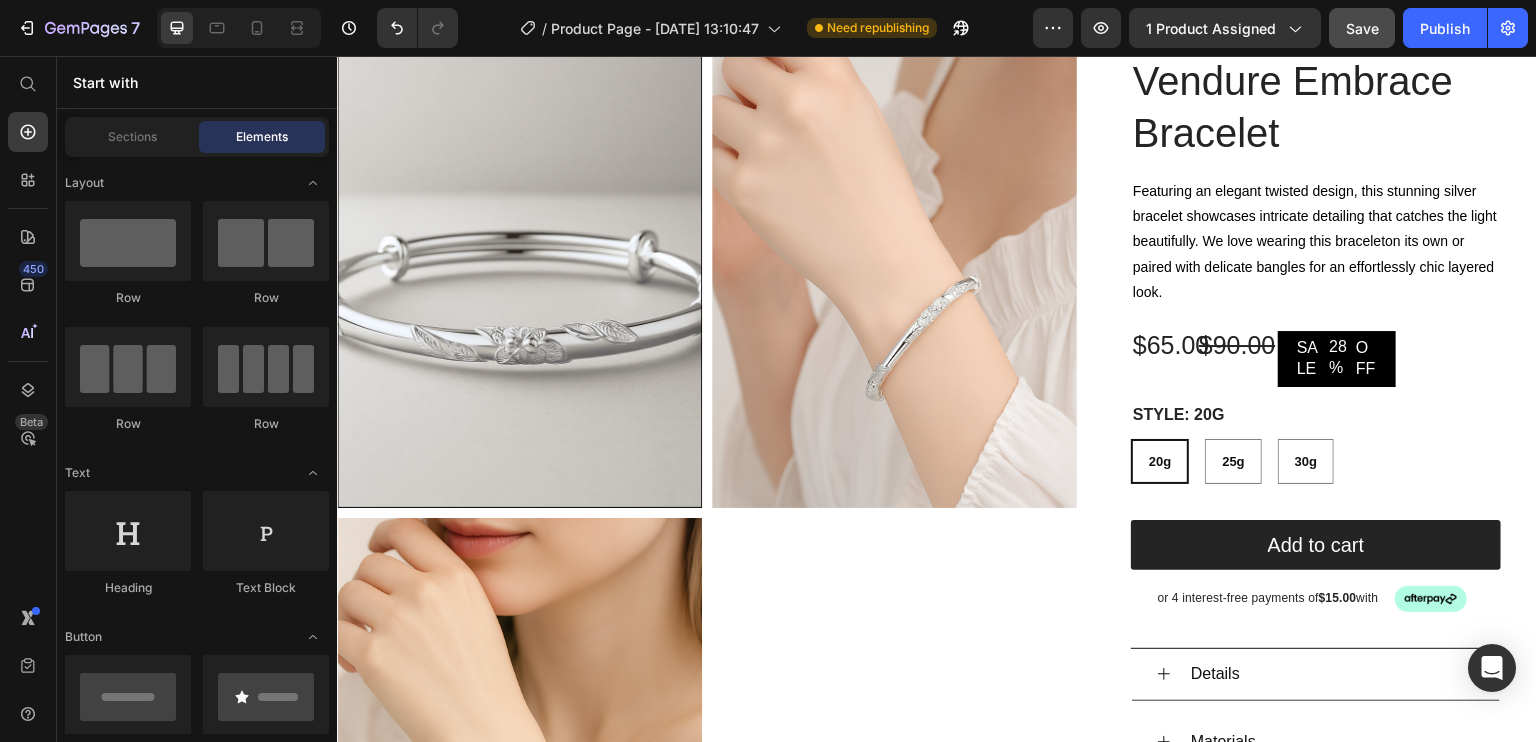 scroll, scrollTop: 0, scrollLeft: 0, axis: both 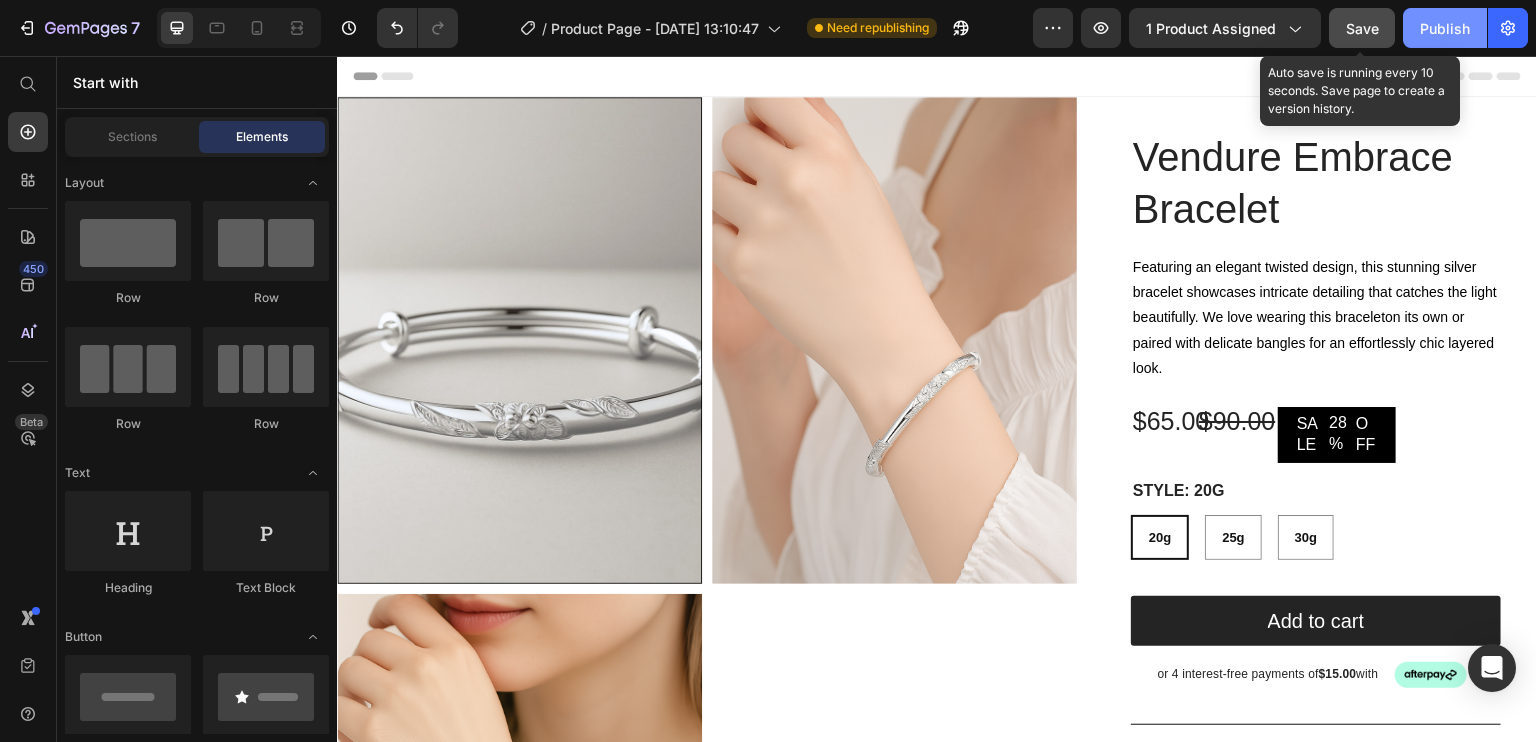click on "Save" at bounding box center (1362, 28) 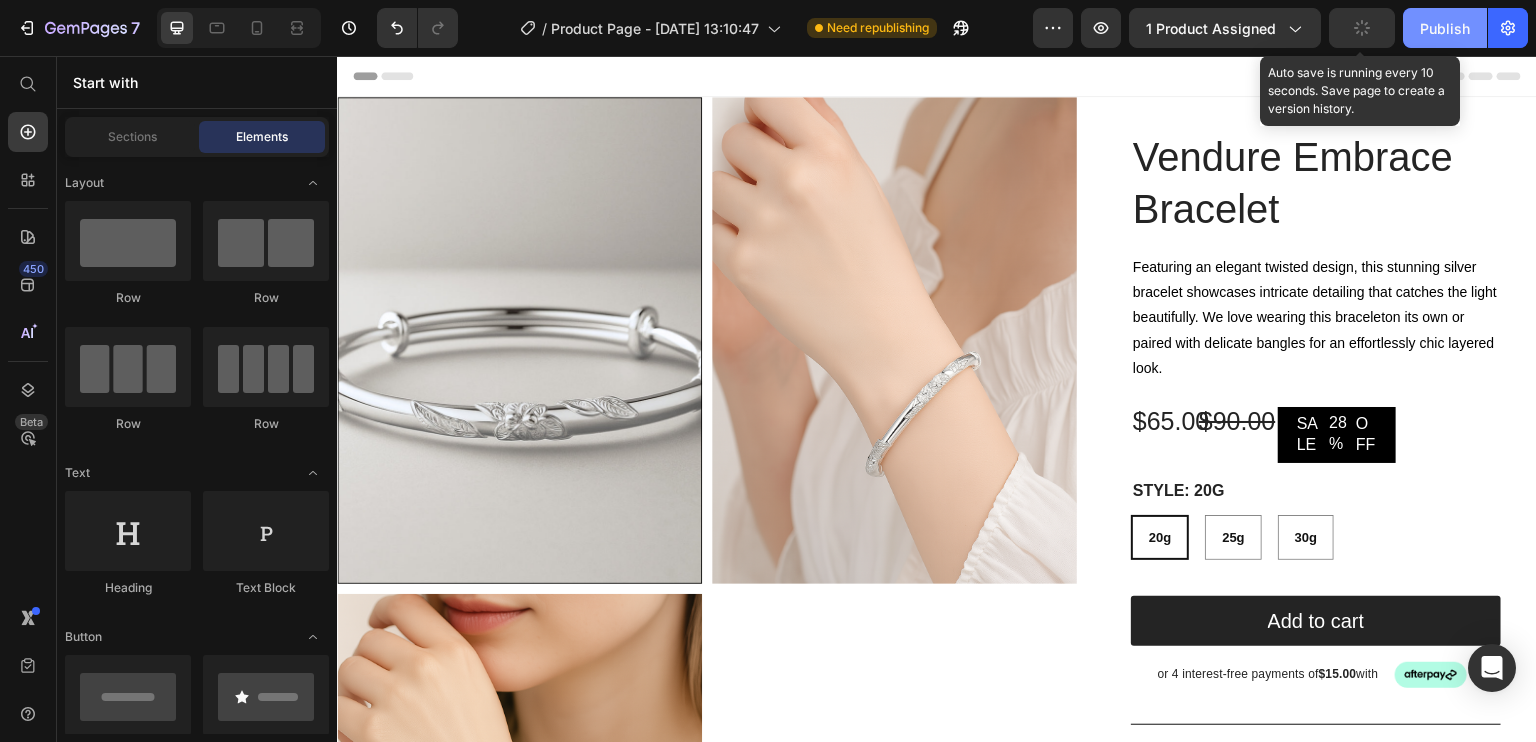 click on "Publish" at bounding box center [1445, 28] 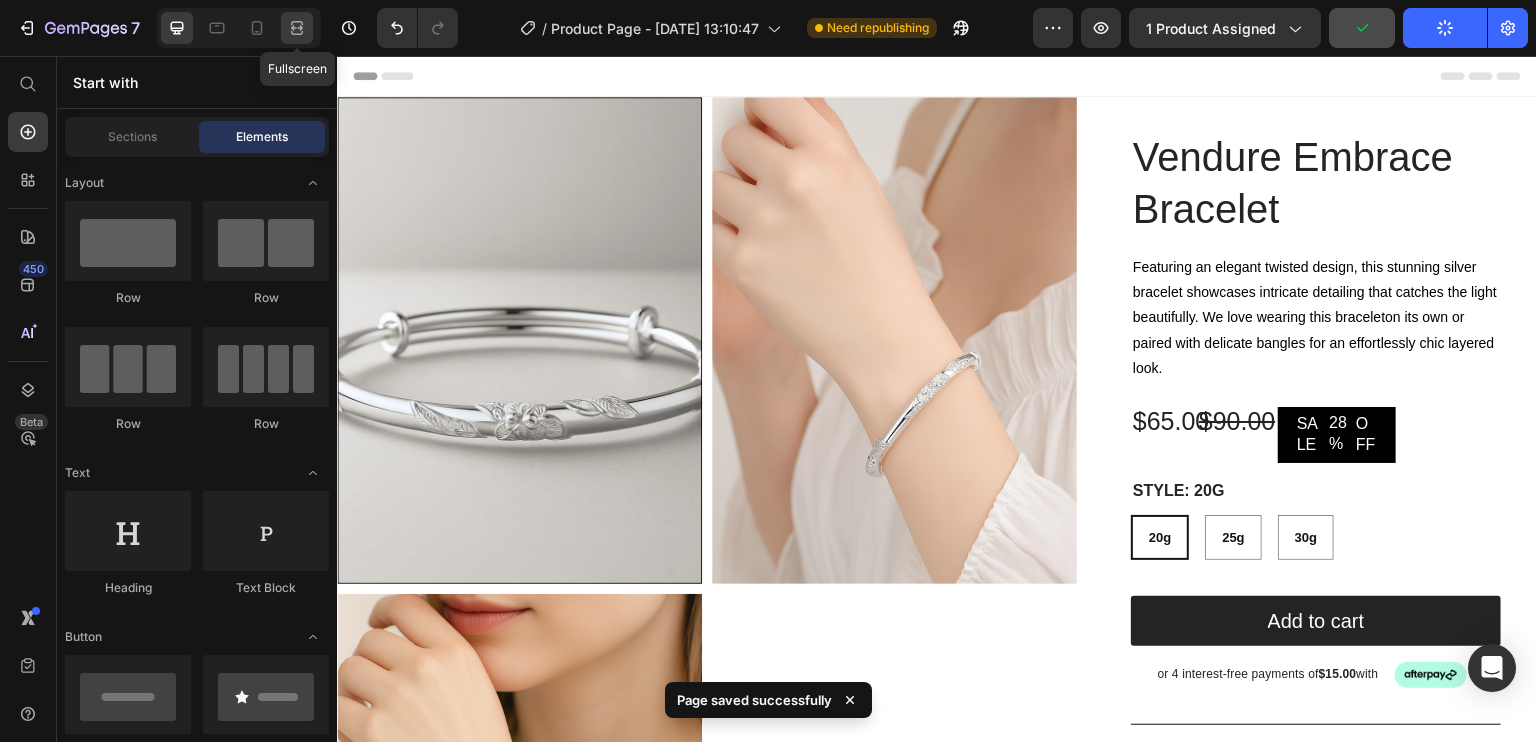 click 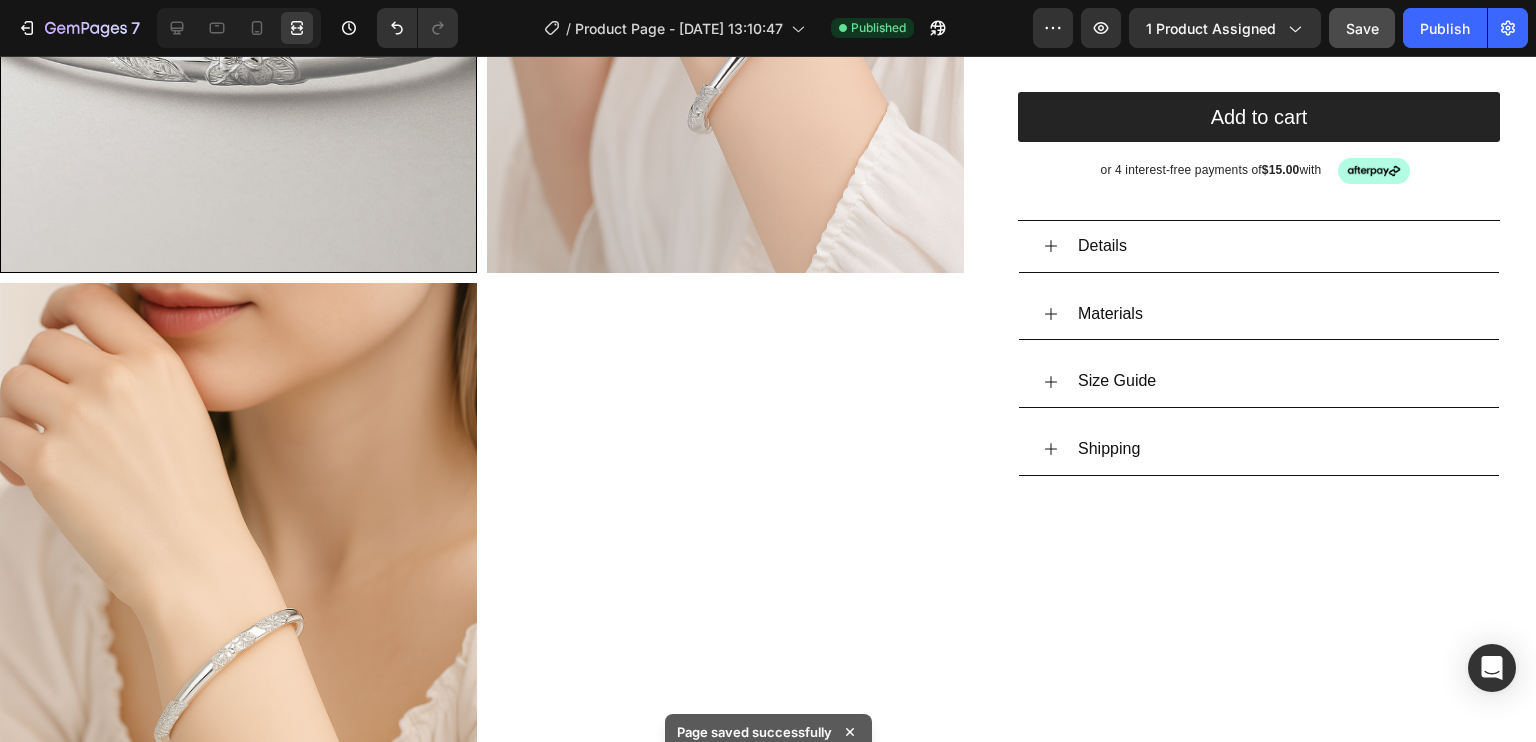 scroll, scrollTop: 0, scrollLeft: 0, axis: both 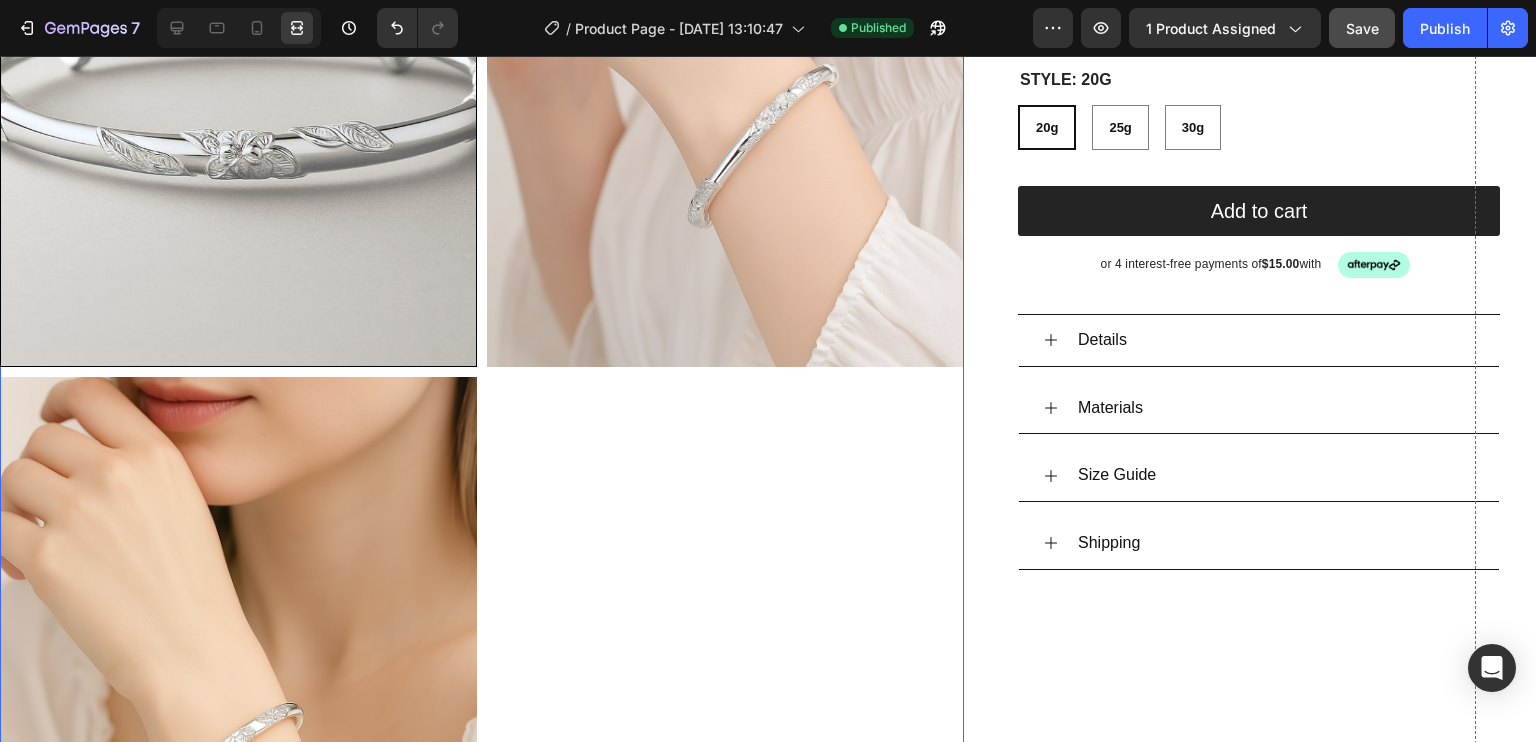 click at bounding box center (238, 49) 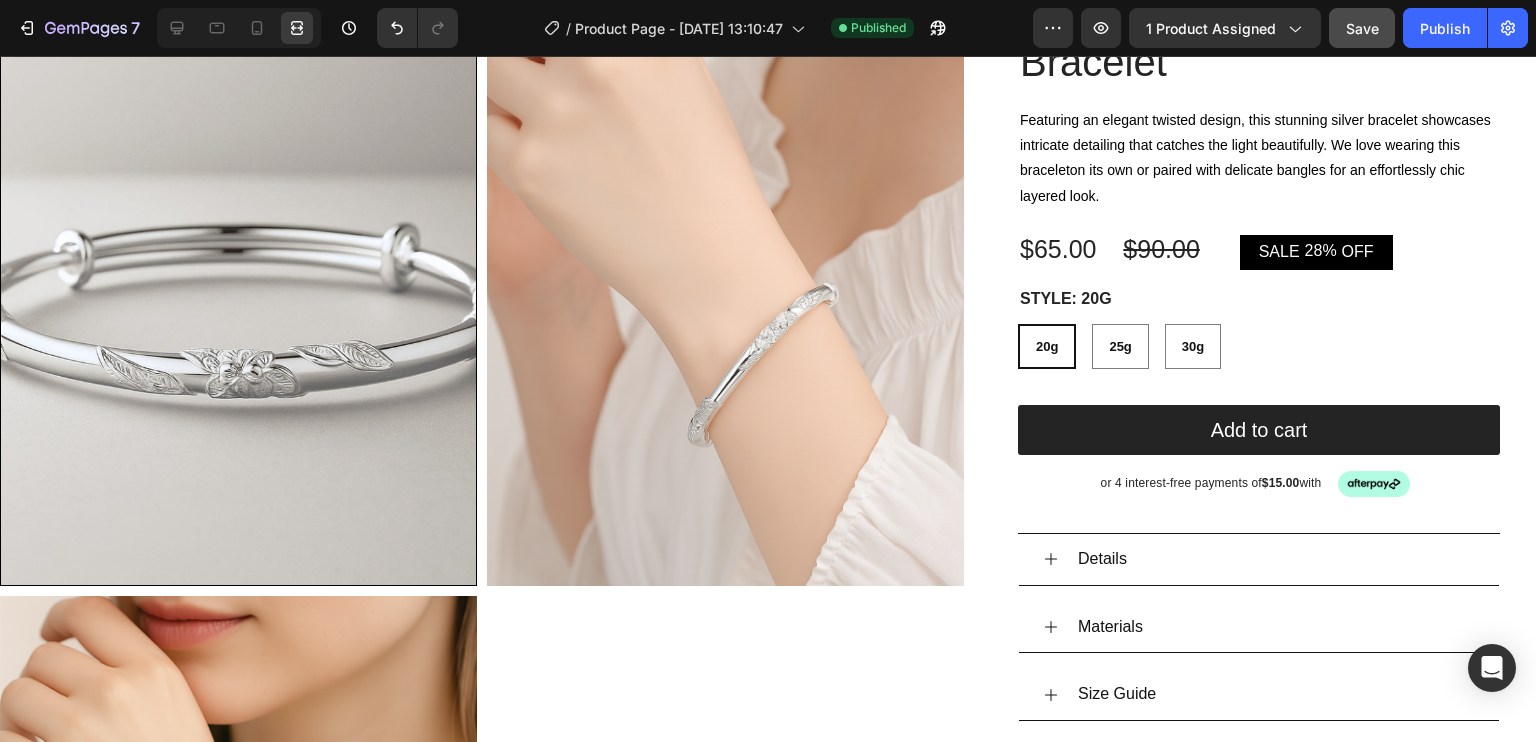 scroll, scrollTop: 0, scrollLeft: 0, axis: both 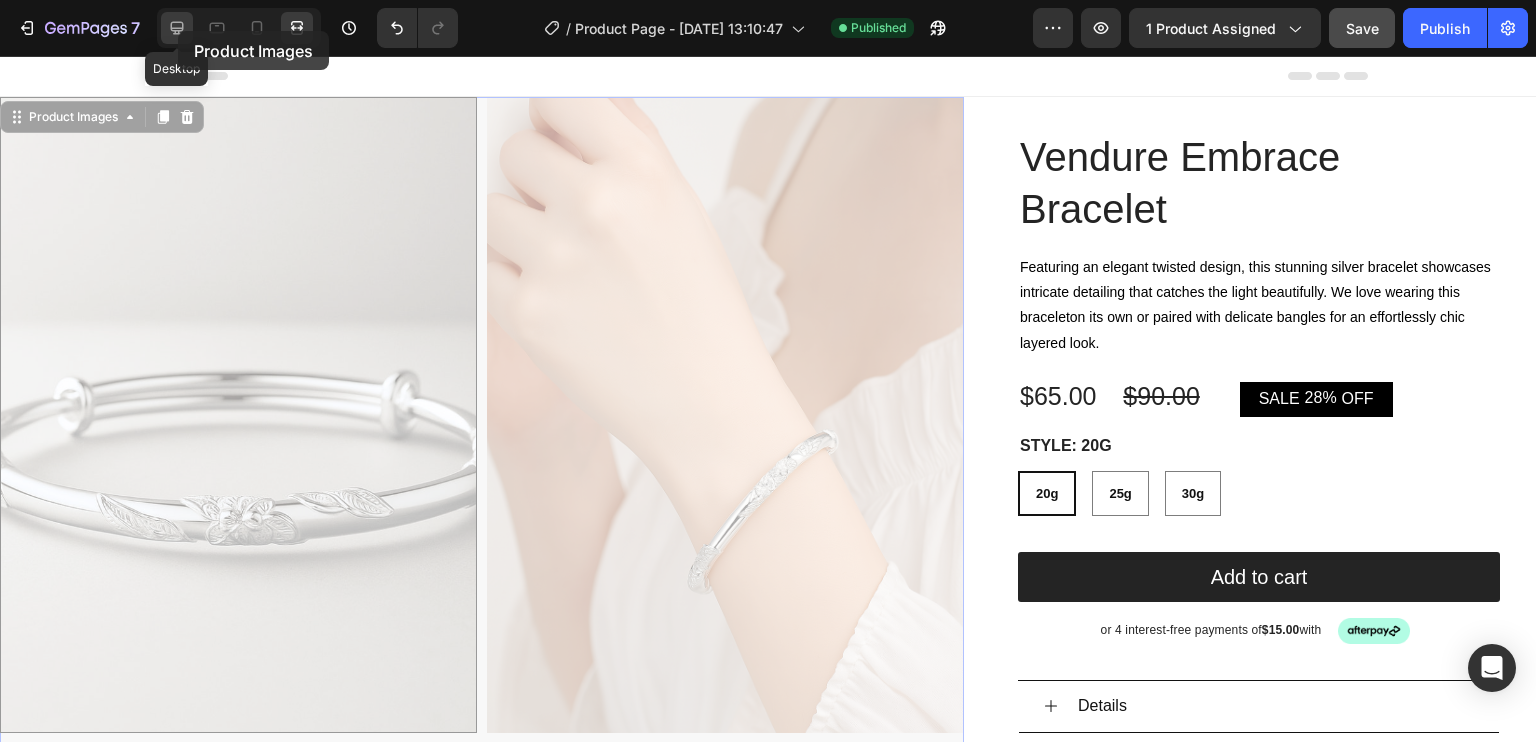 click 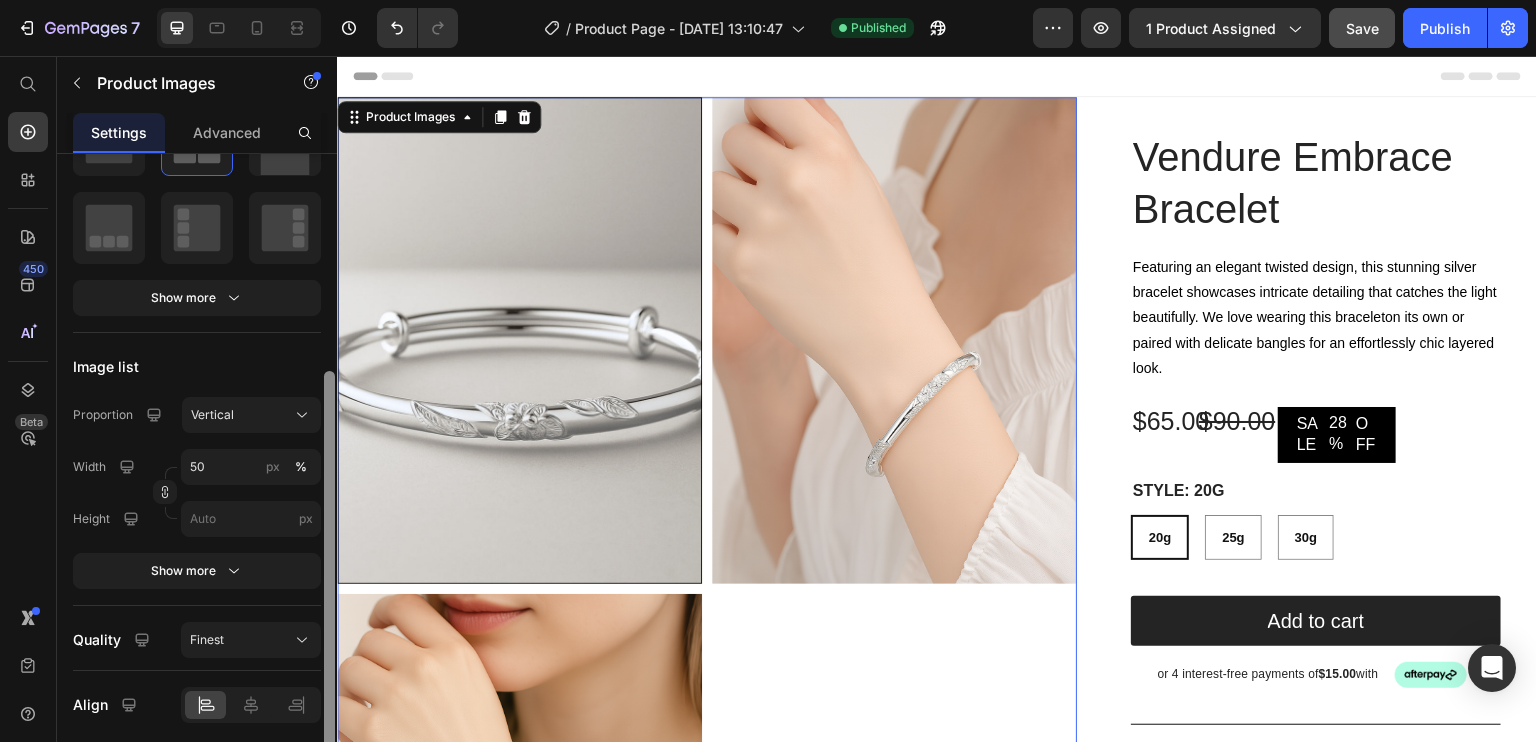 scroll, scrollTop: 368, scrollLeft: 0, axis: vertical 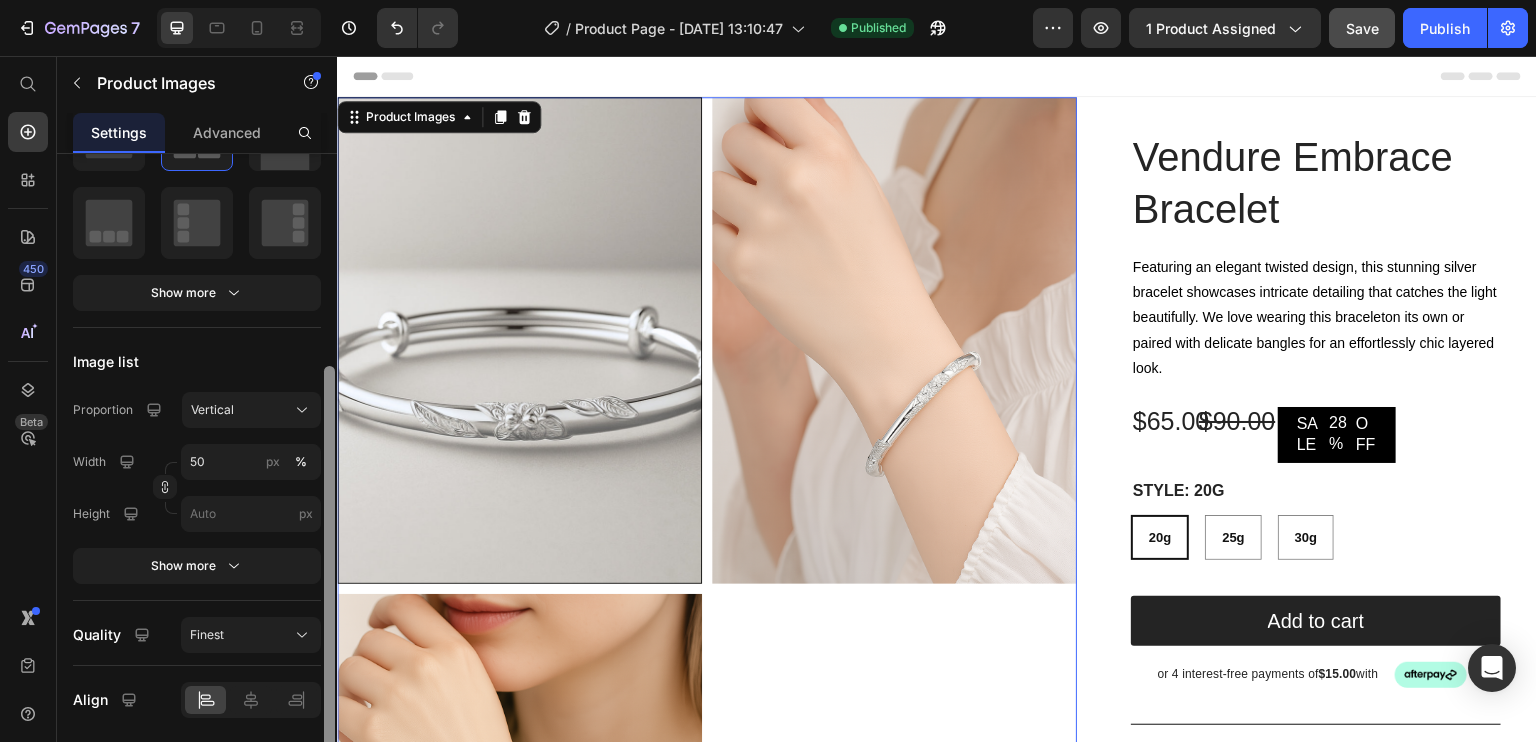 drag, startPoint x: 326, startPoint y: 382, endPoint x: 302, endPoint y: 603, distance: 222.29935 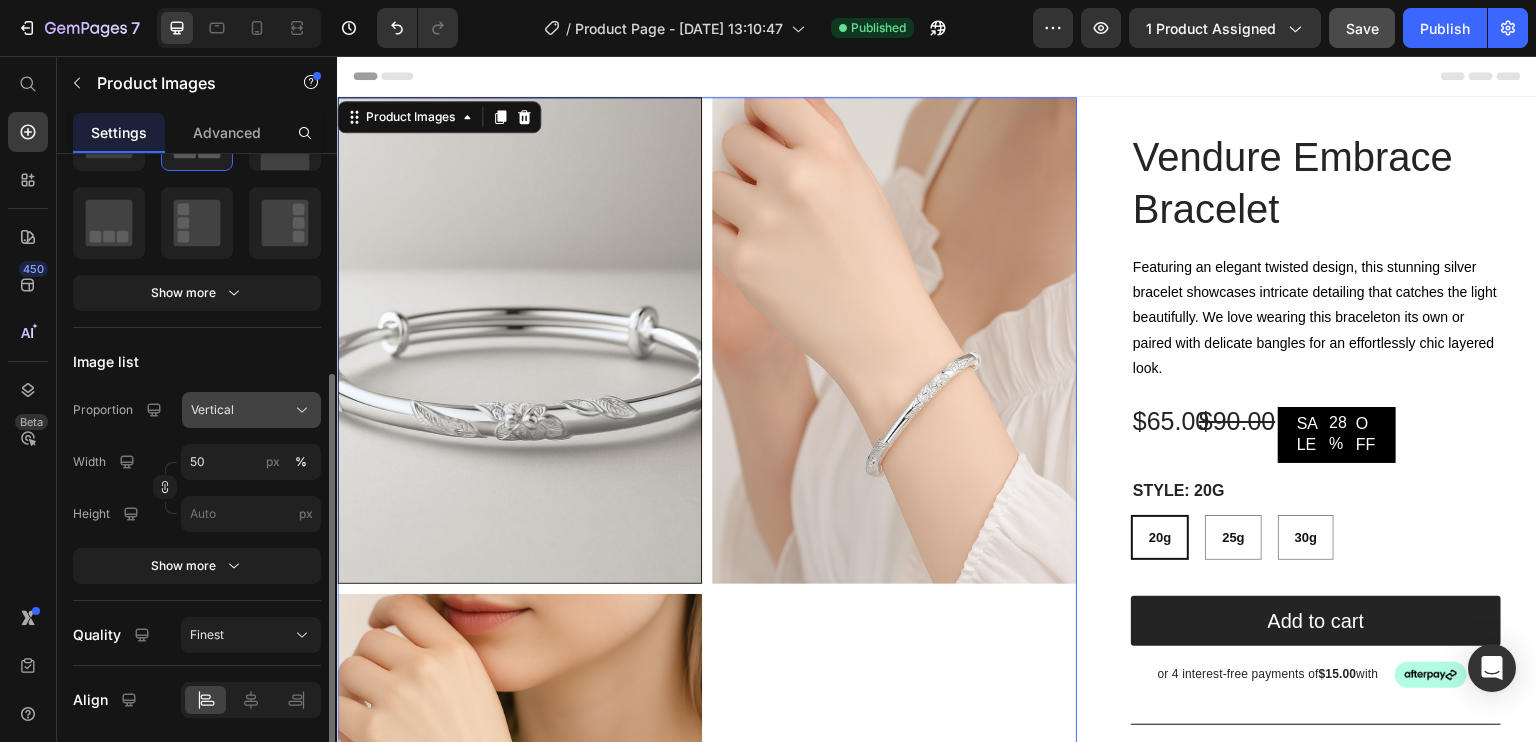 click on "Vertical" 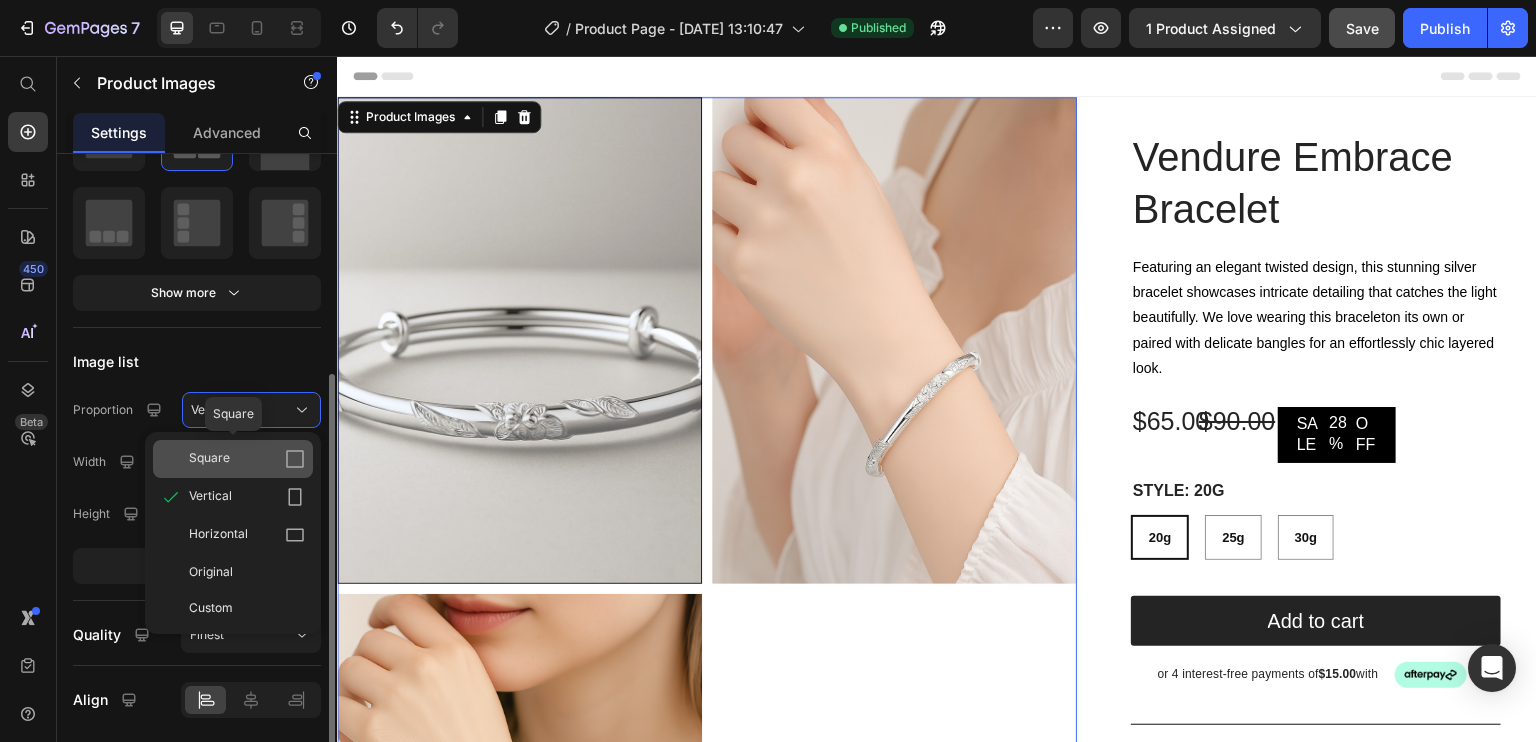 click on "Square" at bounding box center (247, 459) 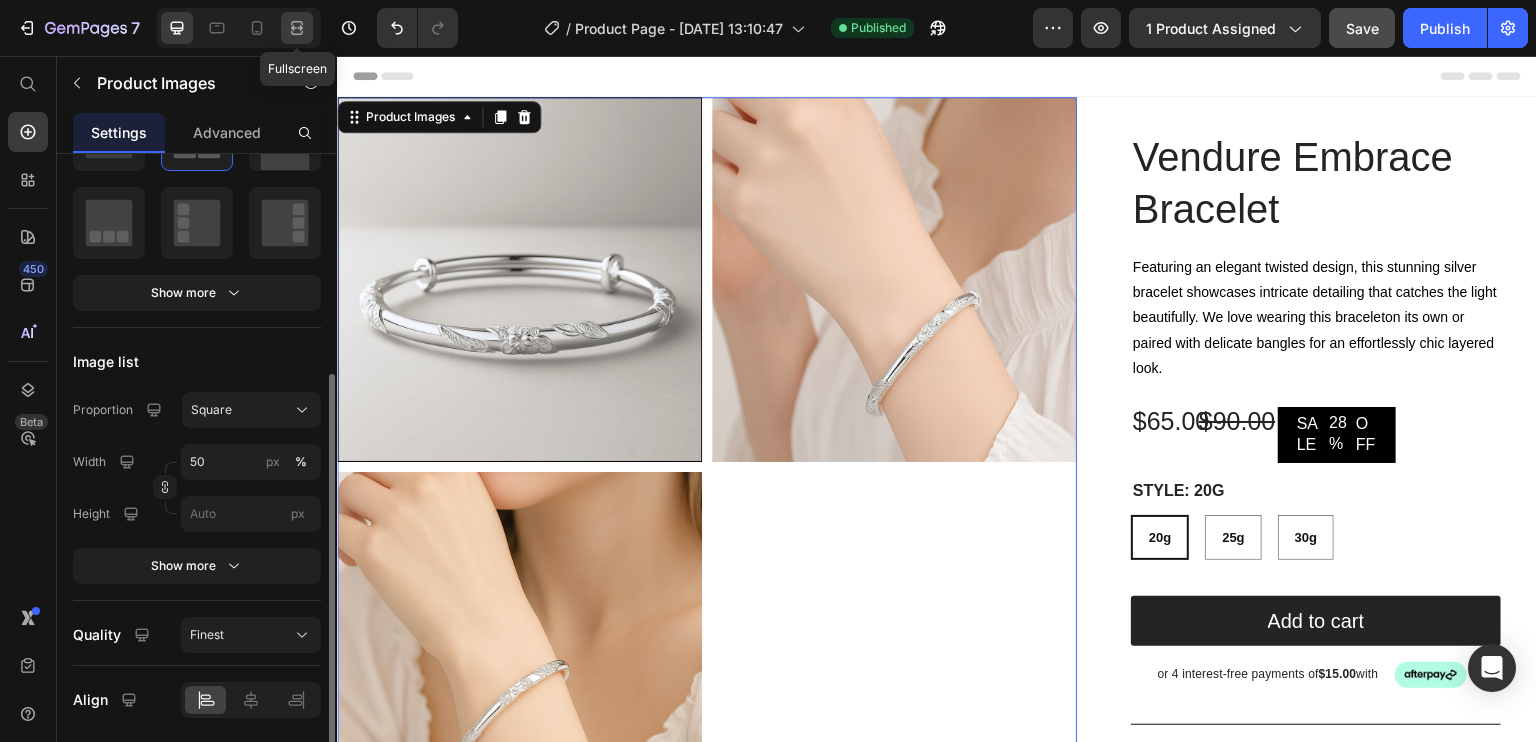 click 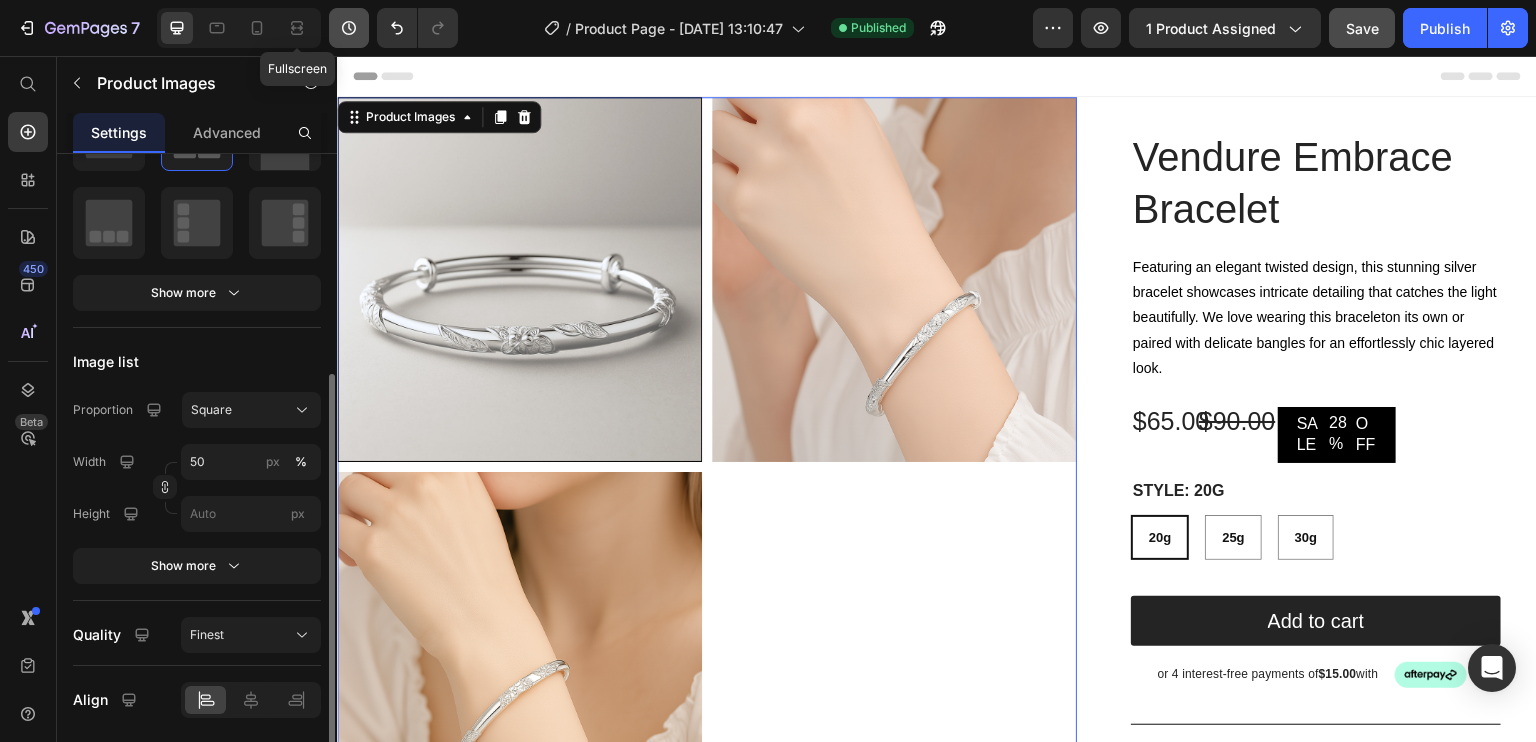 scroll, scrollTop: 336, scrollLeft: 0, axis: vertical 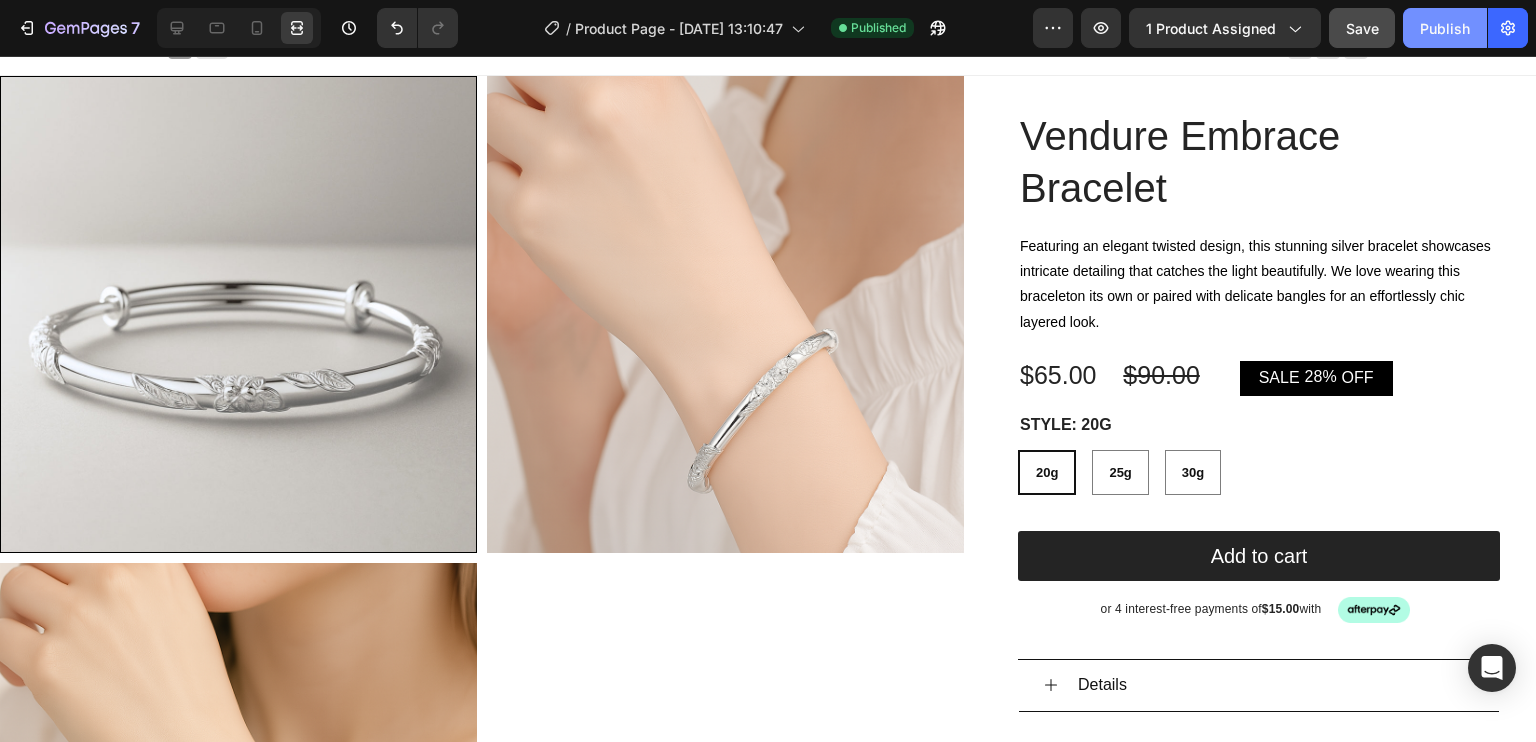 click on "Publish" at bounding box center [1445, 28] 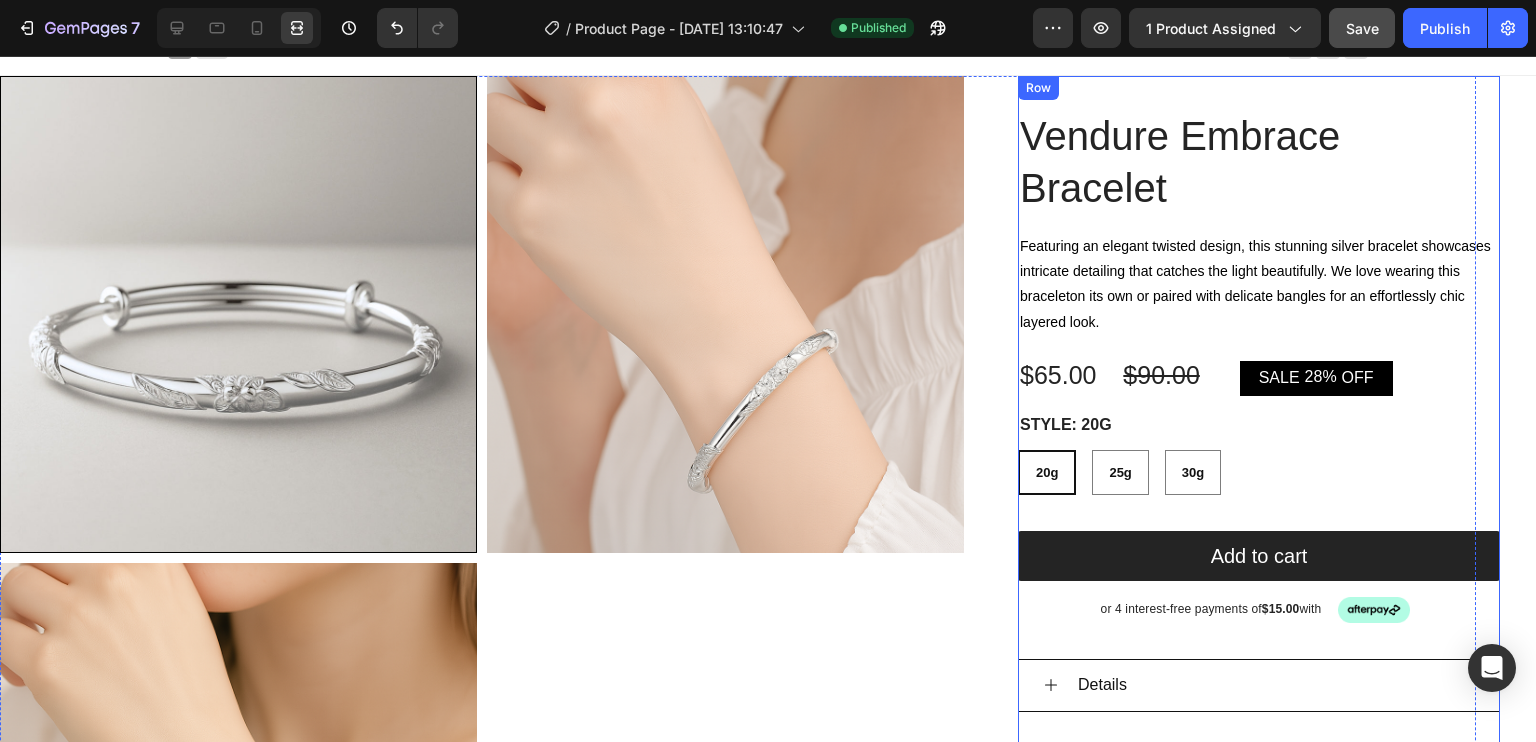 click on "Vendure Embrace Bracelet Product Title Featuring an elegant twisted design, this stunning silver bracelet showcases intricate detailing that catches the light beautifully. We love wearing this braceleton its own or paired with delicate bangles for an effortlessly chic layered look. Text Block $65.00 Product Price $90.00 Product Price SALE 28% OFF Discount Tag Row Silver 20g 25g 30g Product Variants & Swatches style: 20g 20g 20g 20g 25g 25g 25g 30g 30g 30g Product Variants & Swatches Add to cart Add to Cart or 4 interest-free payments of  $15.00  with Text Block Image Row Row
Details
Materials
Size Guide
Shipping Accordion or 4 interest-free payments of  $15.00  with Text Block Image Row" at bounding box center [1259, 511] 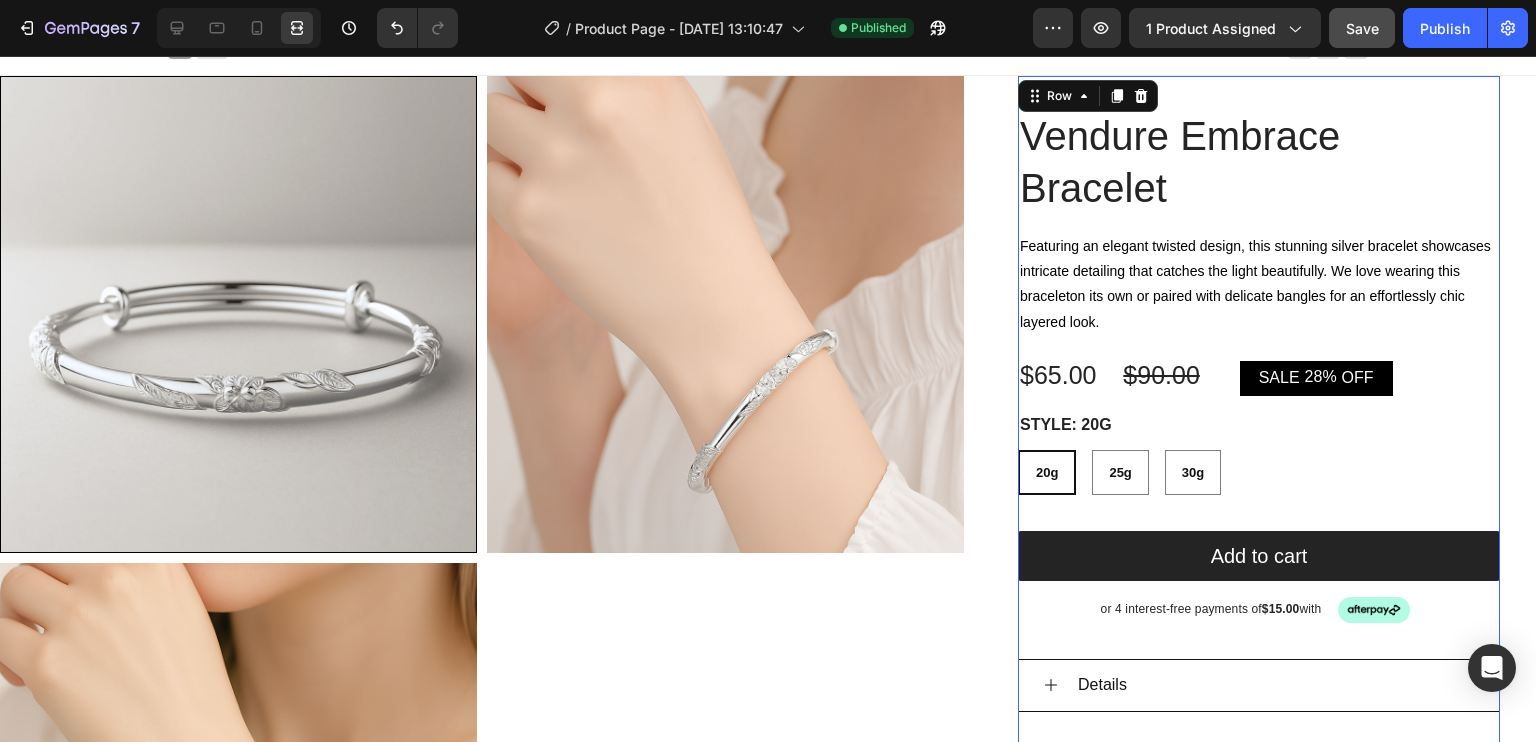 scroll, scrollTop: 0, scrollLeft: 0, axis: both 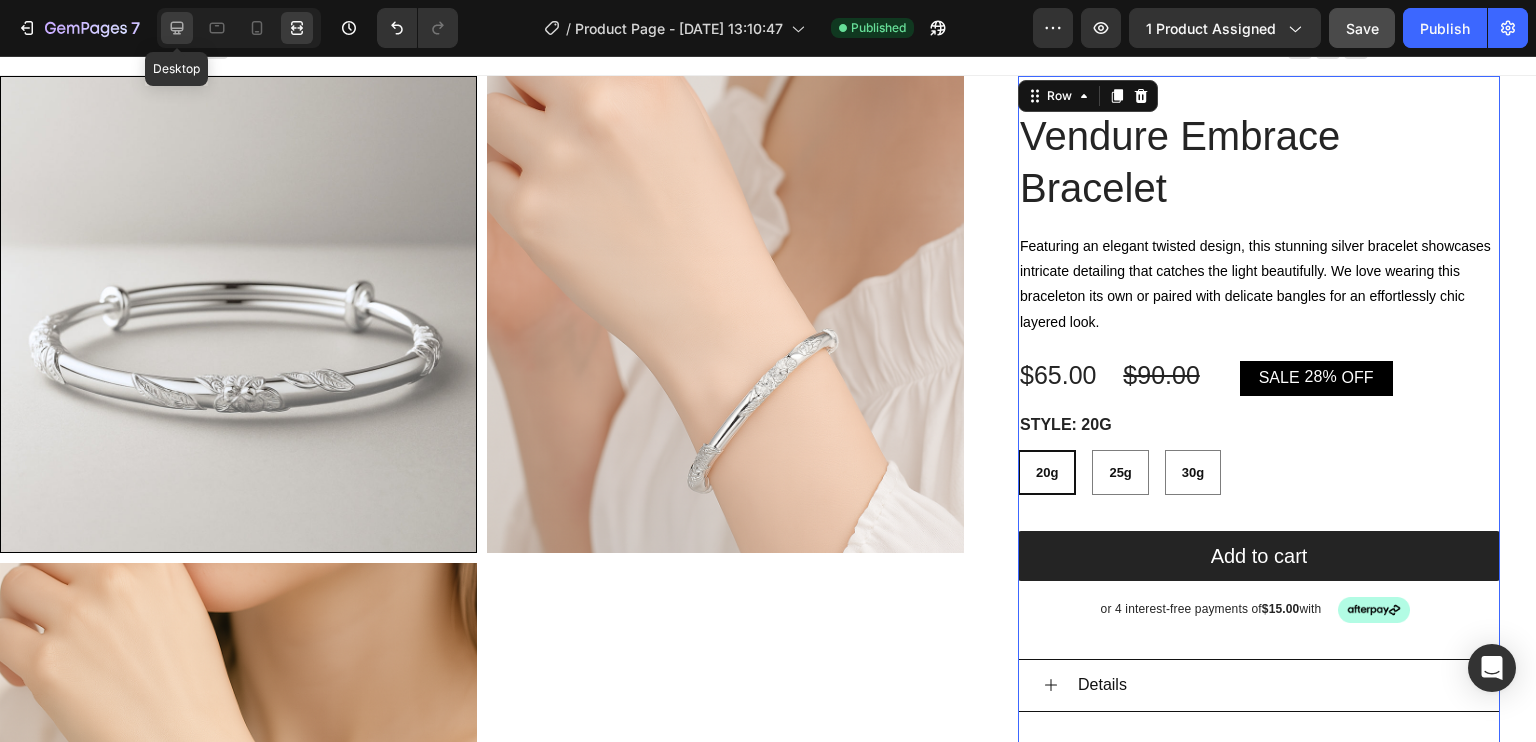 click 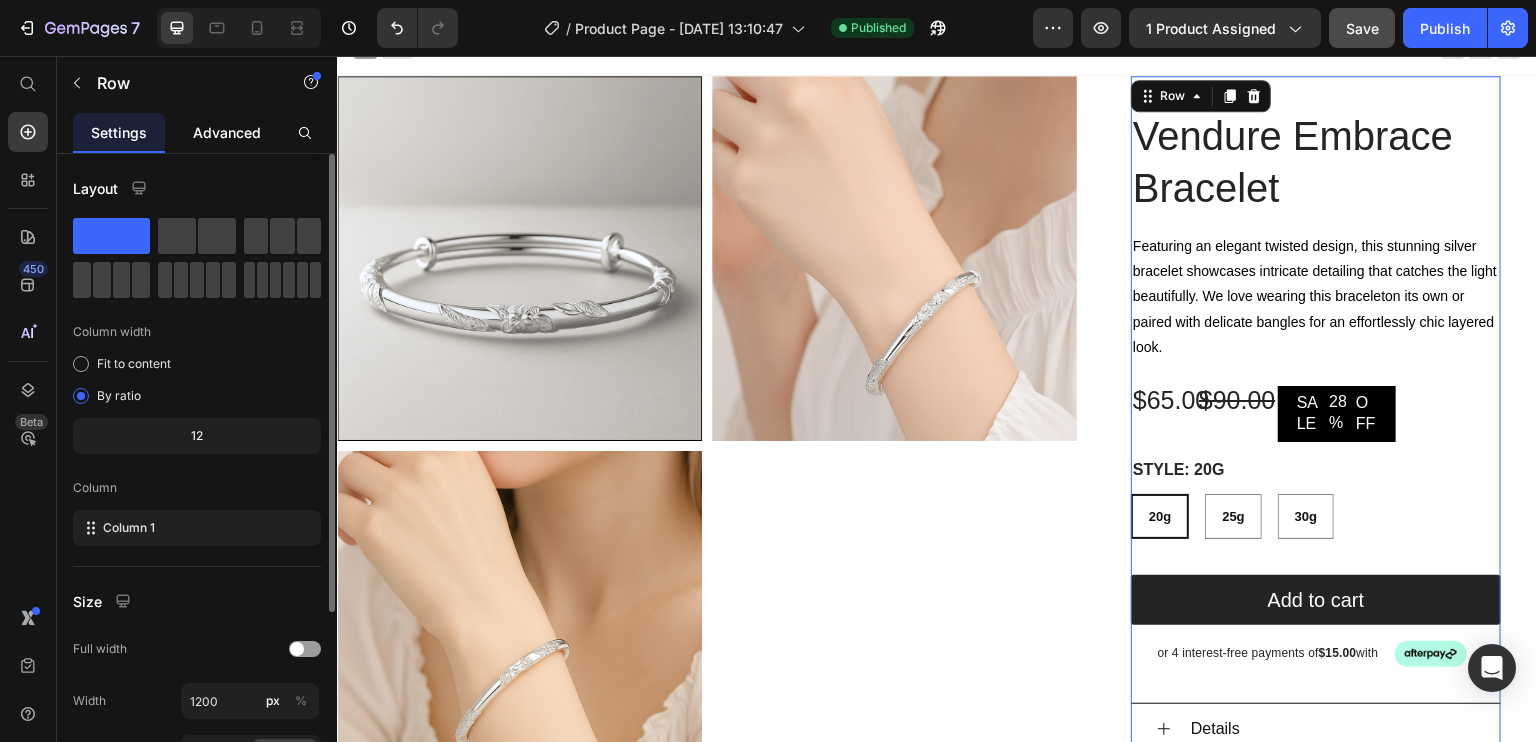 click on "Advanced" at bounding box center (227, 132) 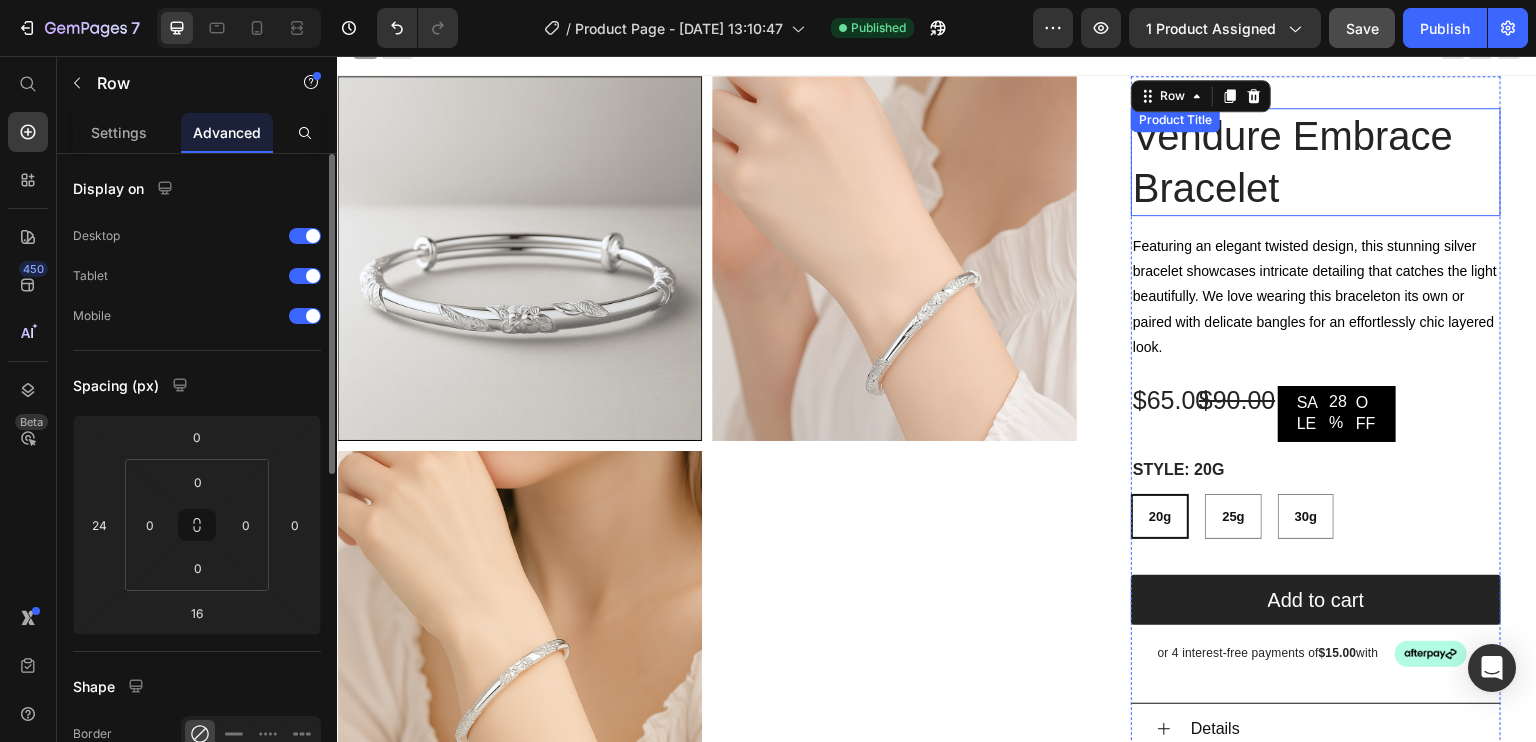 click on "Vendure Embrace Bracelet" at bounding box center (1316, 162) 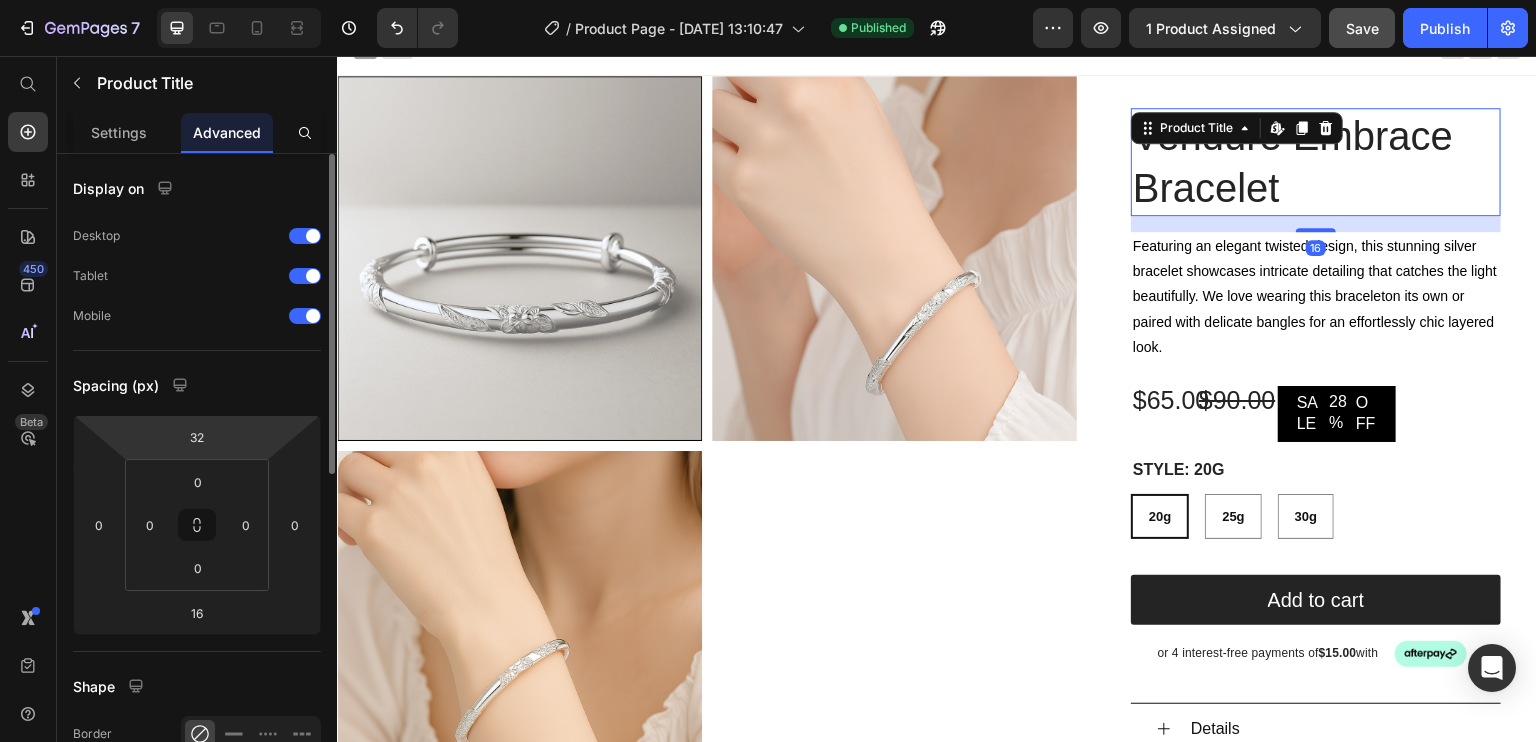 click on "Spacing (px) 32 0 16 0 0 0 0 0" 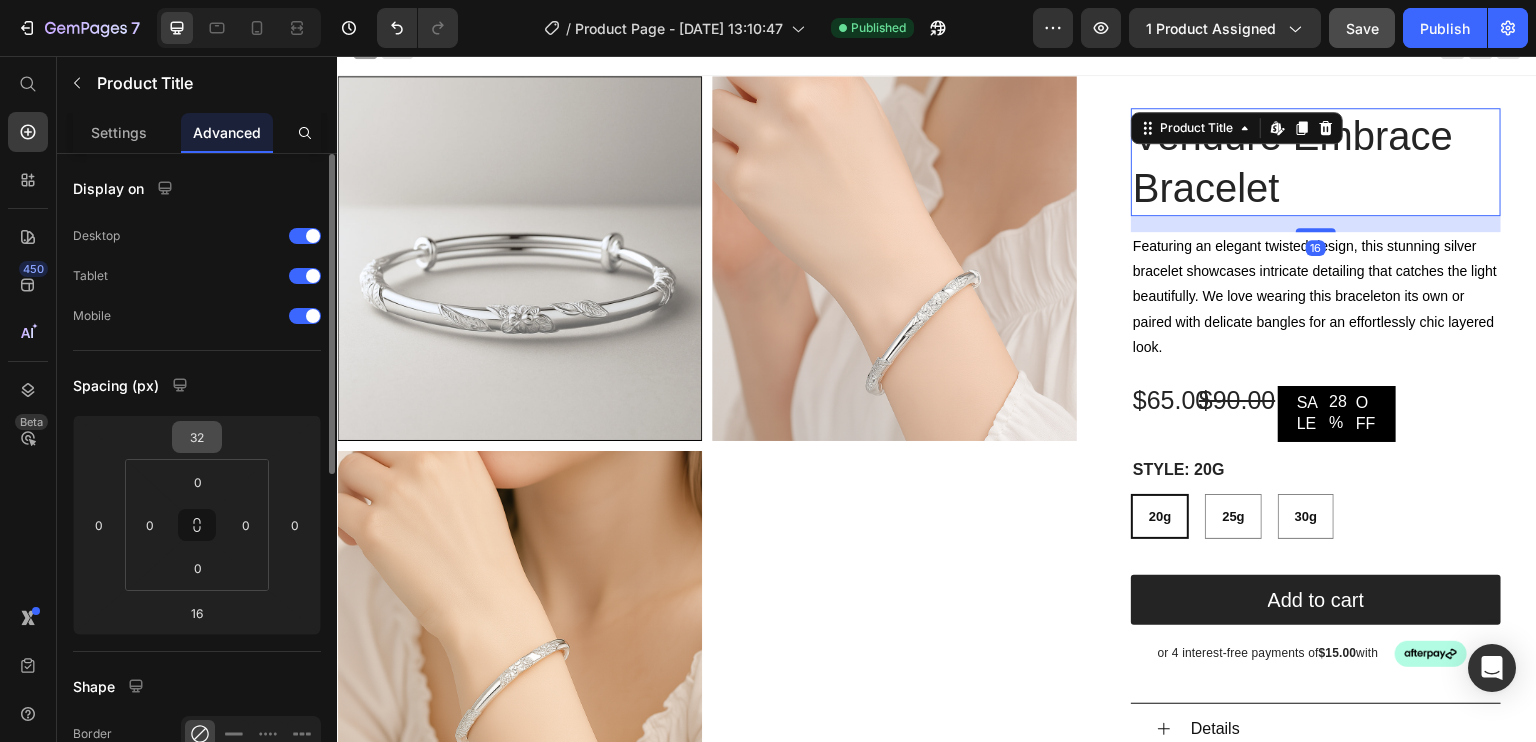 click on "32" at bounding box center (197, 437) 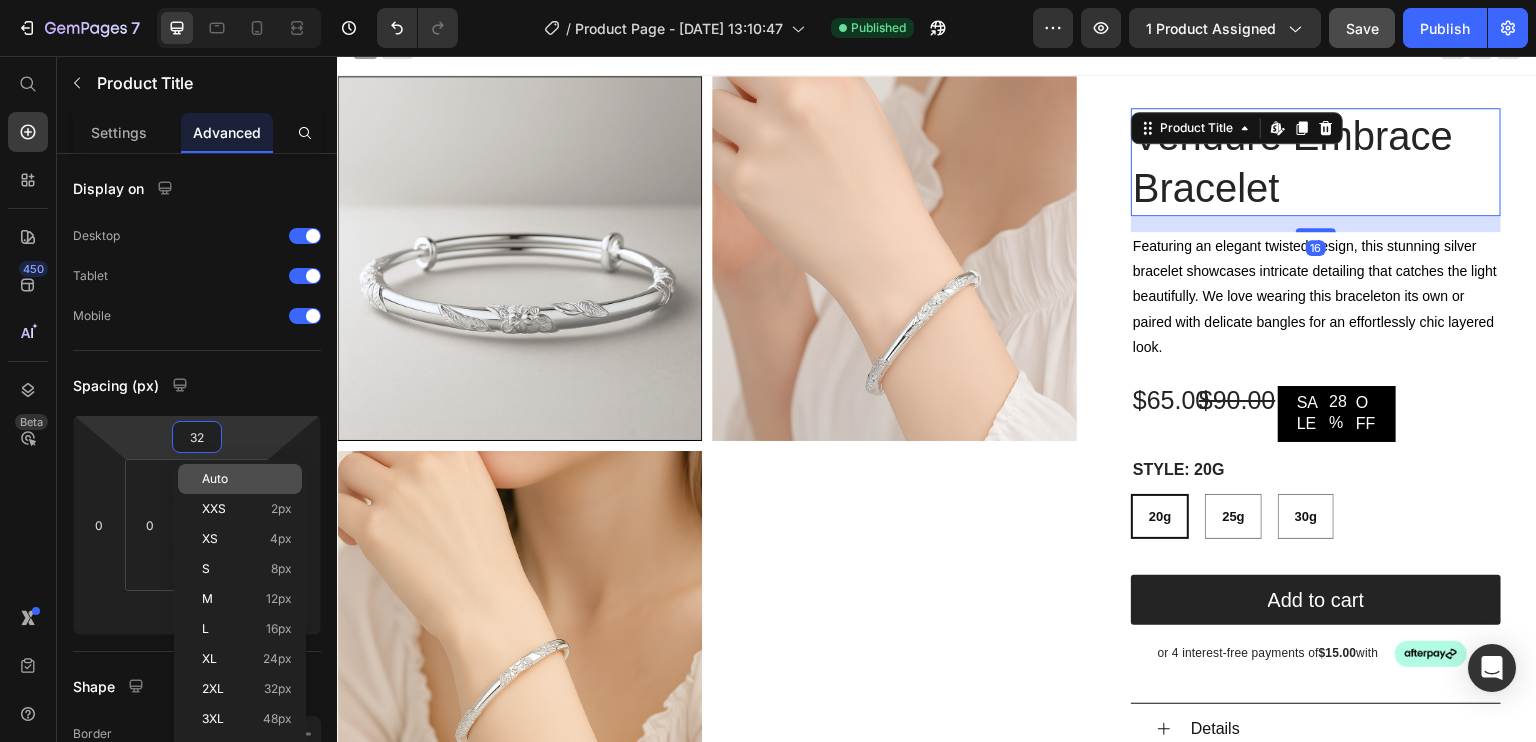 click on "Auto" at bounding box center (247, 479) 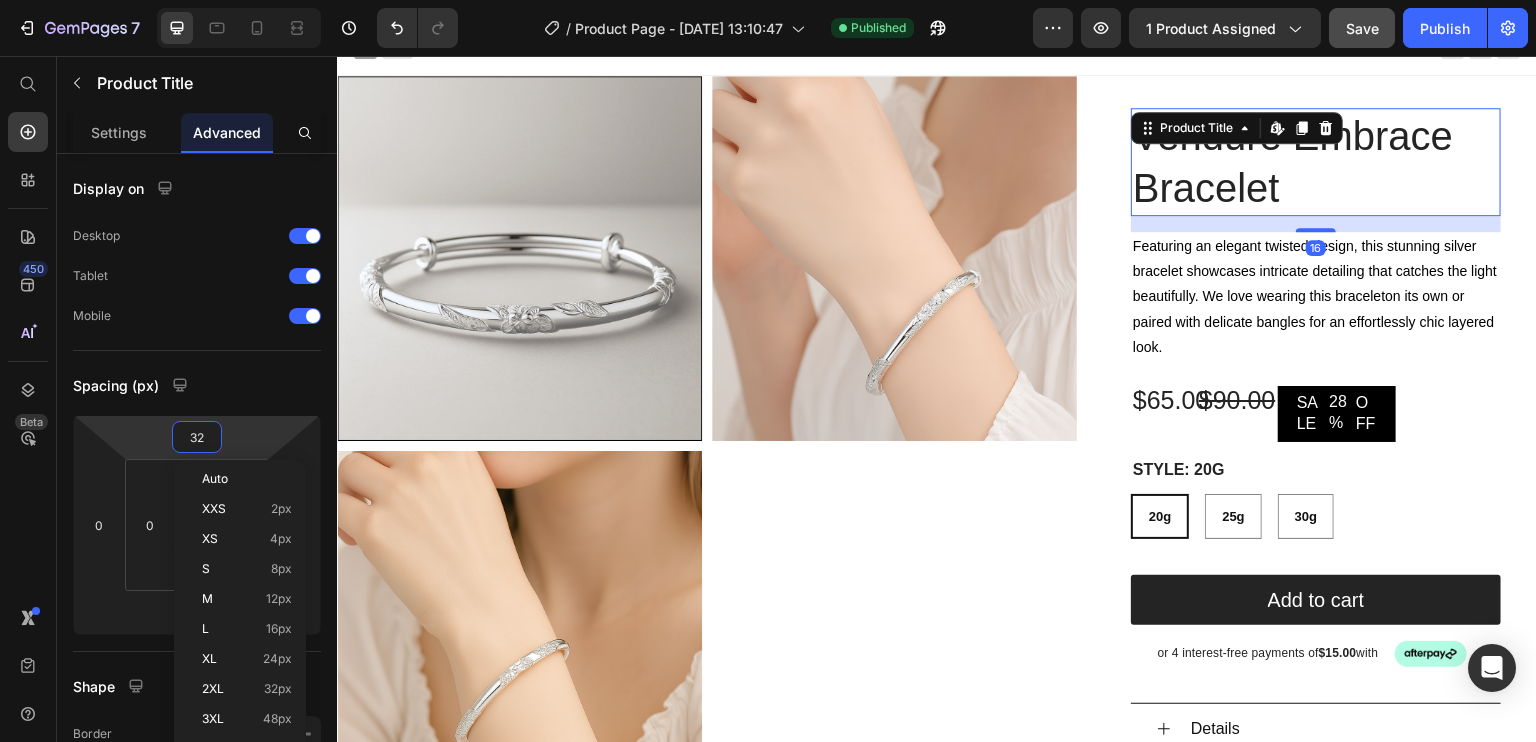type 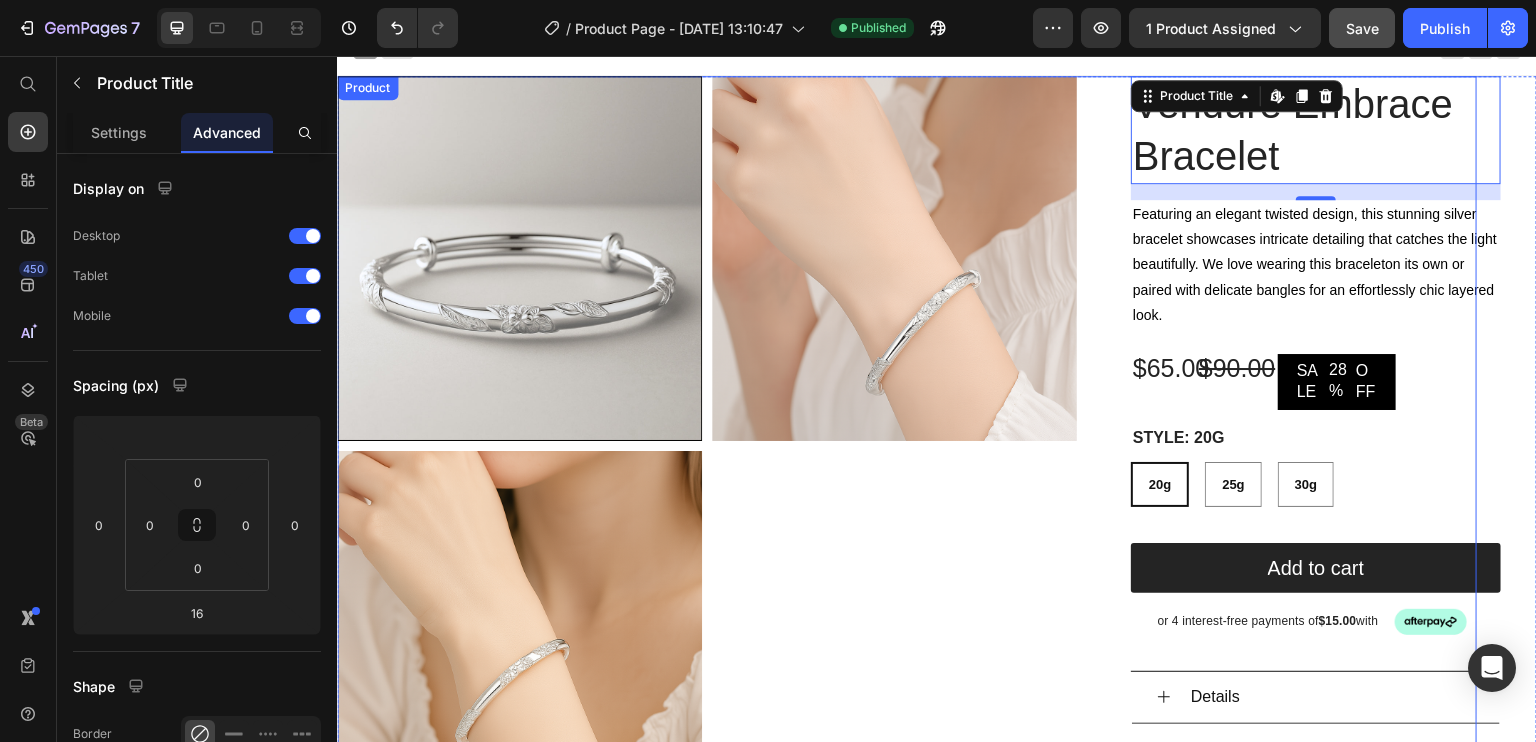 click on "Vendure Embrace Bracelet Product Title   Edit content in Shopify 16 Featuring an elegant twisted design, this stunning silver bracelet showcases intricate detailing that catches the light beautifully. We love wearing this braceleton its own or paired with delicate bangles for an effortlessly chic layered look. Text Block $65.00 Product Price $90.00 Product Price SALE 28% OFF Discount Tag Row Silver 20g 25g 30g Product Variants & Swatches style: 20g 20g 20g 20g 25g 25g 25g 30g 30g 30g Product Variants & Swatches Add to cart Add to Cart or 4 interest-free payments of  $15.00  with Text Block Image Row Row
Details
Materials
Size Guide
Shipping Accordion or 4 interest-free payments of  $15.00  with Text Block Image Row Row" at bounding box center (1292, 525) 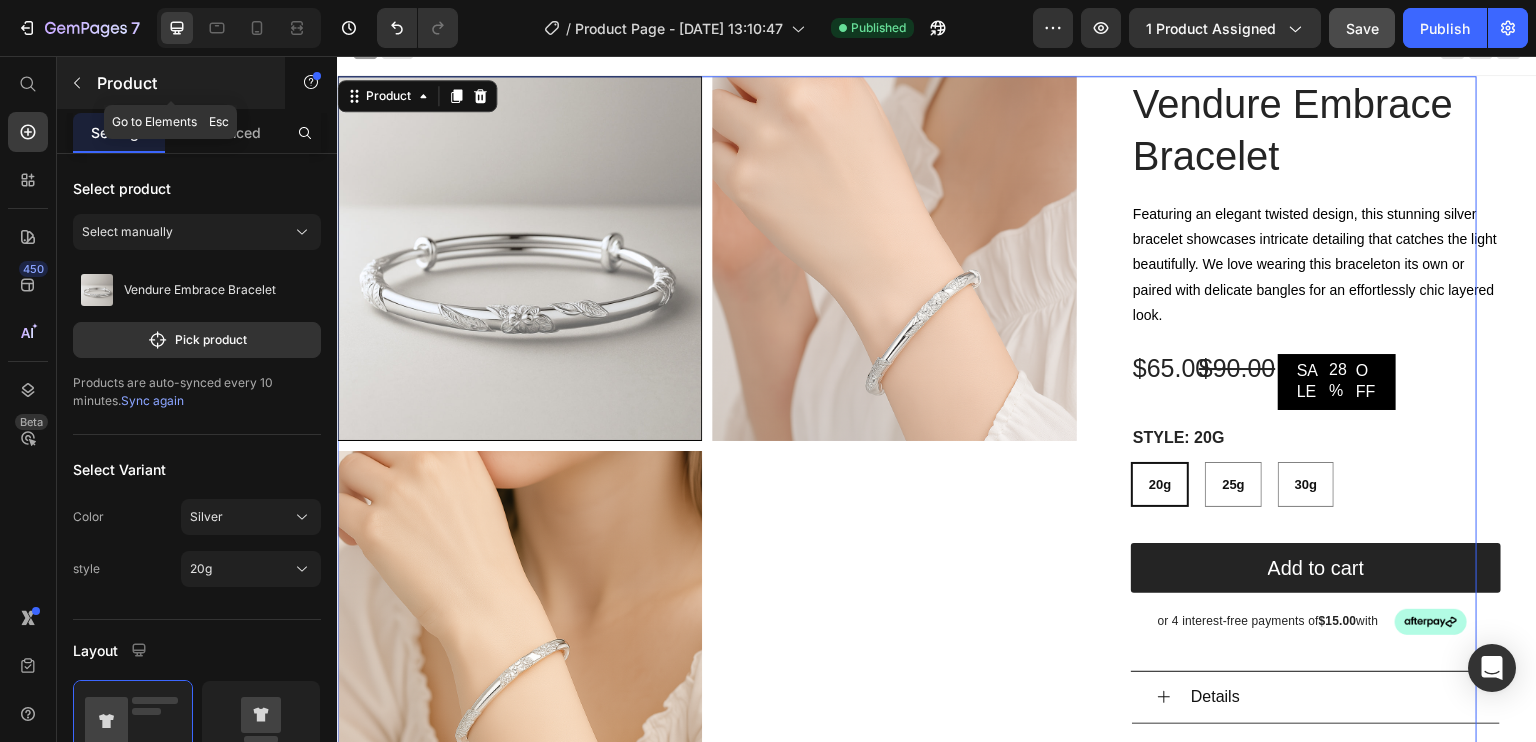 click on "Product" 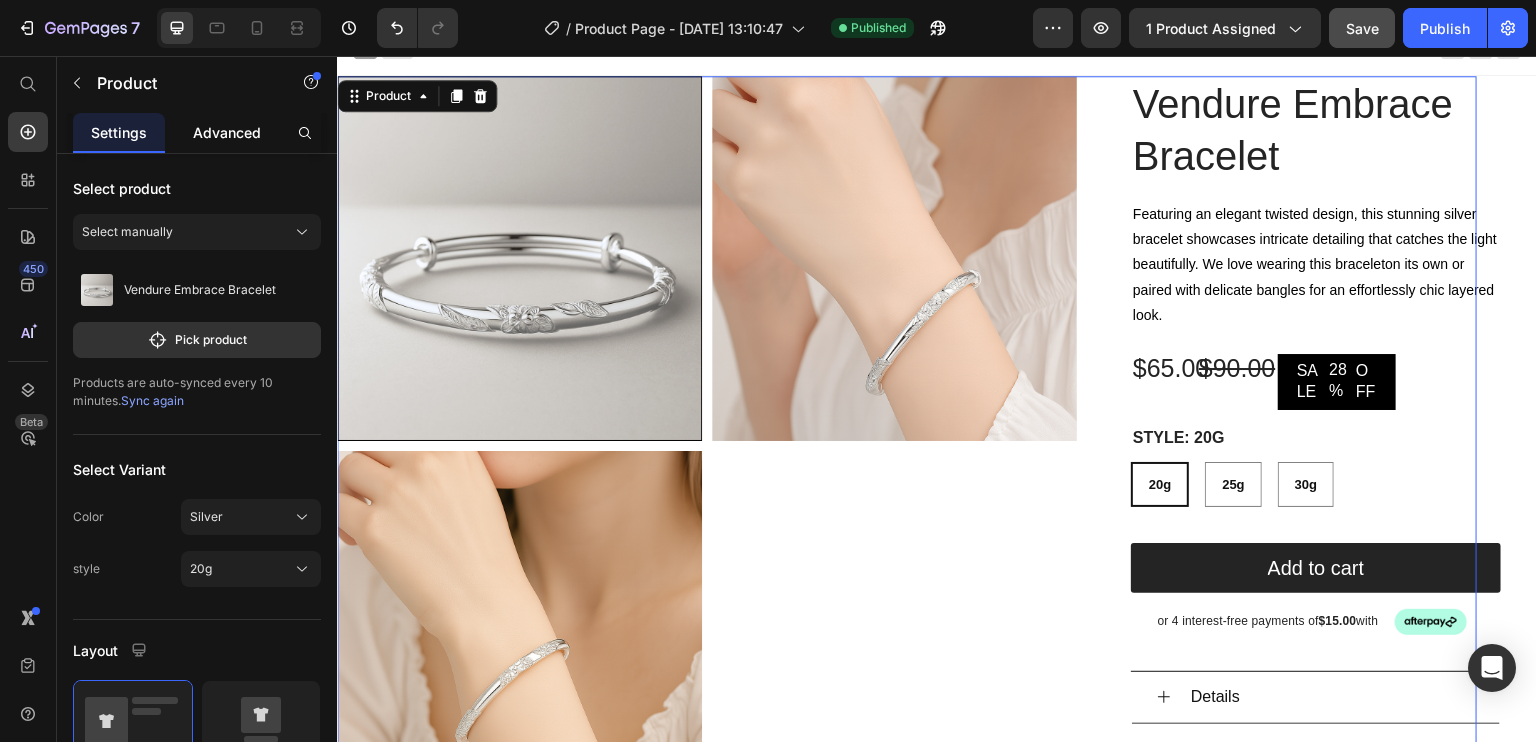 click on "Advanced" at bounding box center [227, 132] 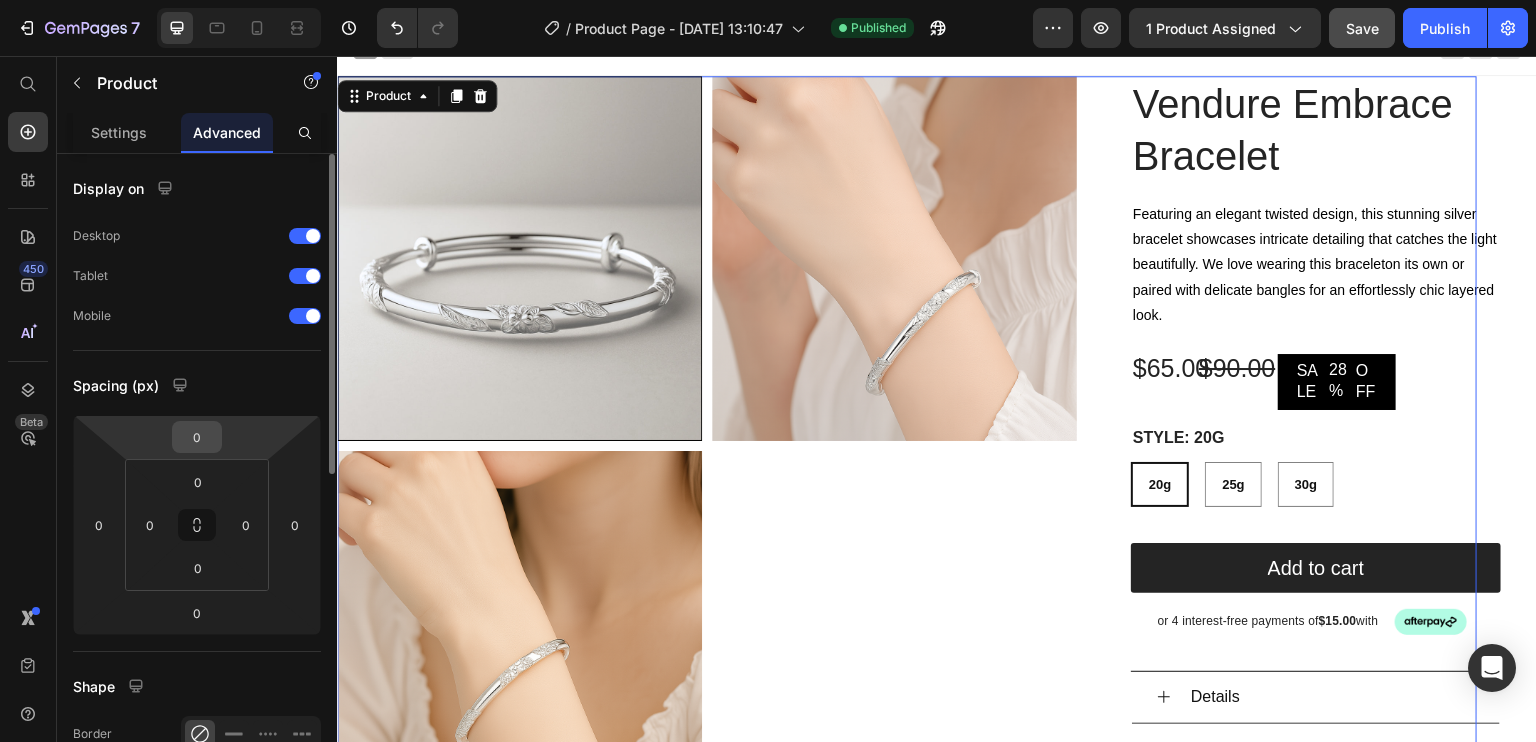 click on "0" at bounding box center [197, 437] 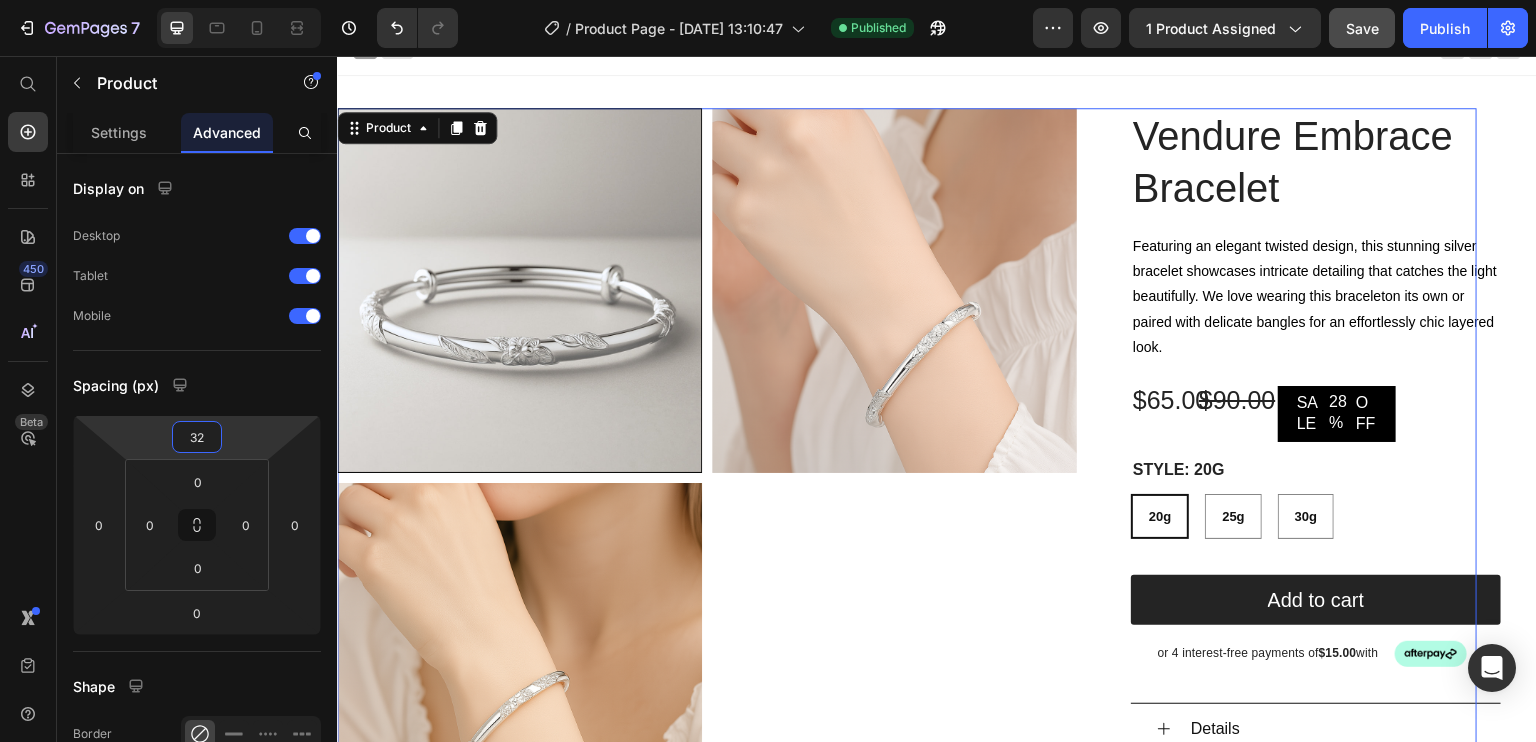 type on "32" 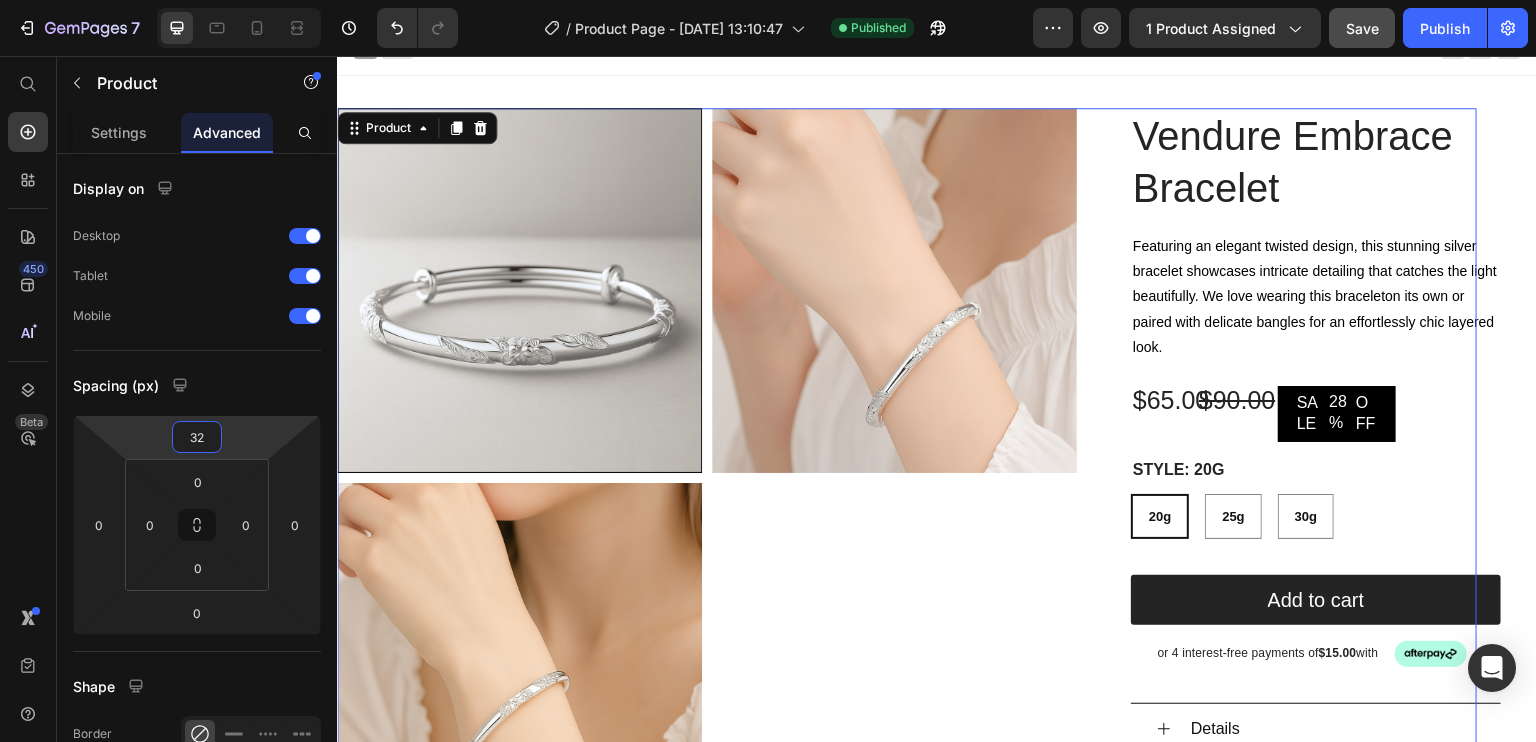 click at bounding box center (239, 28) 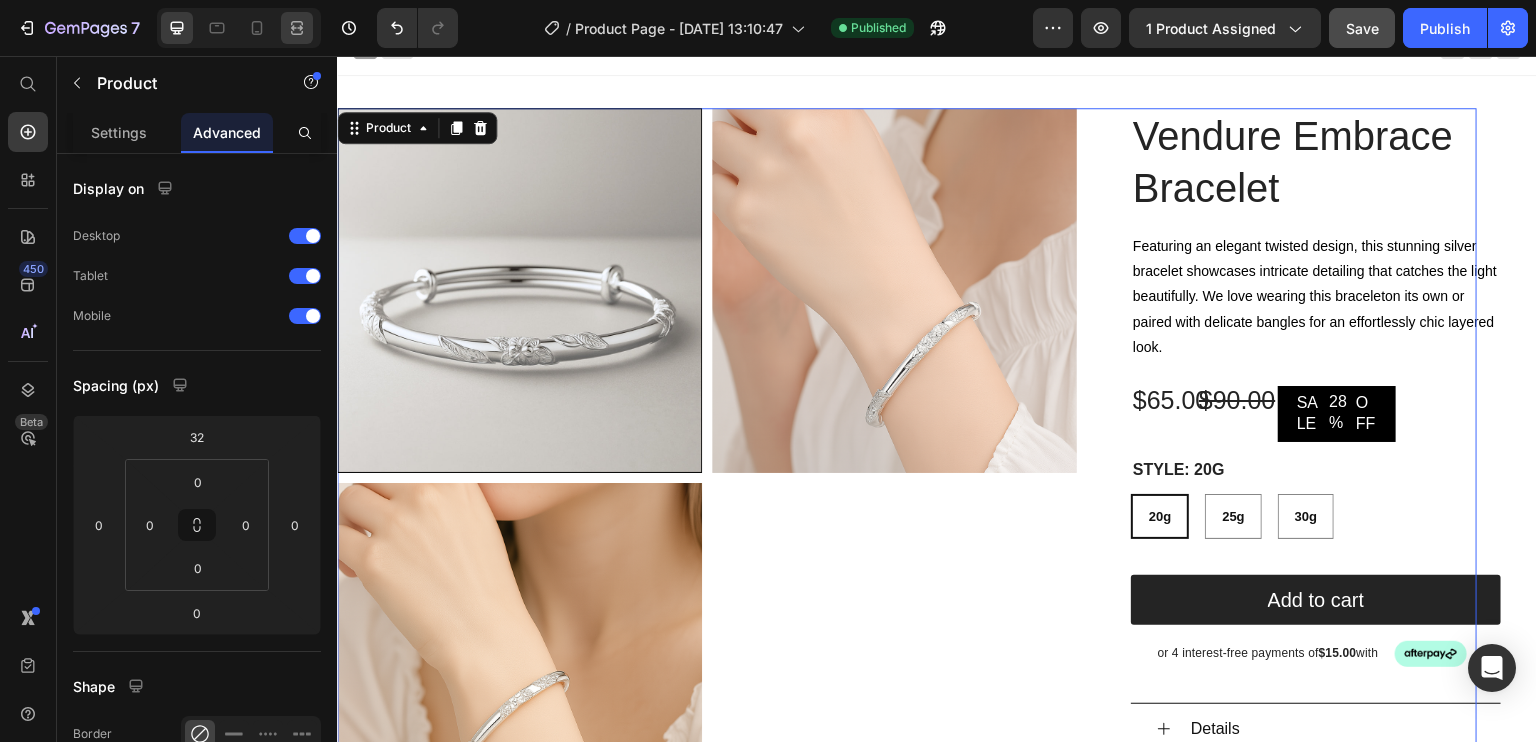 click 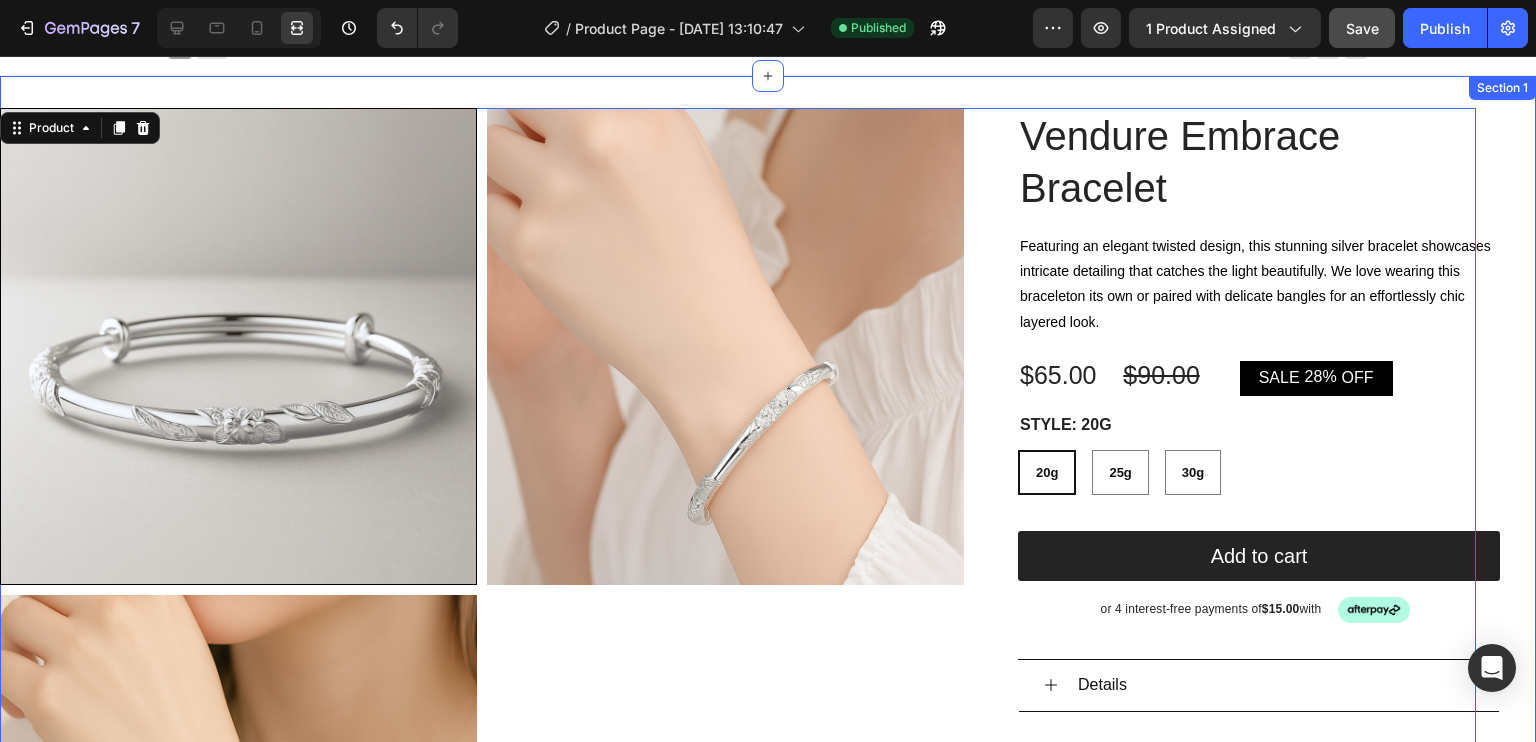 click on "Product Images Vendure Embrace Bracelet Product Title Featuring an elegant twisted design, this stunning silver bracelet showcases intricate detailing that catches the light beautifully. We love wearing this braceleton its own or paired with delicate bangles for an effortlessly chic layered look. Text Block $65.00 Product Price $90.00 Product Price SALE 28% OFF Discount Tag Row Silver 20g 25g 30g Product Variants & Swatches style: 20g 20g 20g 20g 25g 25g 25g 30g 30g 30g Product Variants & Swatches Add to cart Add to Cart or 4 interest-free payments of  $15.00  with Text Block Image Row Row
Details
Materials
Size Guide
Shipping Accordion or 4 interest-free payments of  $15.00  with Text Block Image Row Row Product   0 Section 1" at bounding box center (768, 606) 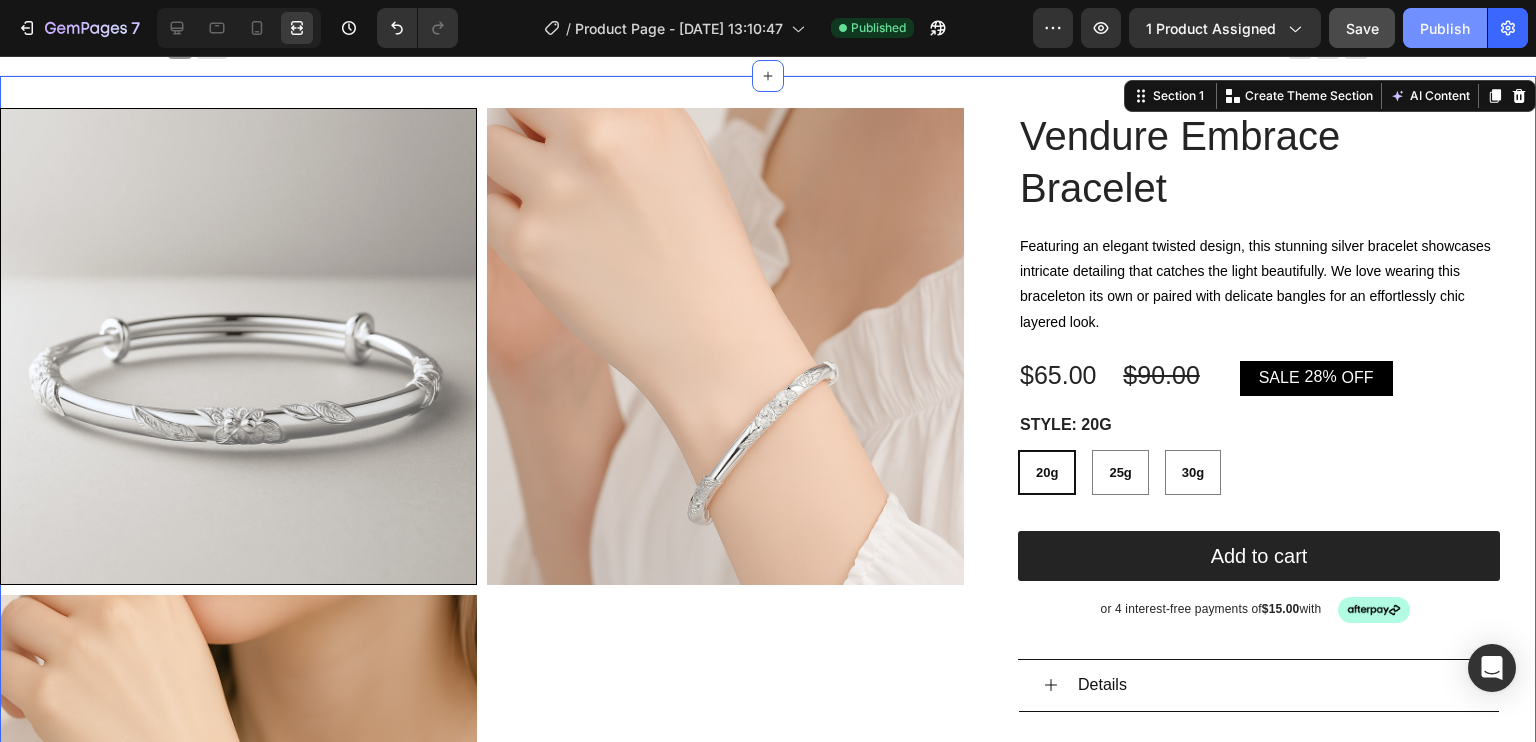 click on "Publish" 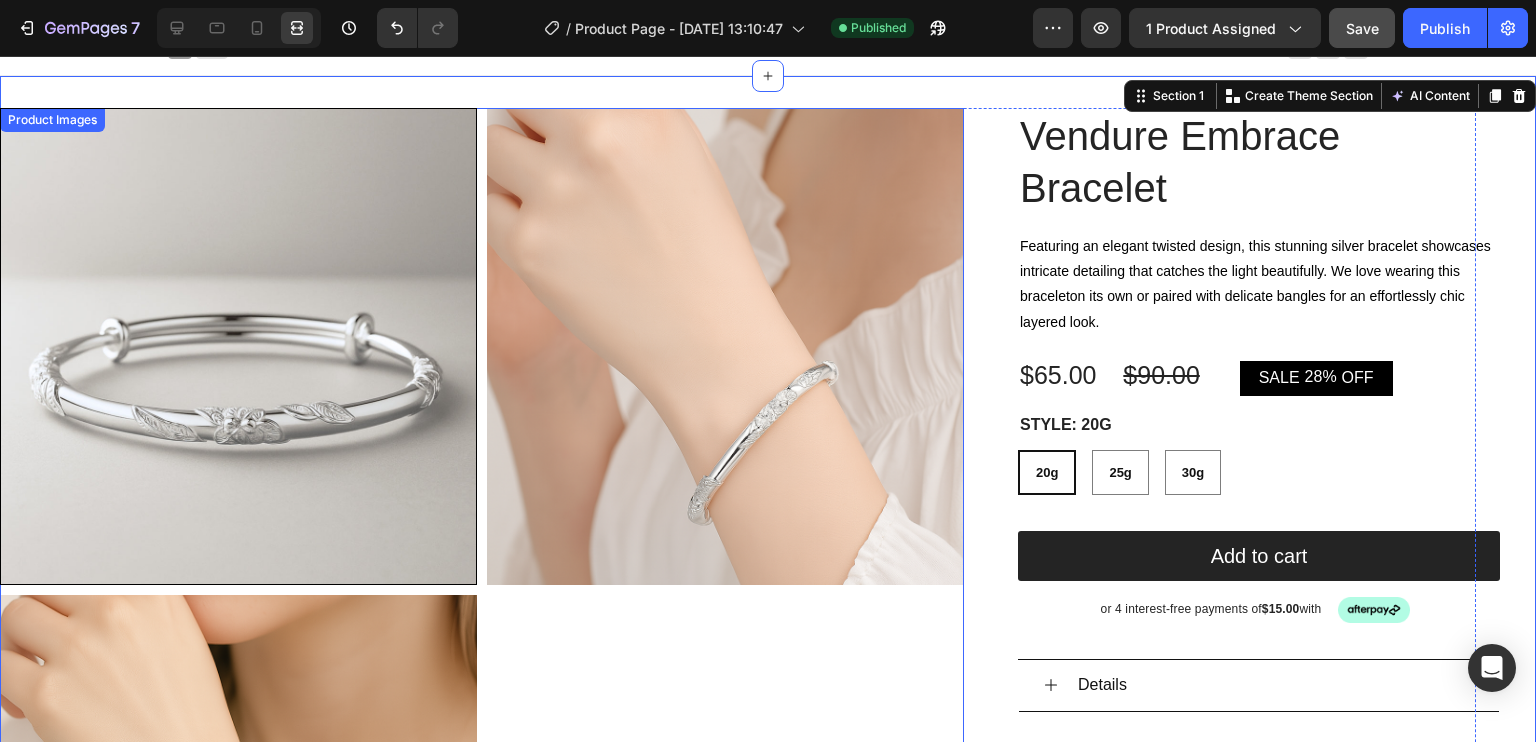 click at bounding box center [725, 346] 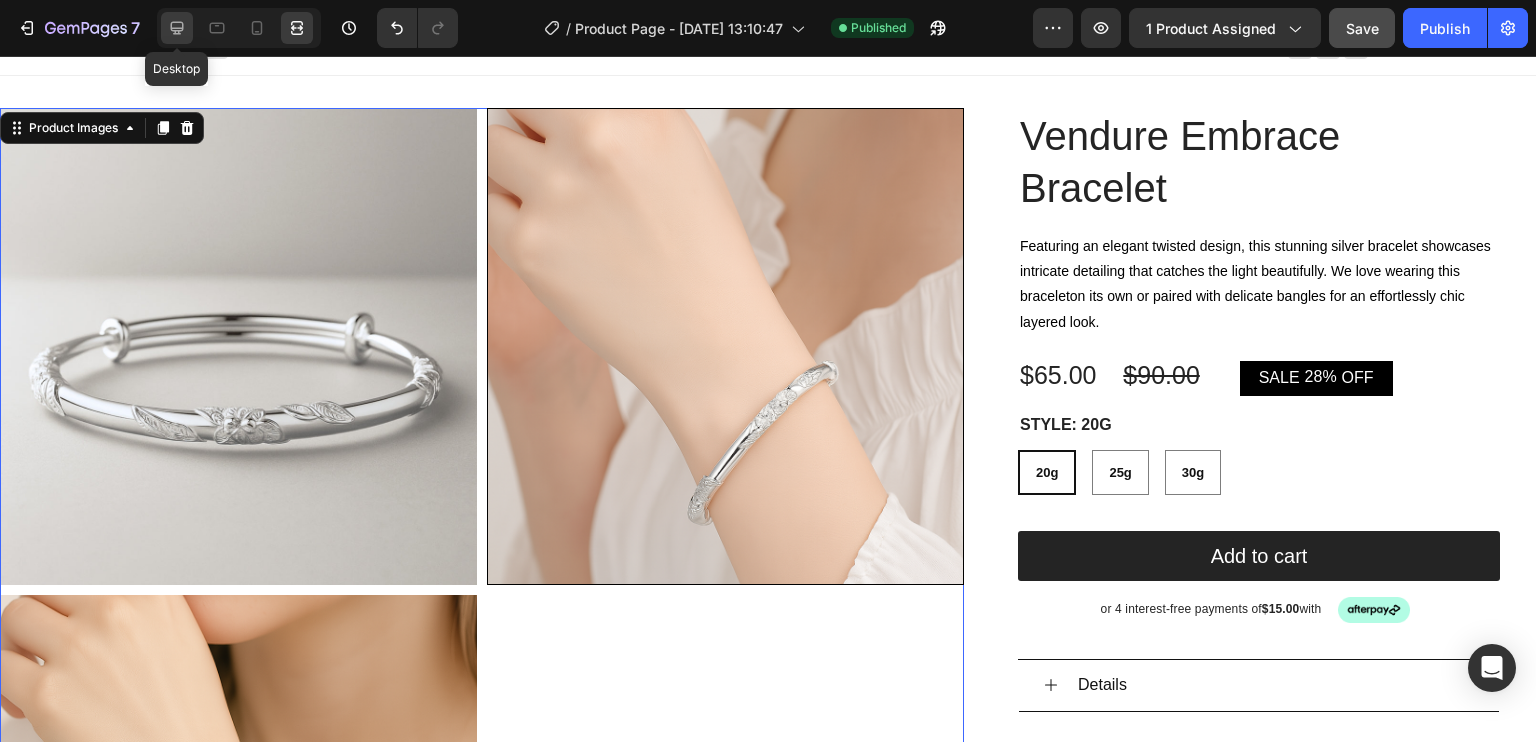 click 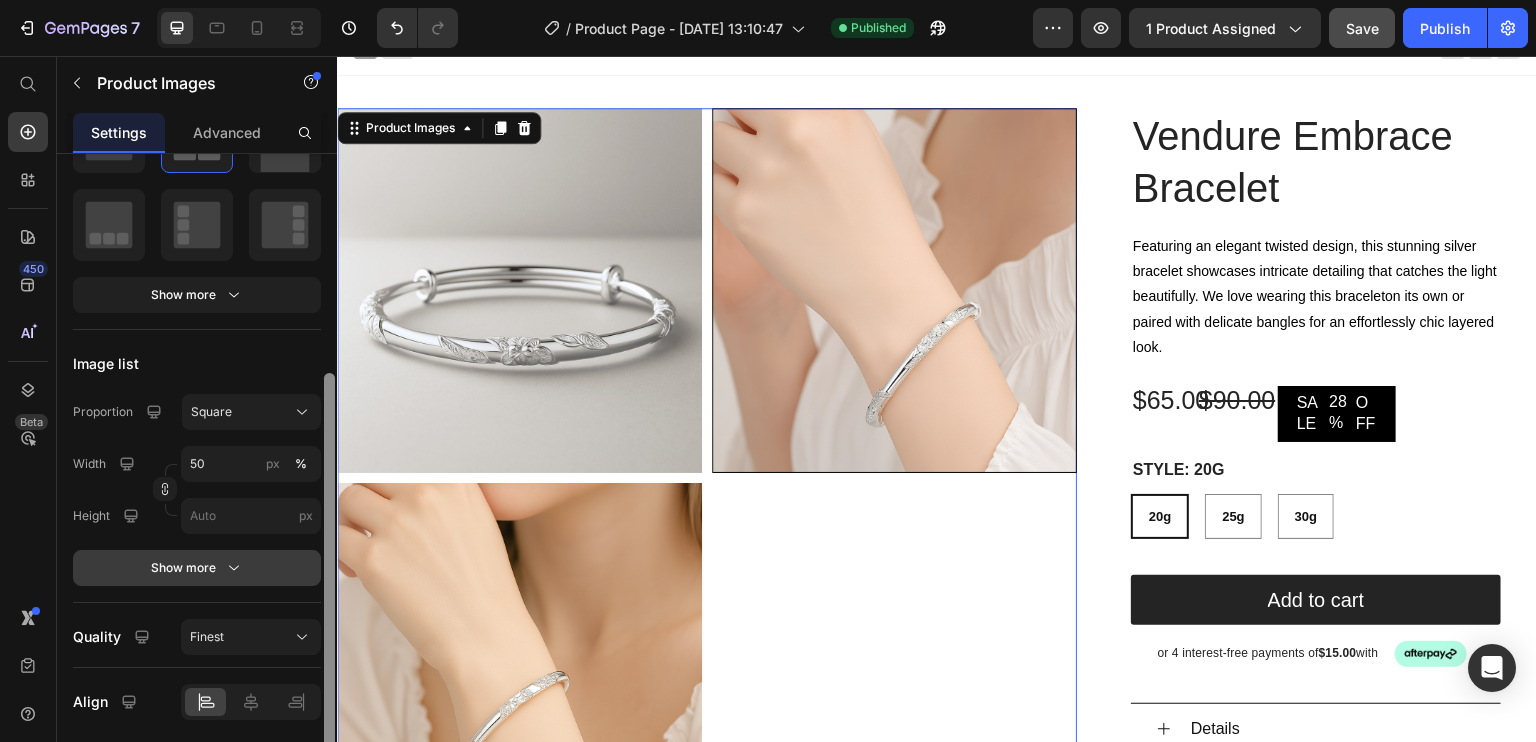 drag, startPoint x: 319, startPoint y: 429, endPoint x: 299, endPoint y: 572, distance: 144.39183 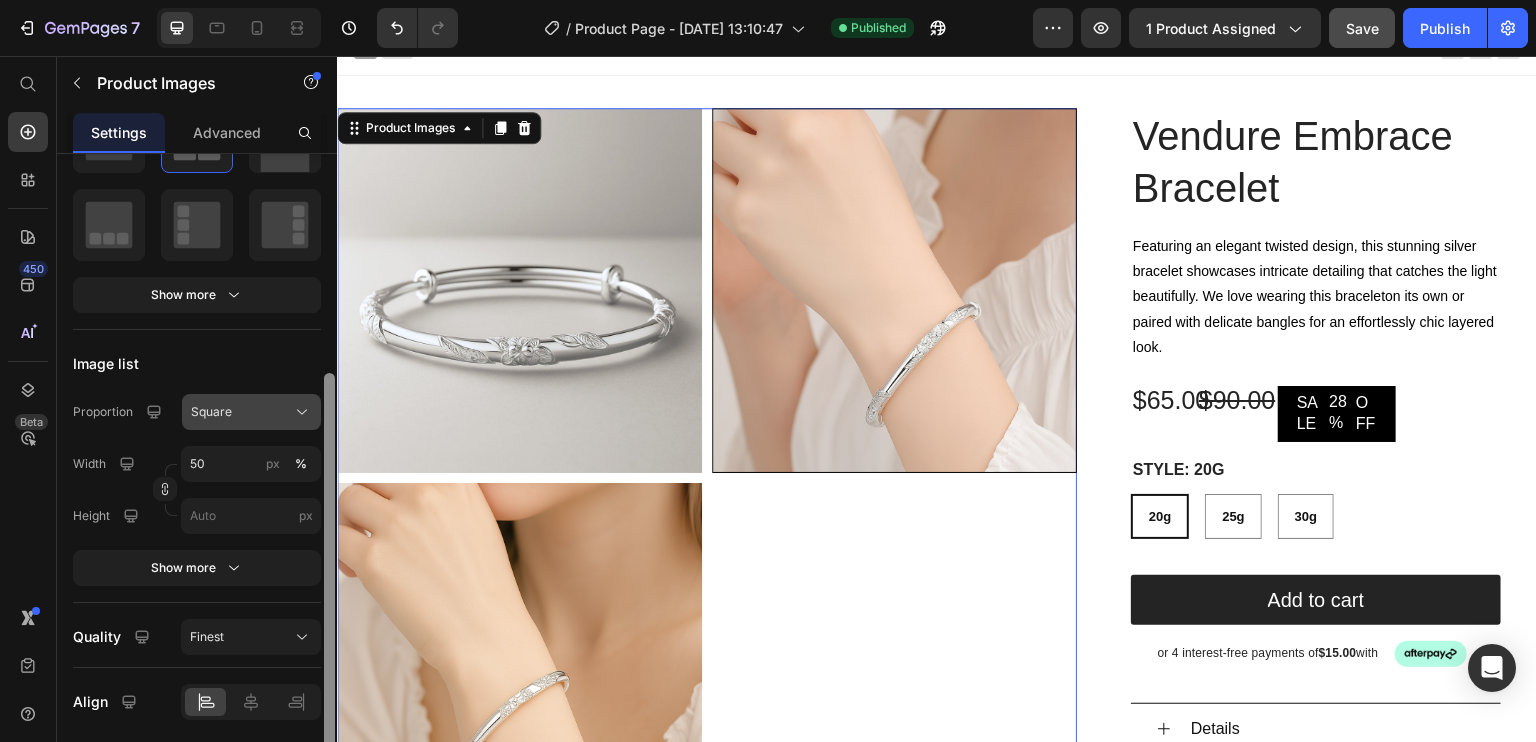 scroll, scrollTop: 364, scrollLeft: 0, axis: vertical 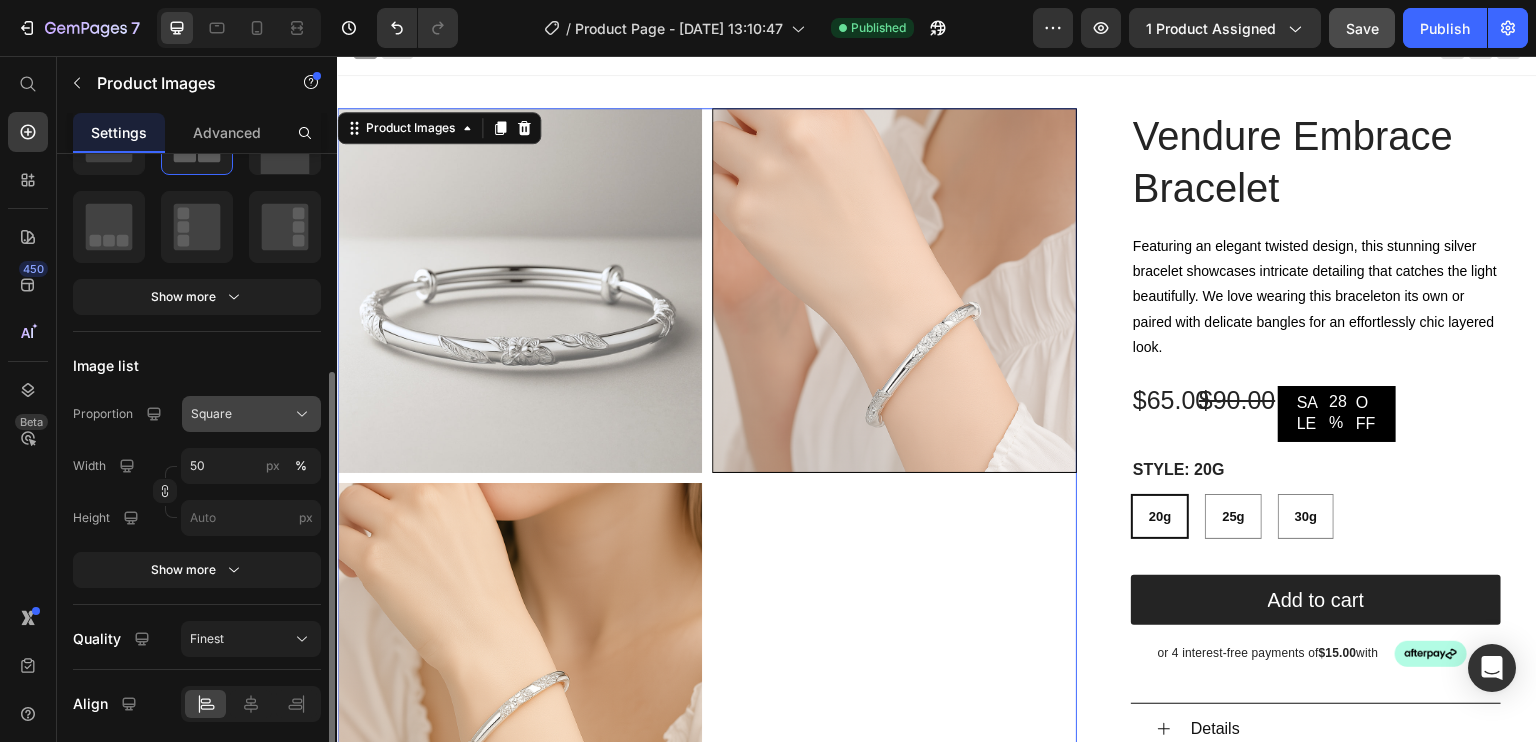 click on "Square" 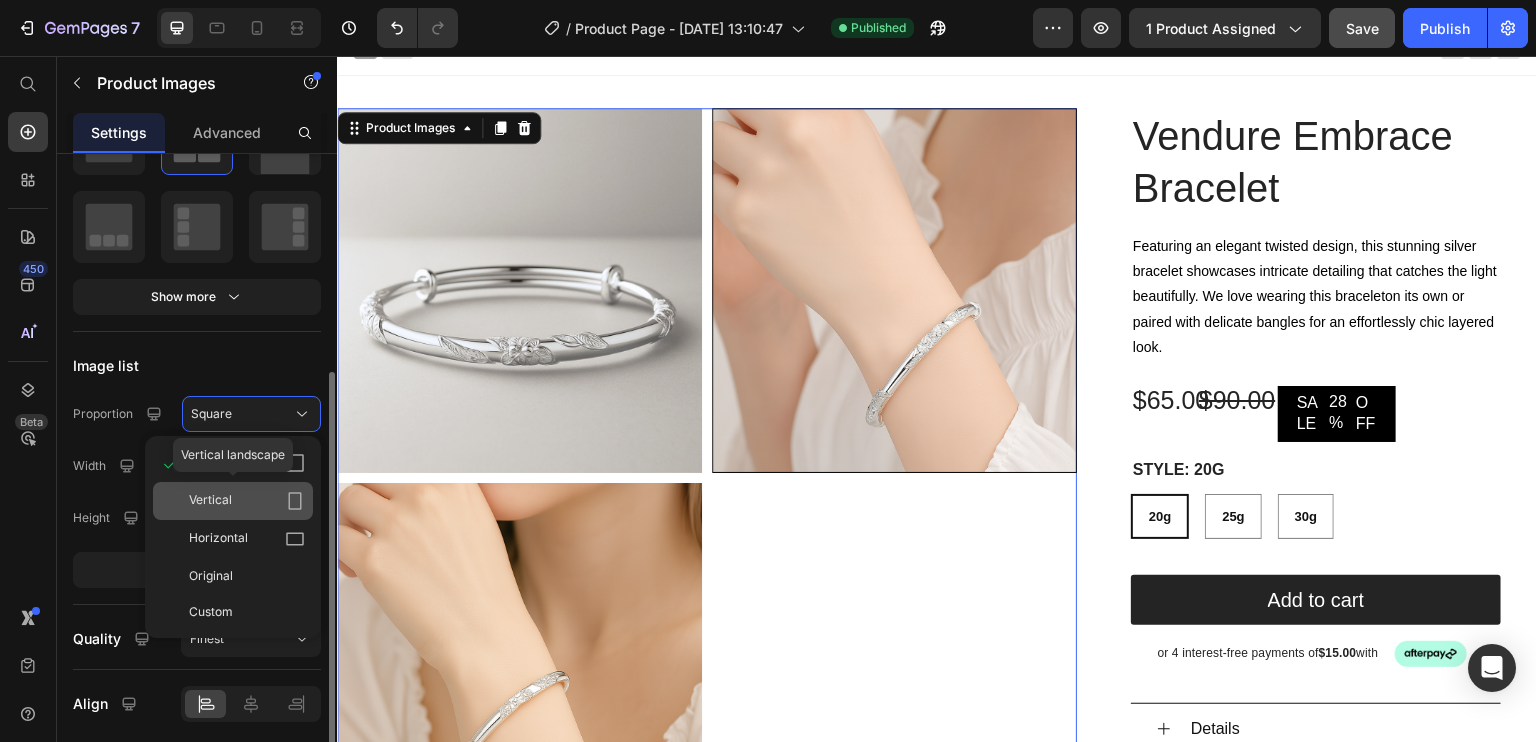 click on "Vertical" at bounding box center [247, 501] 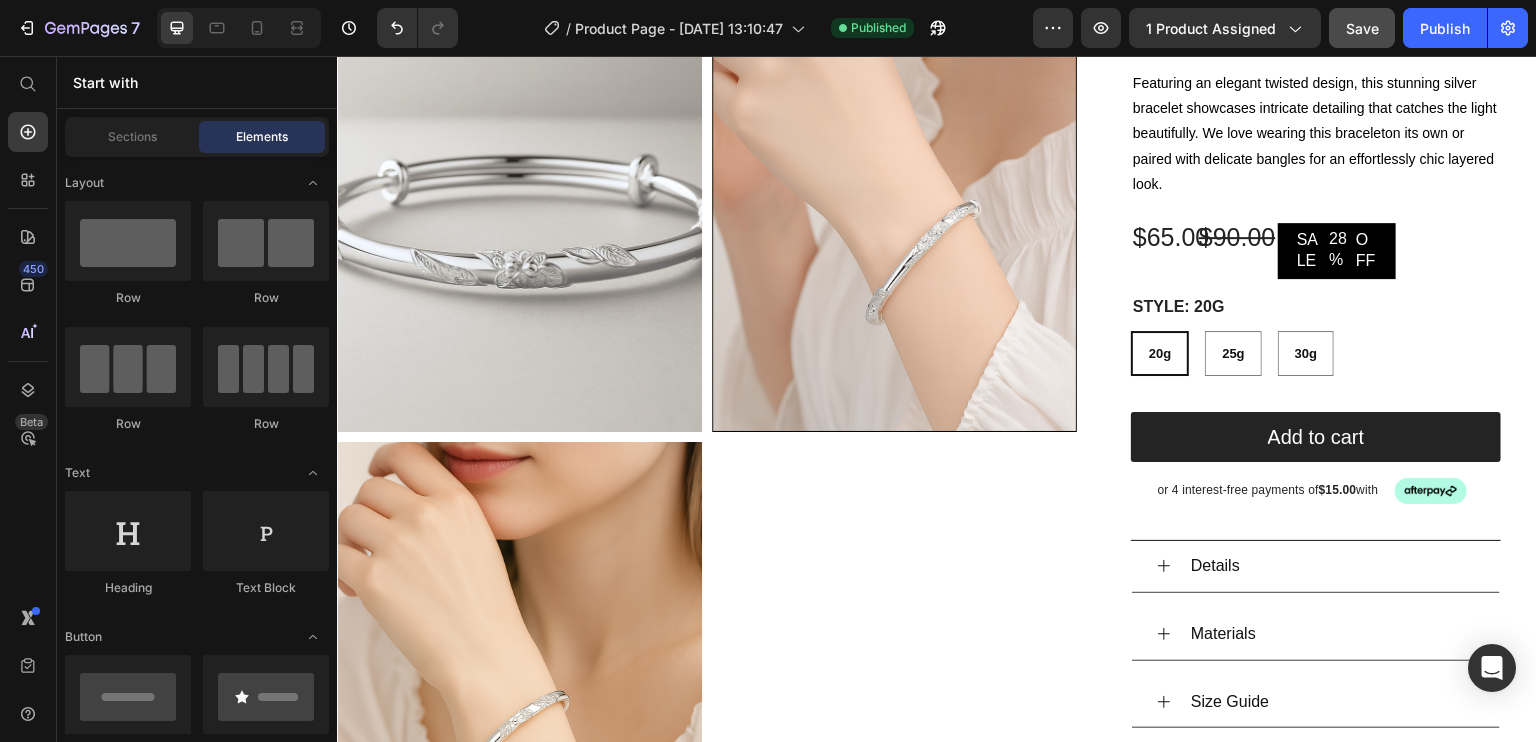 scroll, scrollTop: 300, scrollLeft: 0, axis: vertical 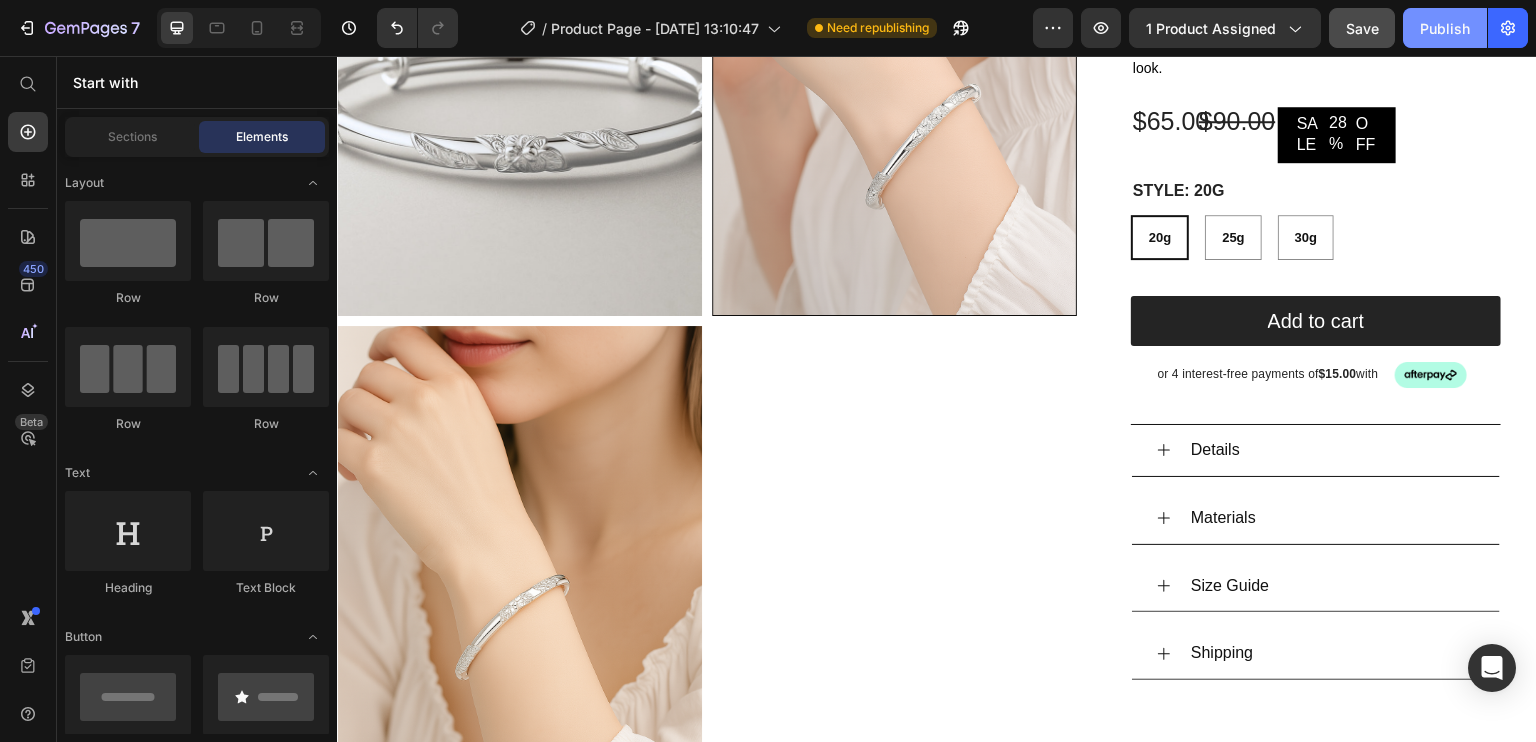 click on "Publish" 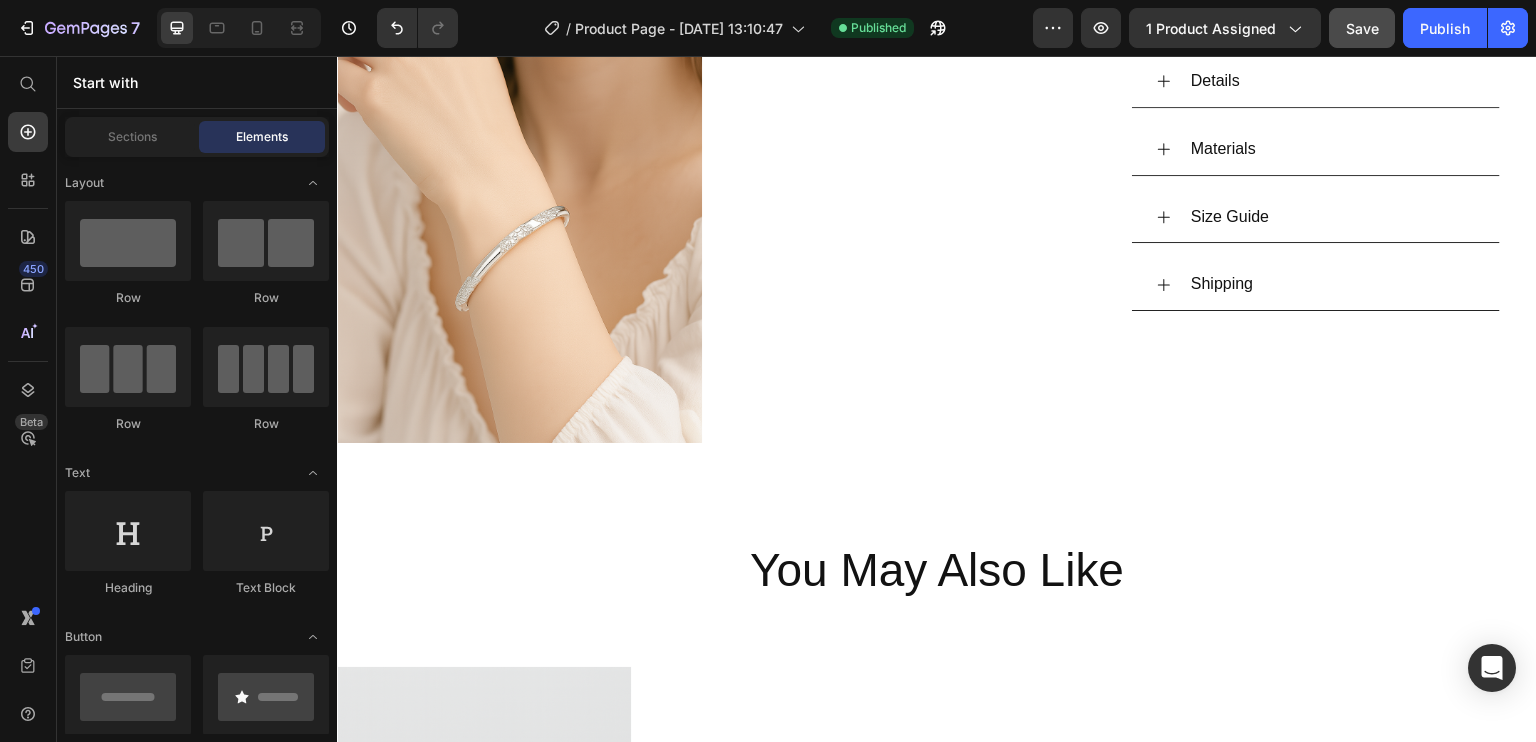 scroll, scrollTop: 602, scrollLeft: 0, axis: vertical 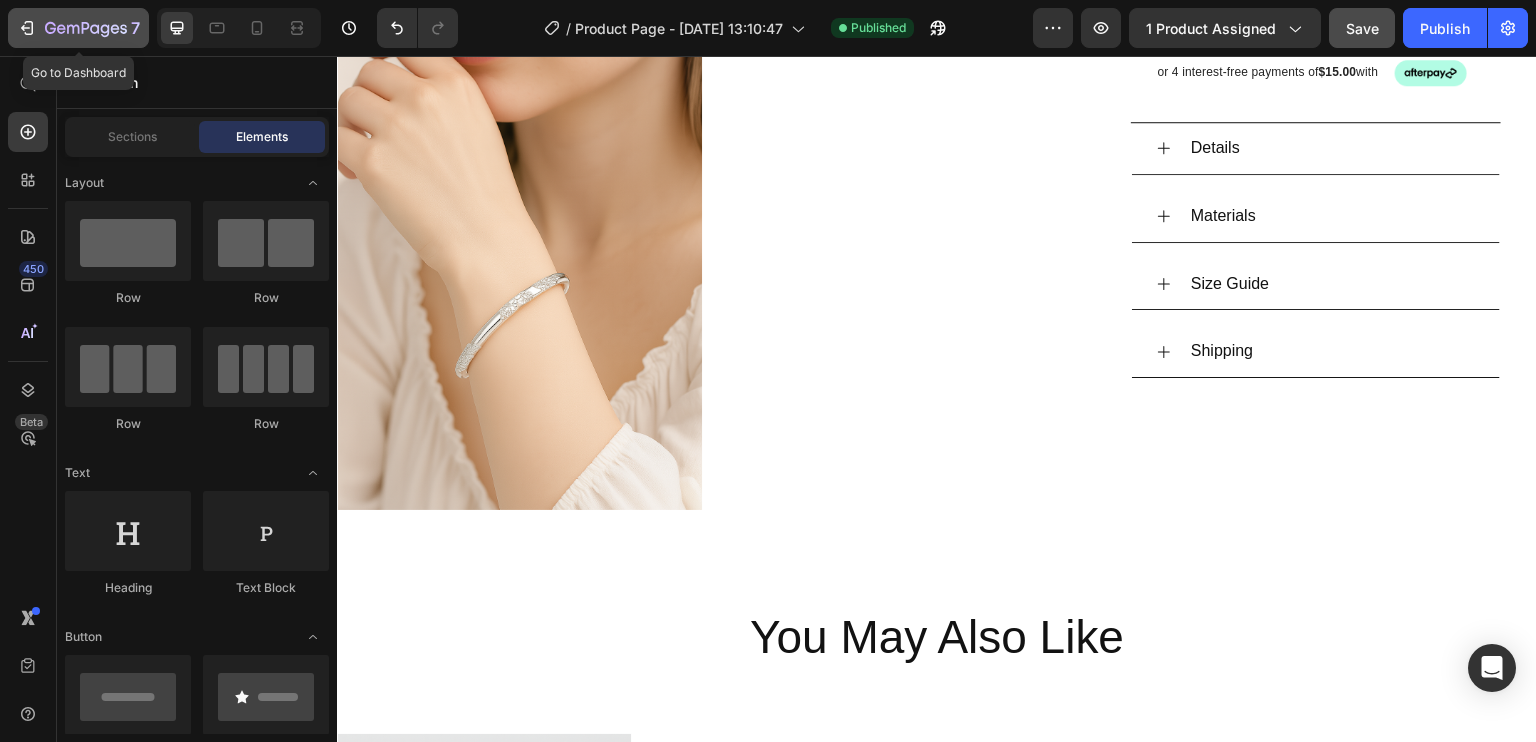 click on "7" at bounding box center (78, 28) 